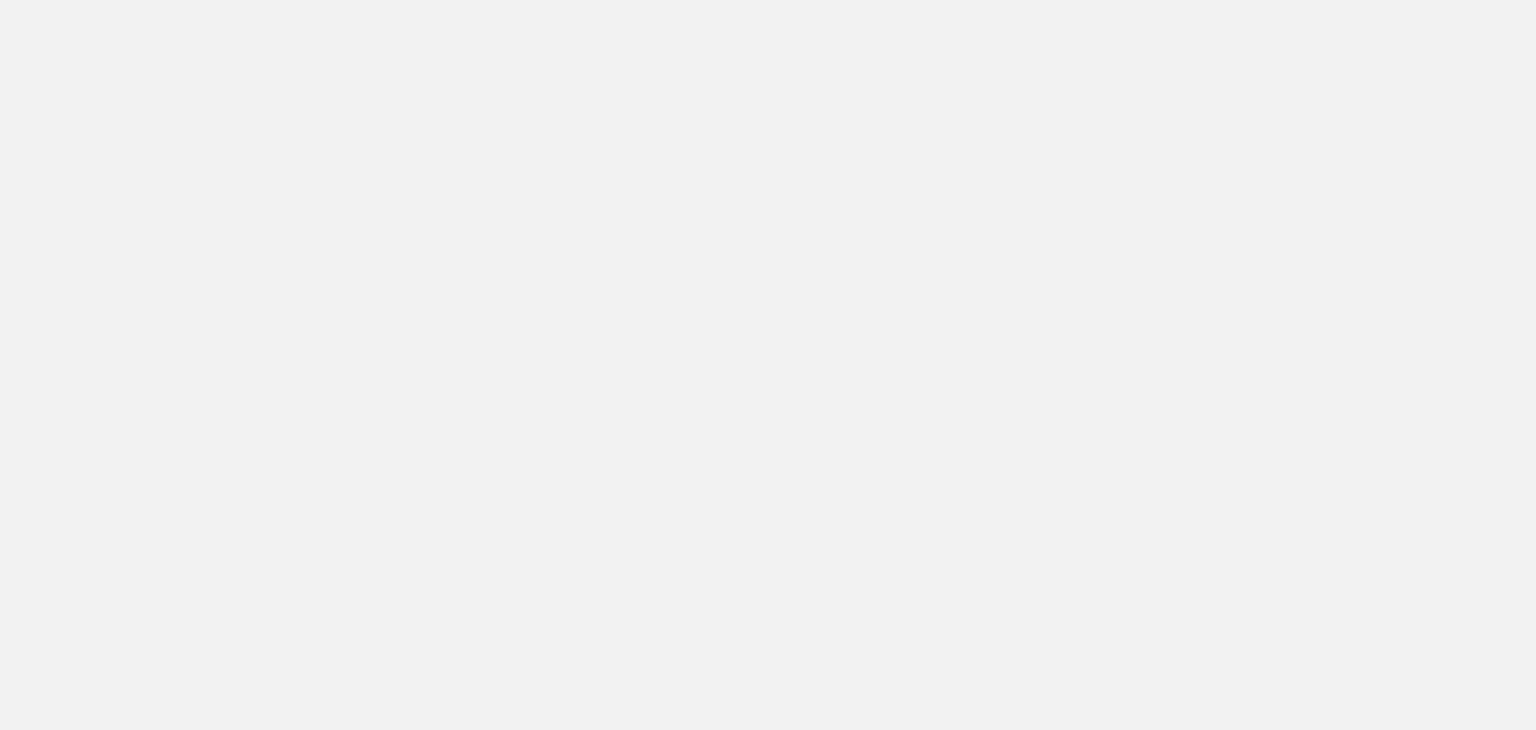 scroll, scrollTop: 0, scrollLeft: 0, axis: both 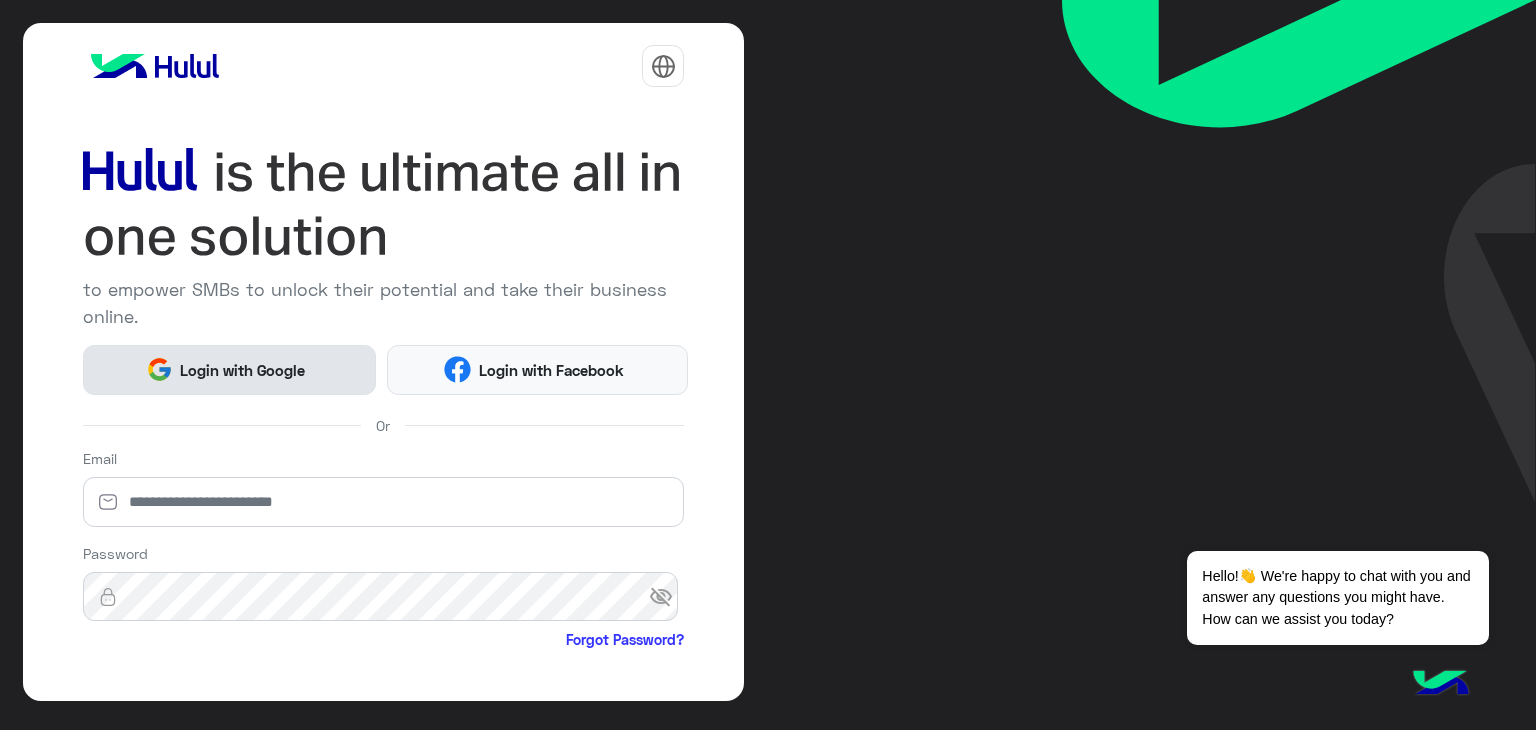 click on "Login with Google" 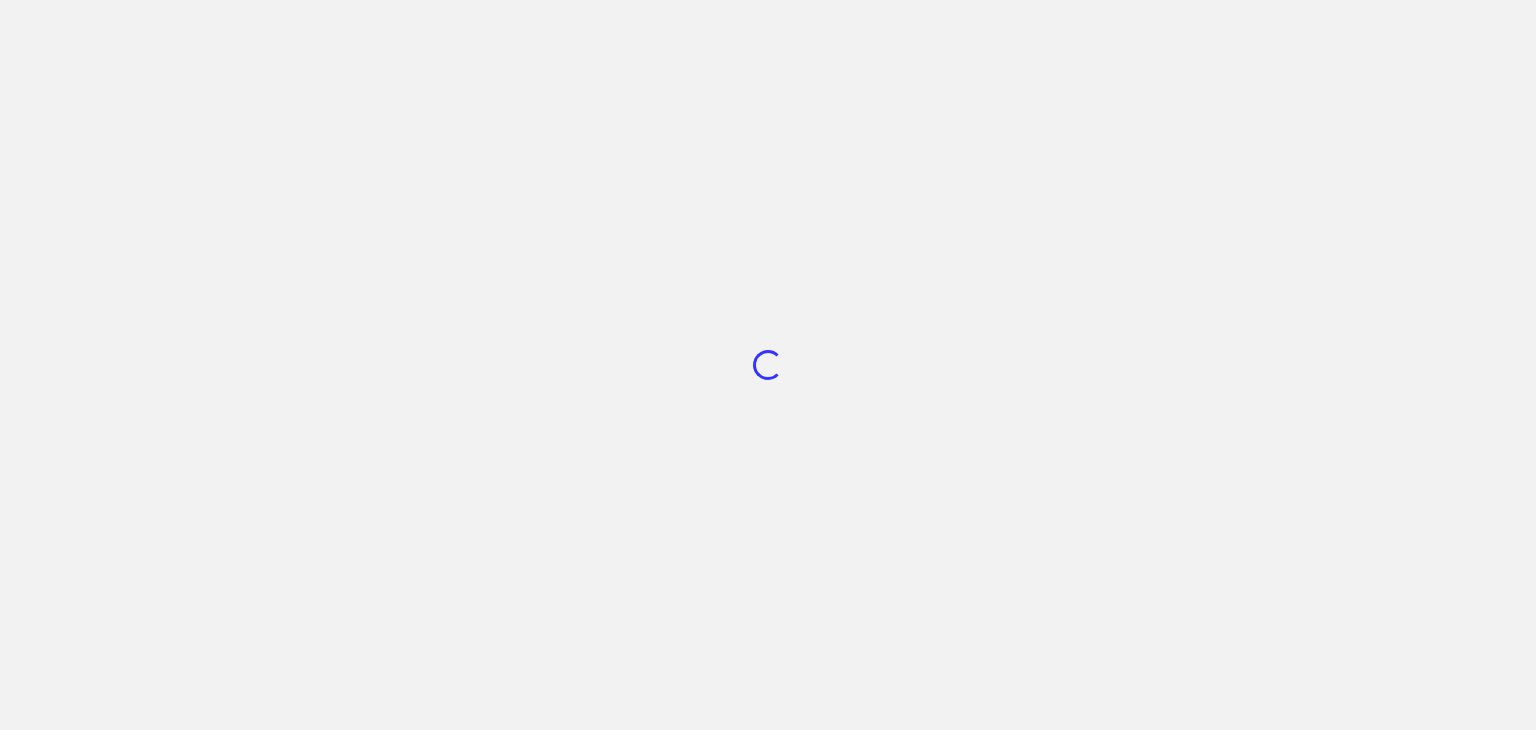 scroll, scrollTop: 0, scrollLeft: 0, axis: both 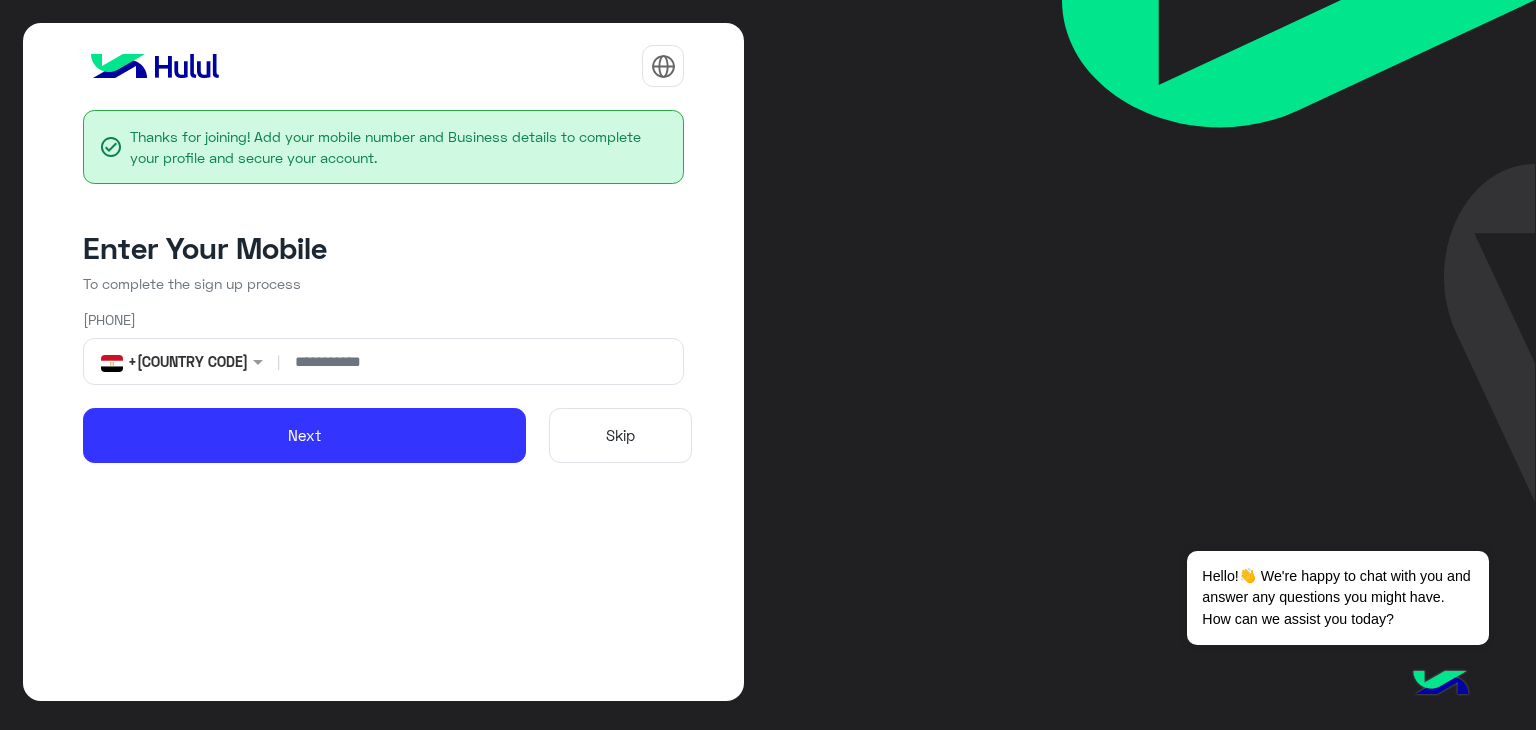 click 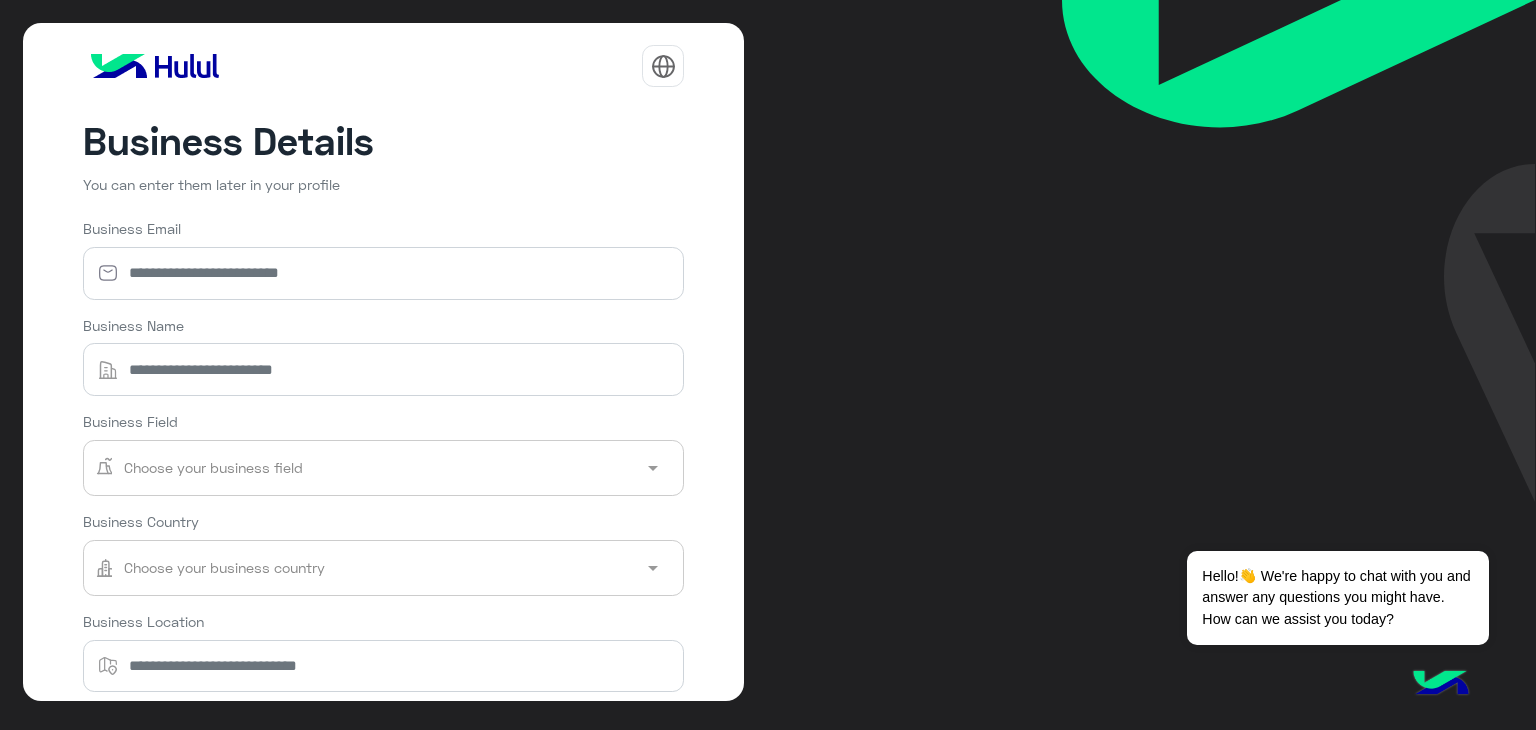 scroll, scrollTop: 117, scrollLeft: 0, axis: vertical 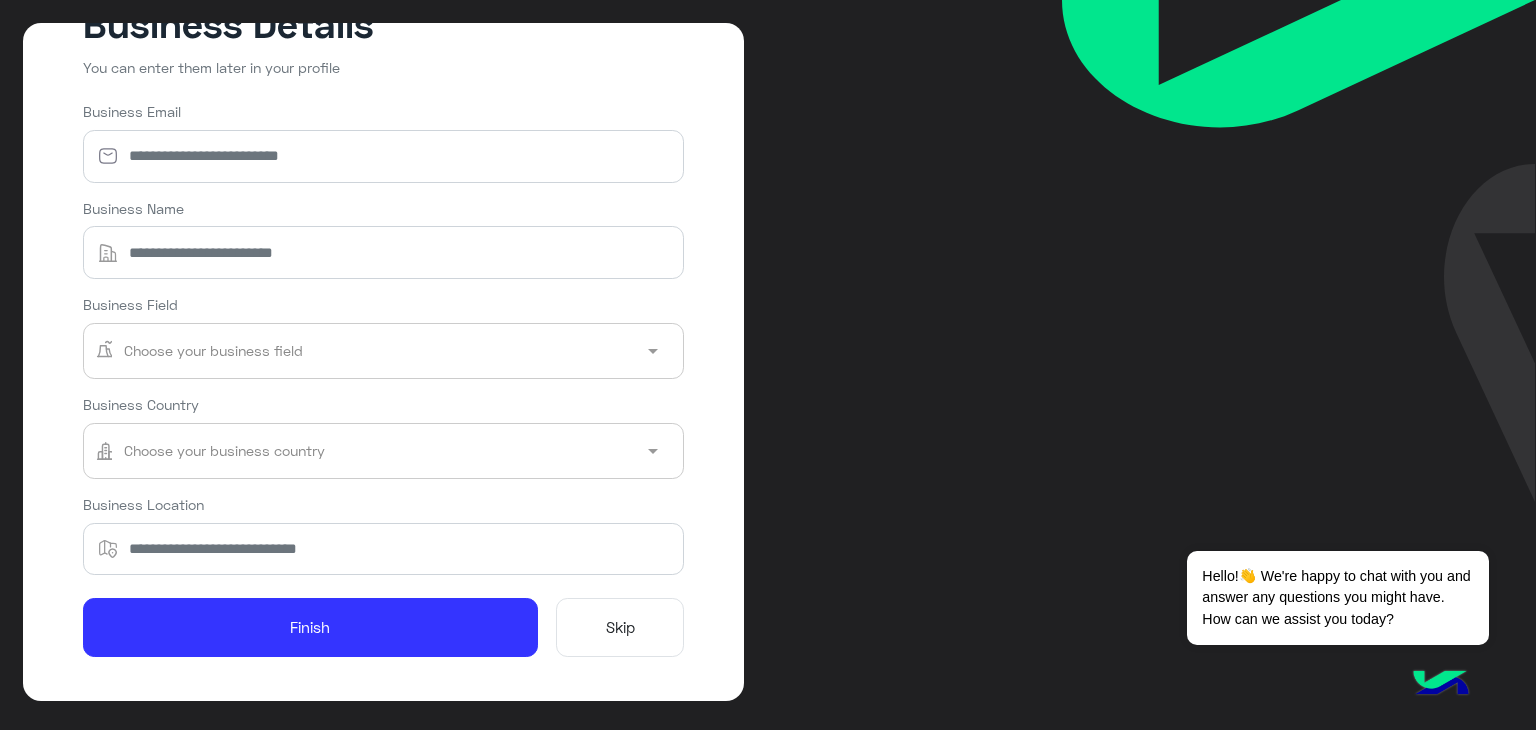 click on "Skip" 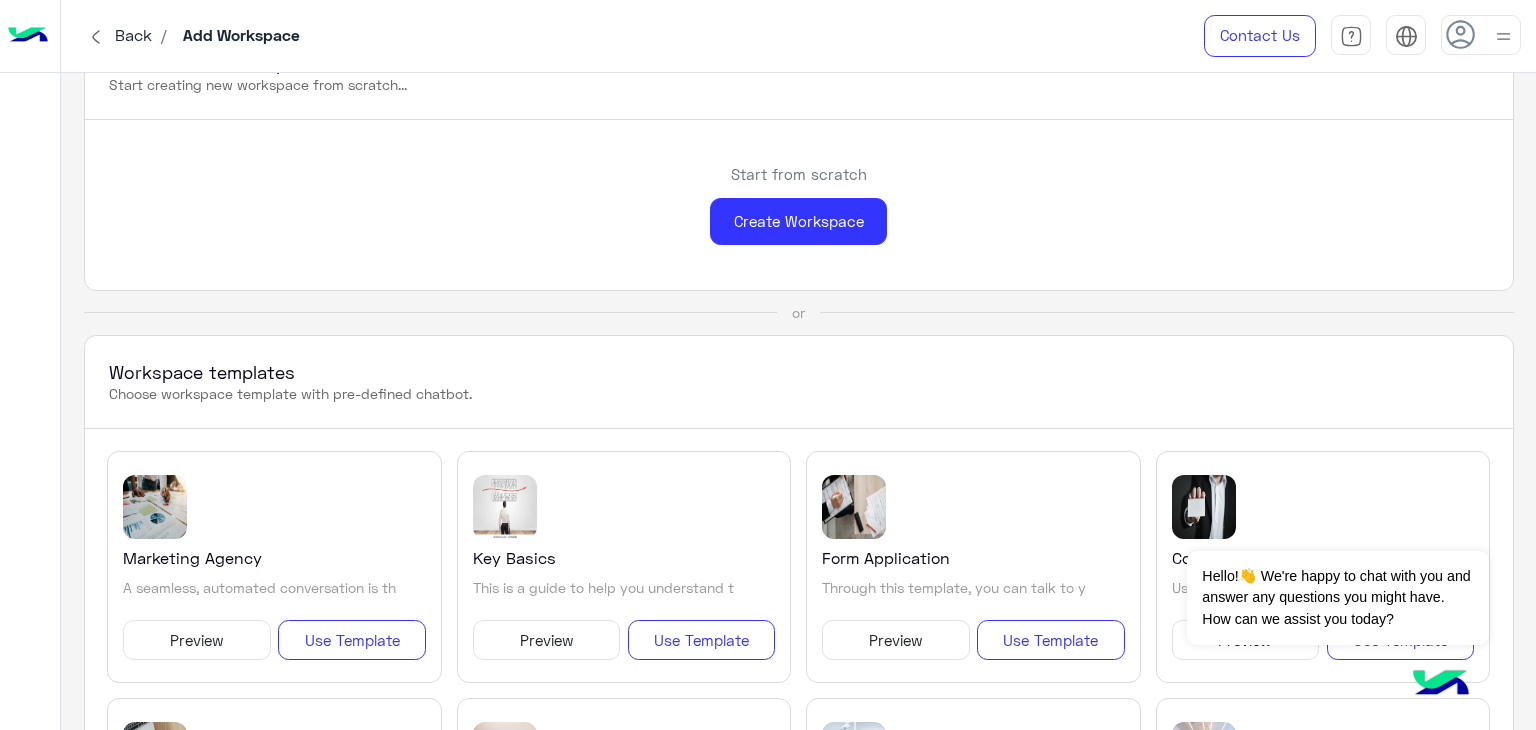 scroll, scrollTop: 32, scrollLeft: 0, axis: vertical 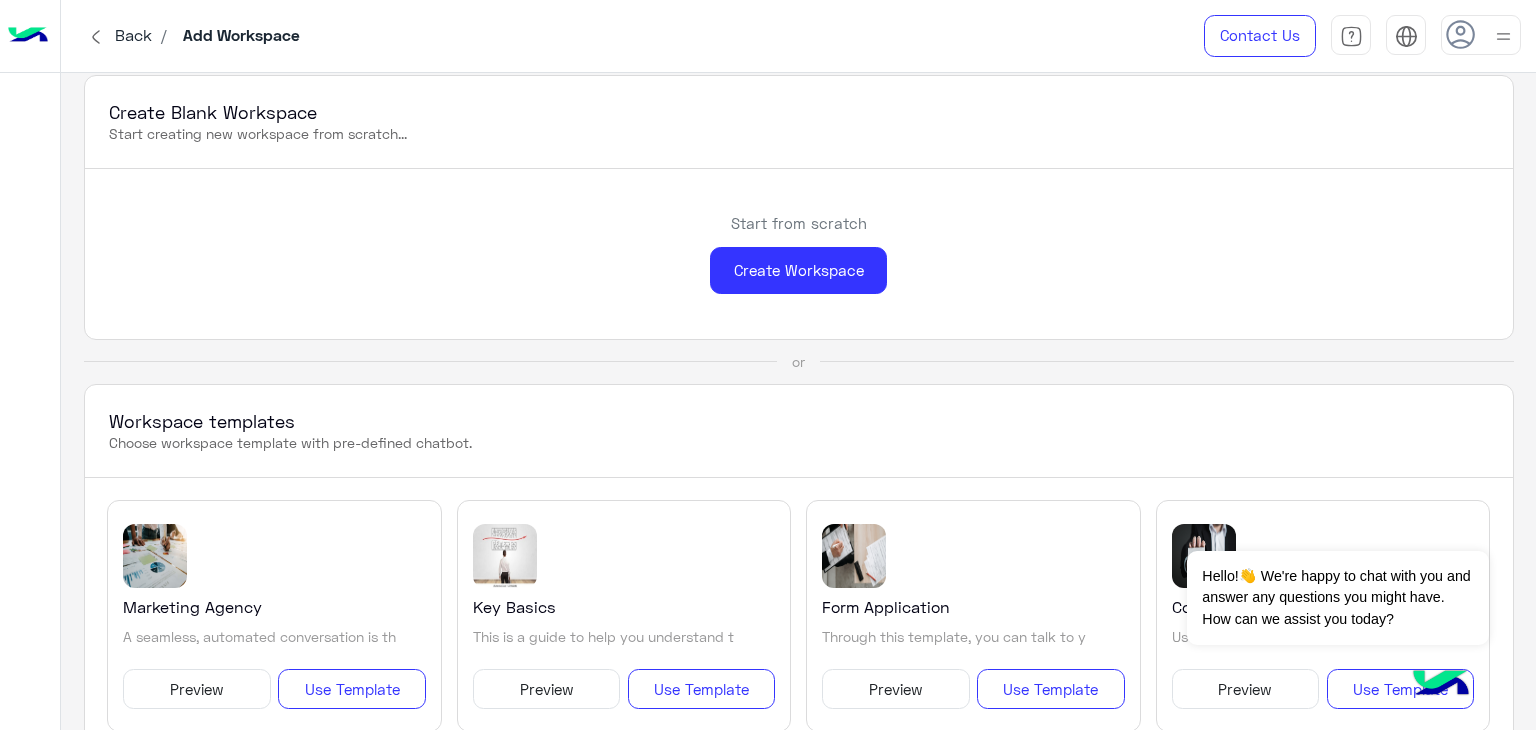 click at bounding box center [96, 37] 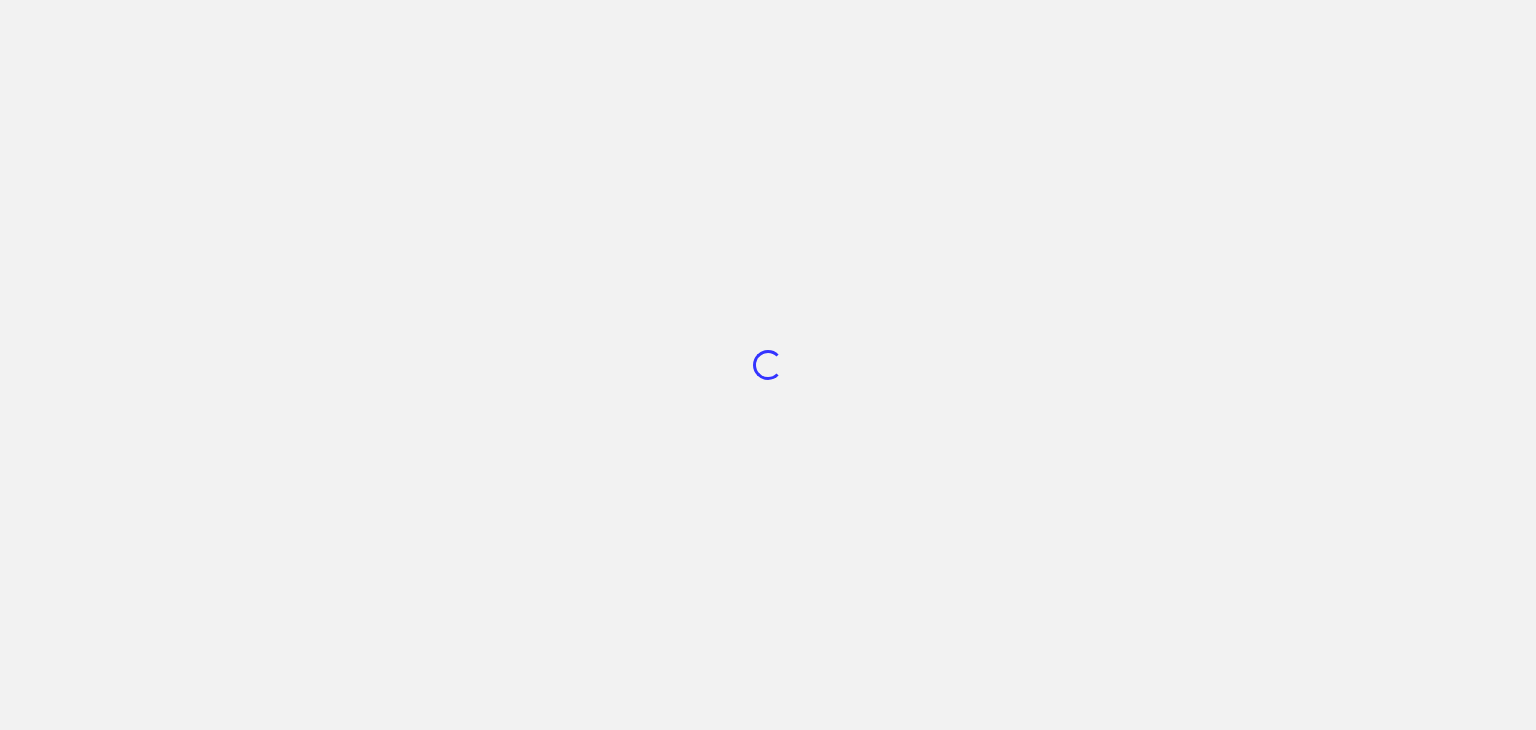 scroll, scrollTop: 0, scrollLeft: 0, axis: both 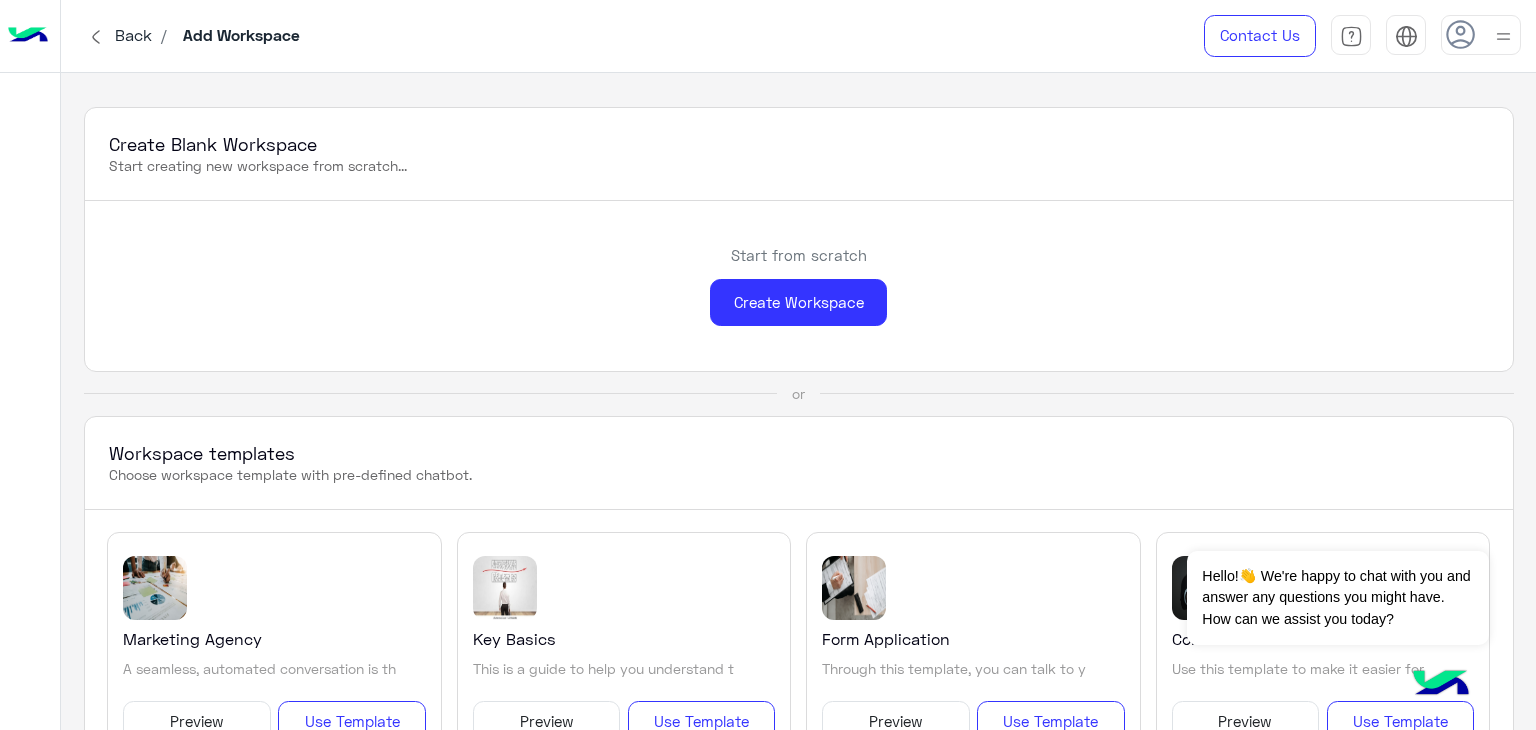 click at bounding box center [1460, 30] 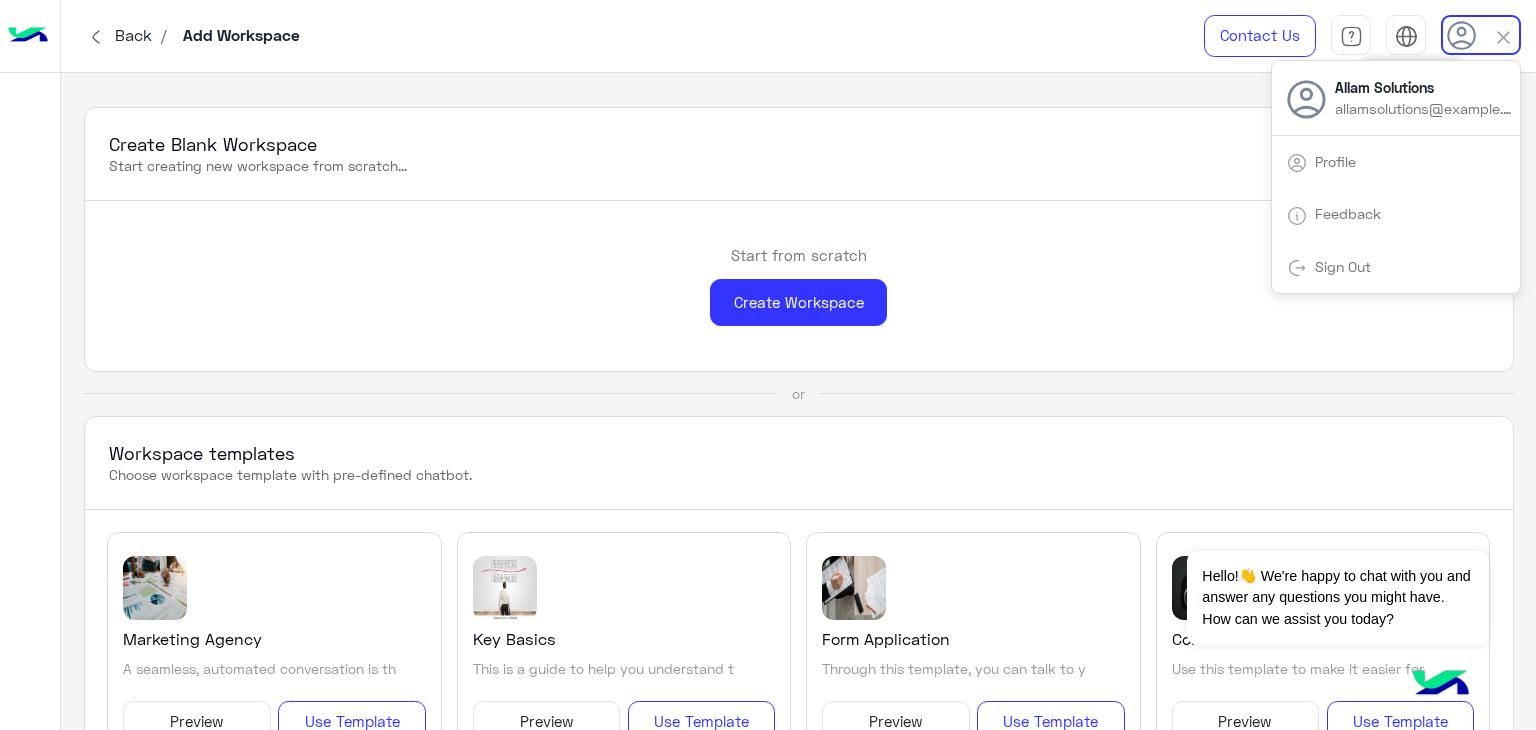 click at bounding box center (1406, 36) 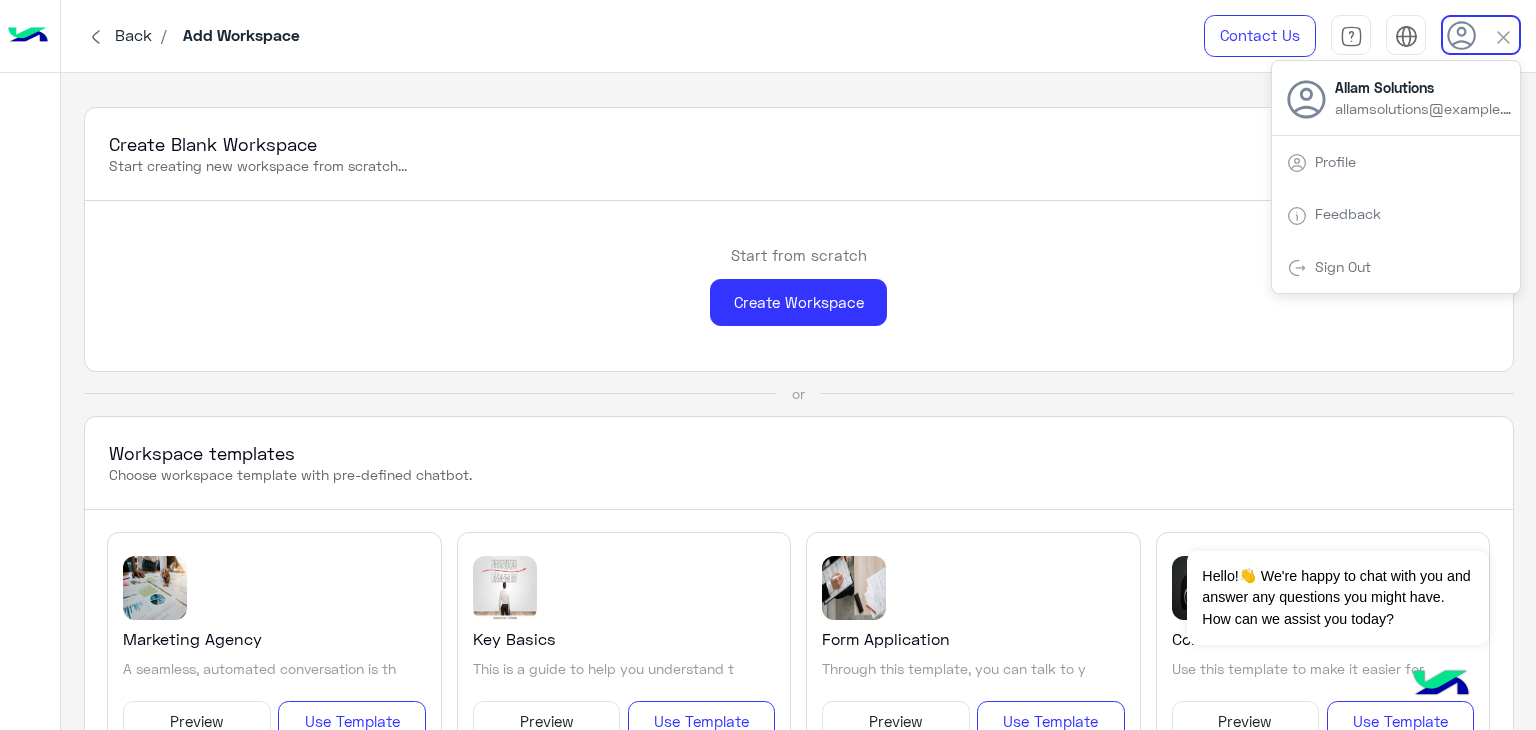 click 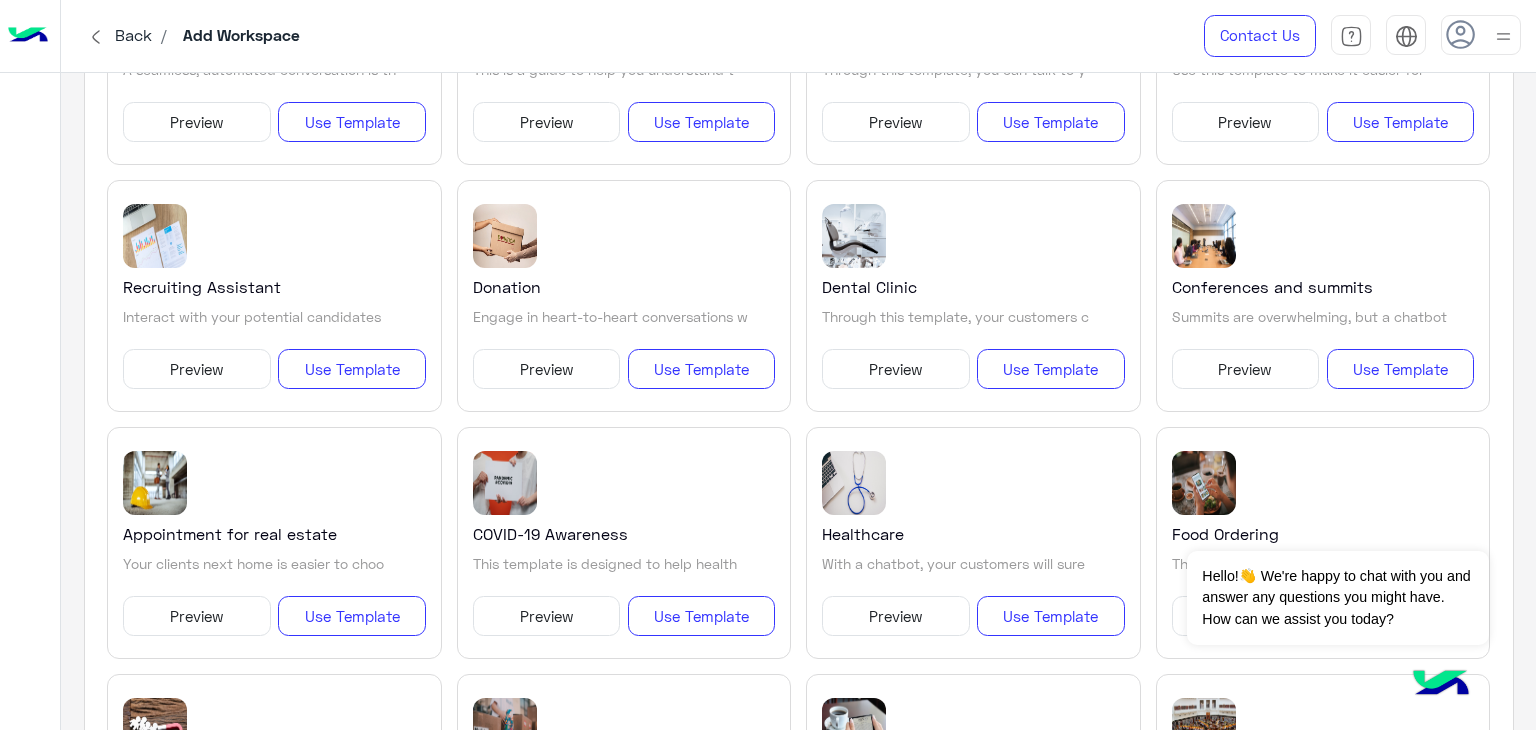 scroll, scrollTop: 0, scrollLeft: 0, axis: both 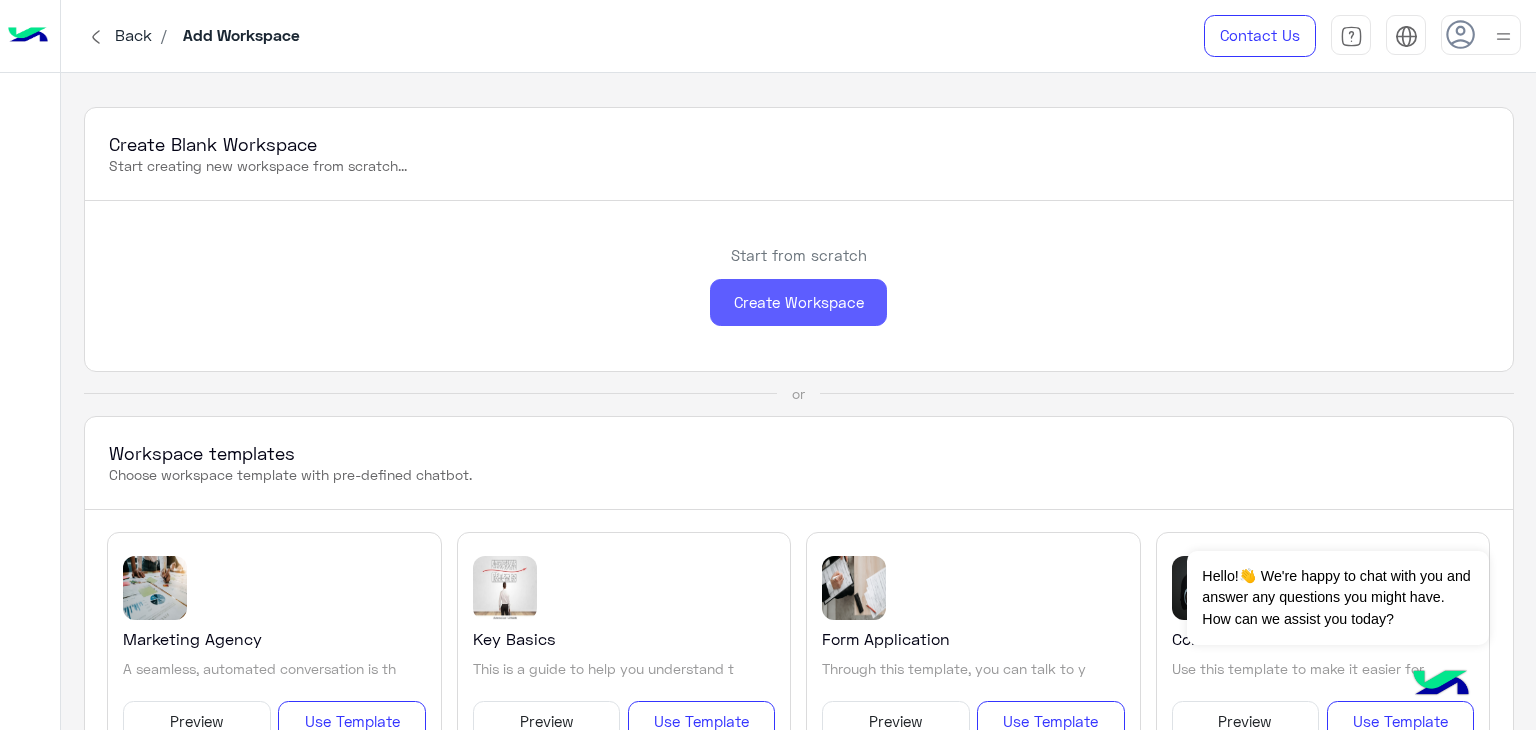 click on "Create Workspace" 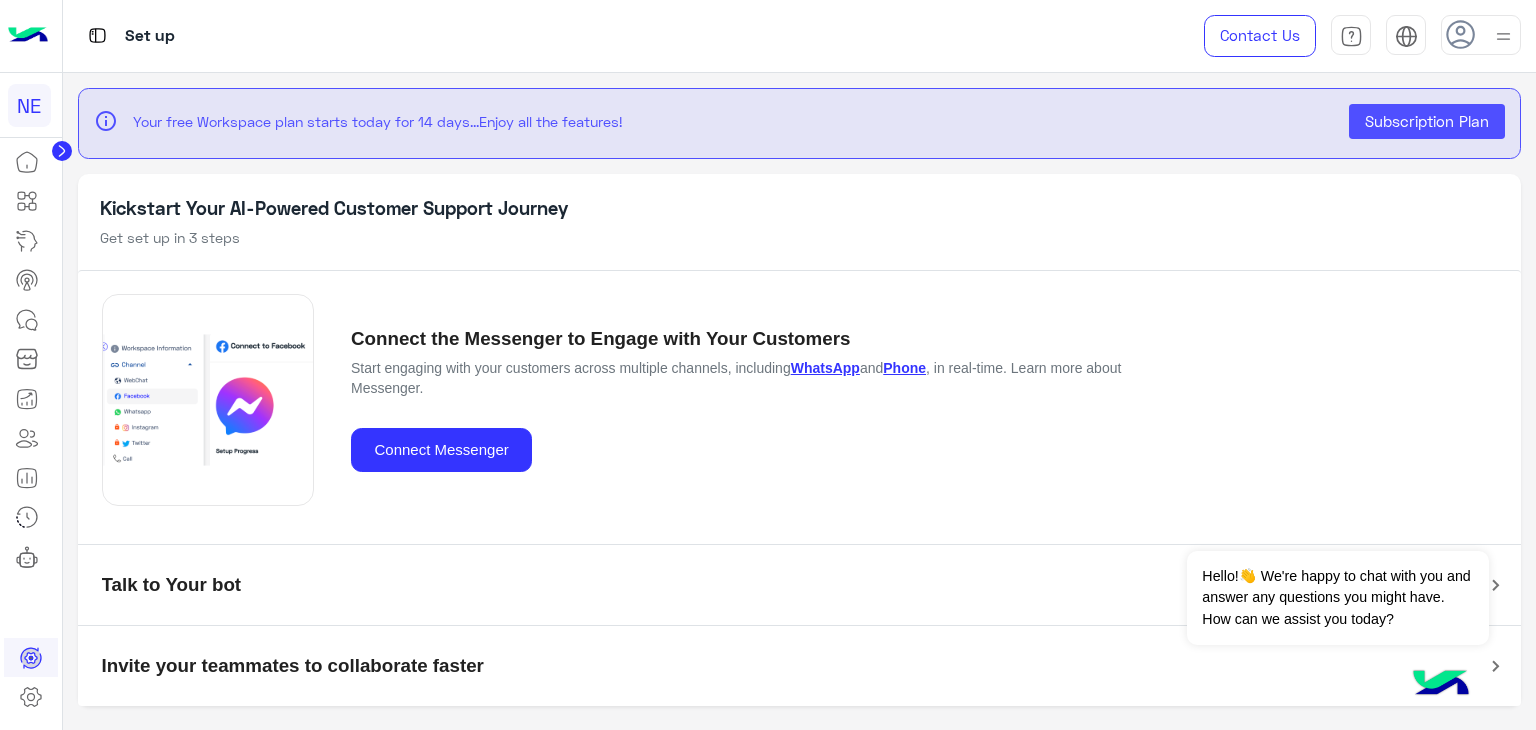 click on "Connect the Messenger to Engage with Your Customers  Start engaging with your customers across multiple channels, including   WhatsApp  and   Phone  , in real-time. Learn more about Messenger.   Connect  Messenger" at bounding box center (800, 399) 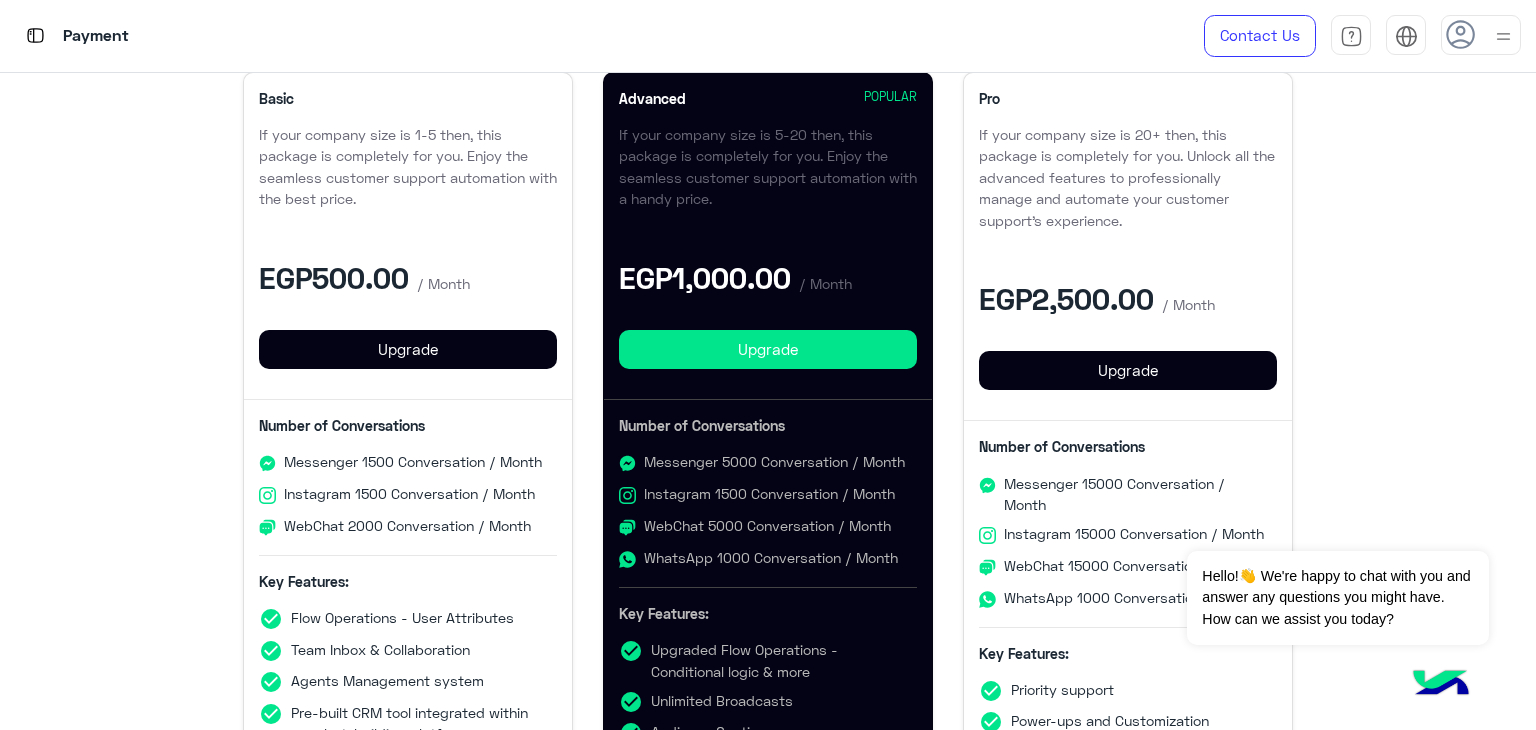 scroll, scrollTop: 147, scrollLeft: 0, axis: vertical 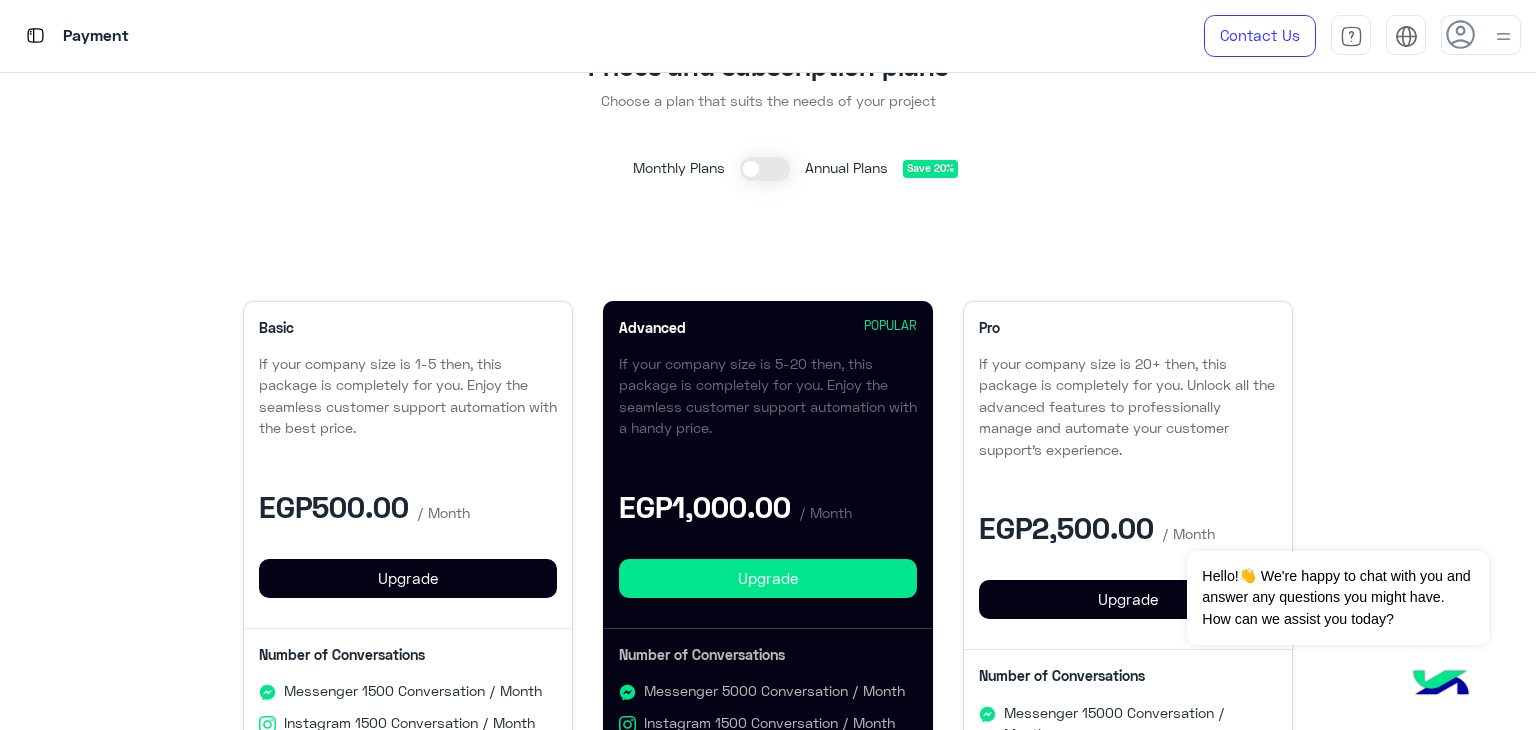 click 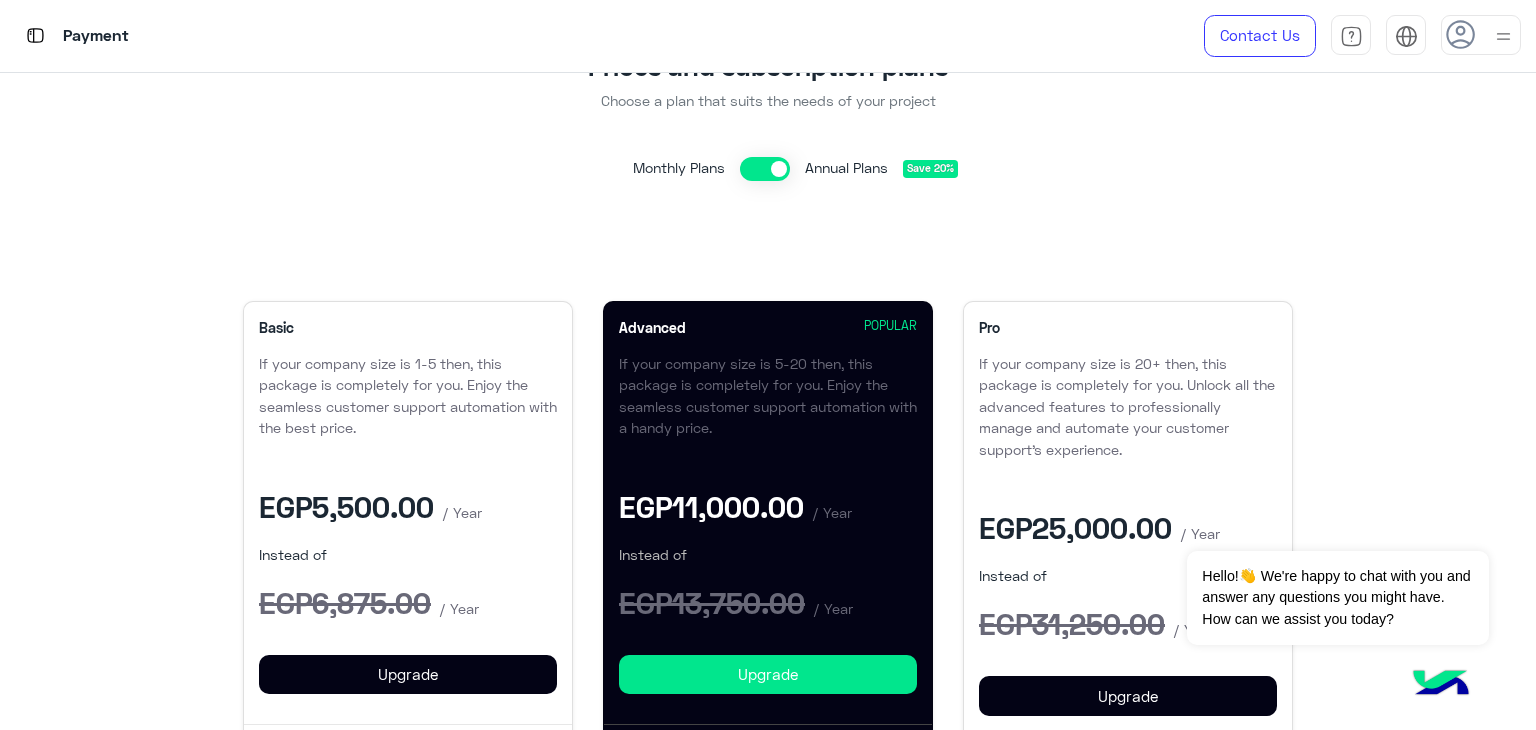 click 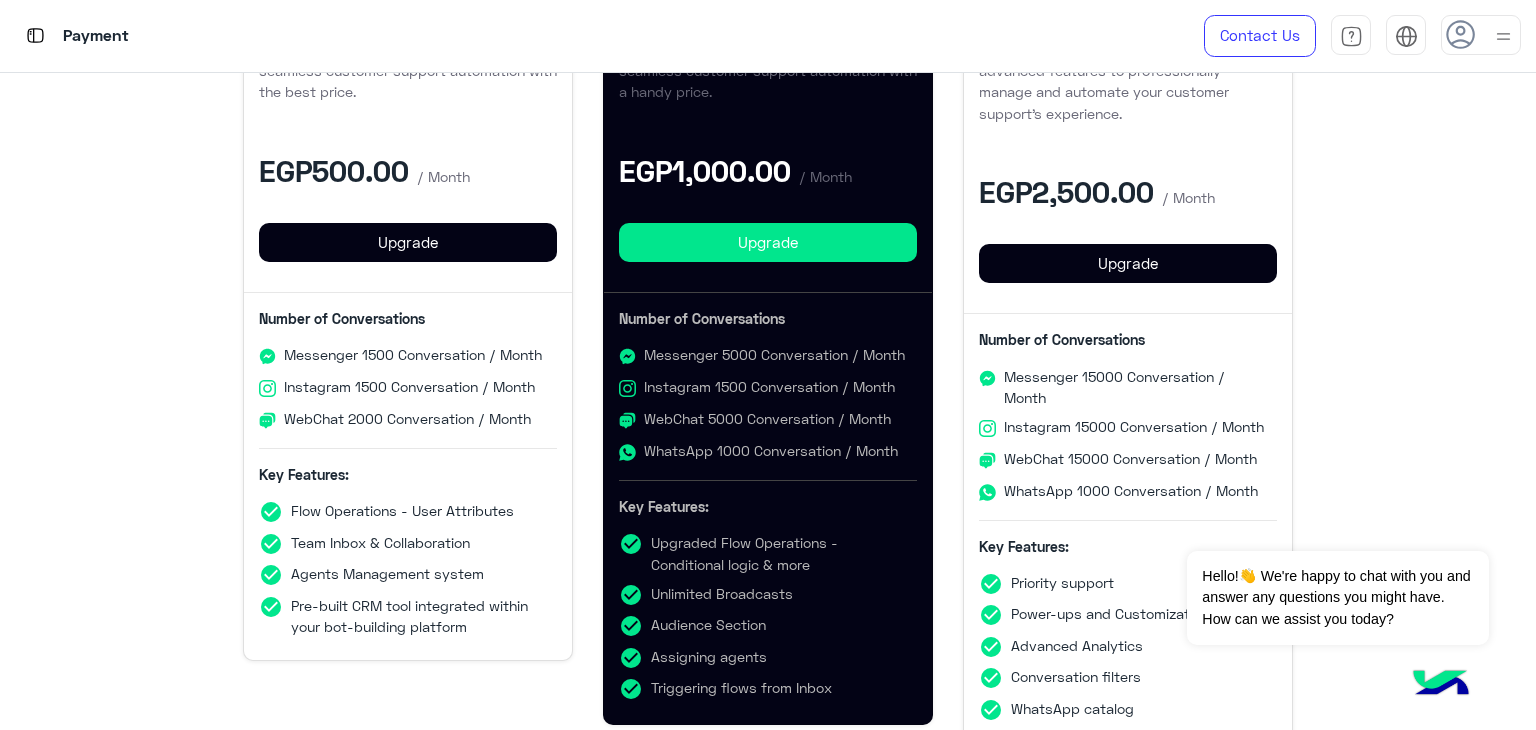 scroll, scrollTop: 532, scrollLeft: 0, axis: vertical 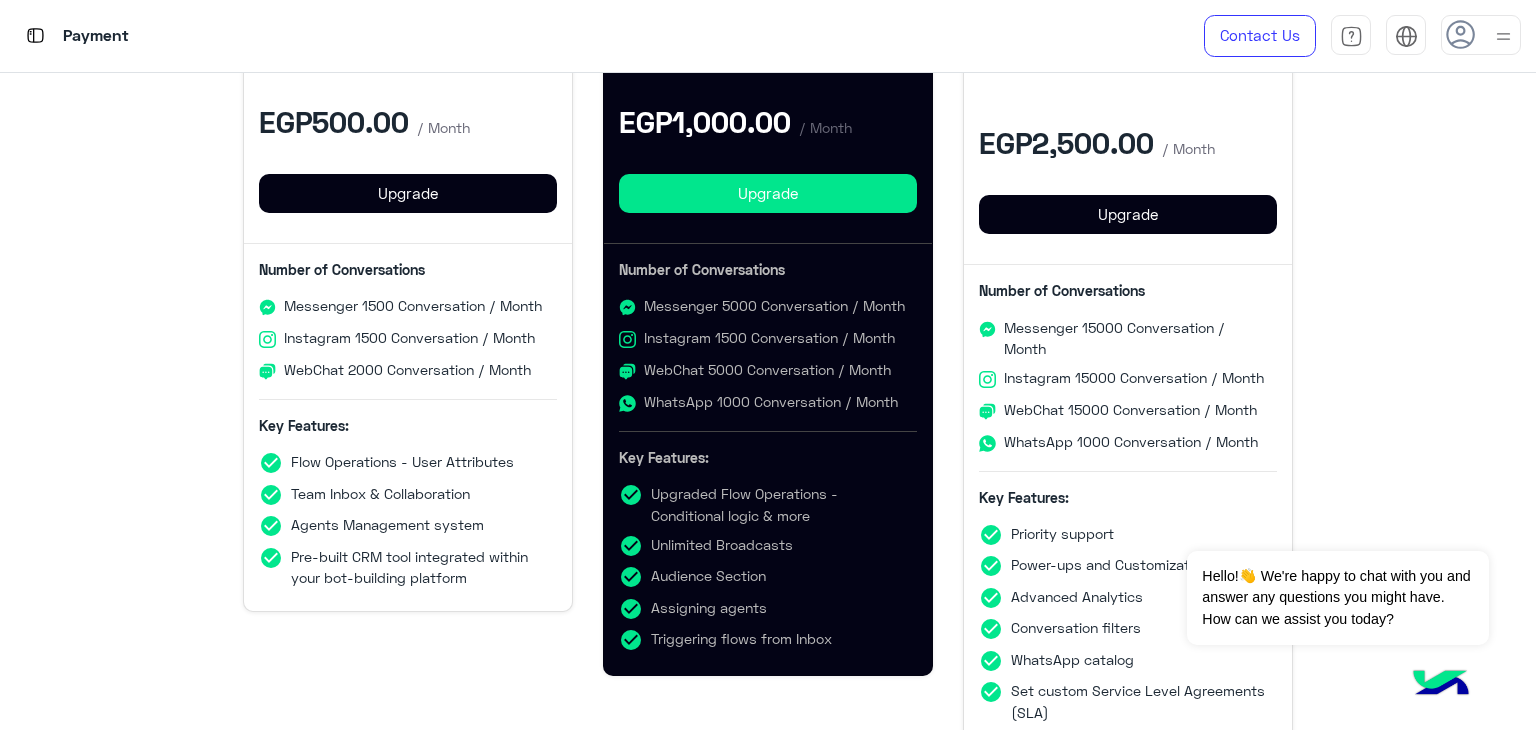 click on "Upgrade" 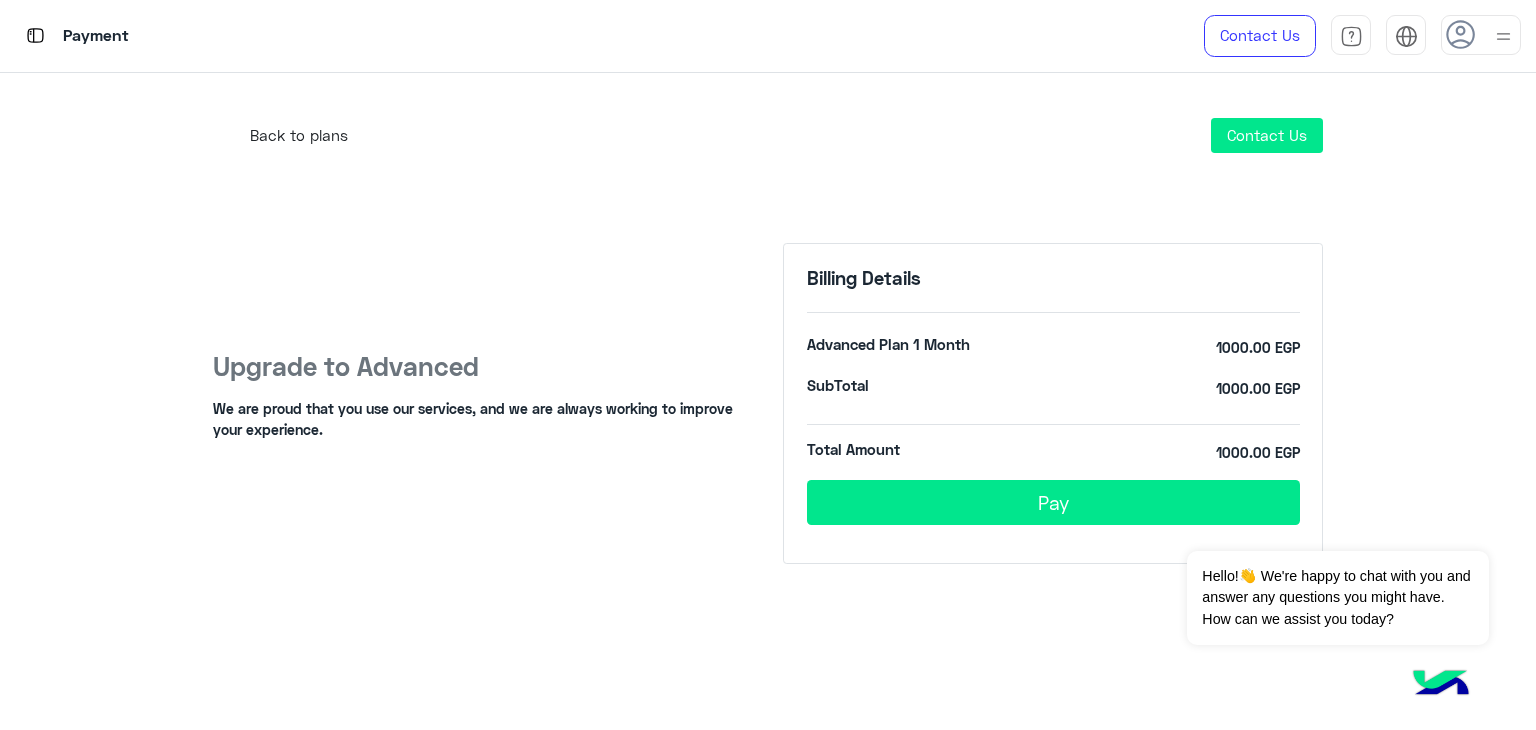 click on "Pay" 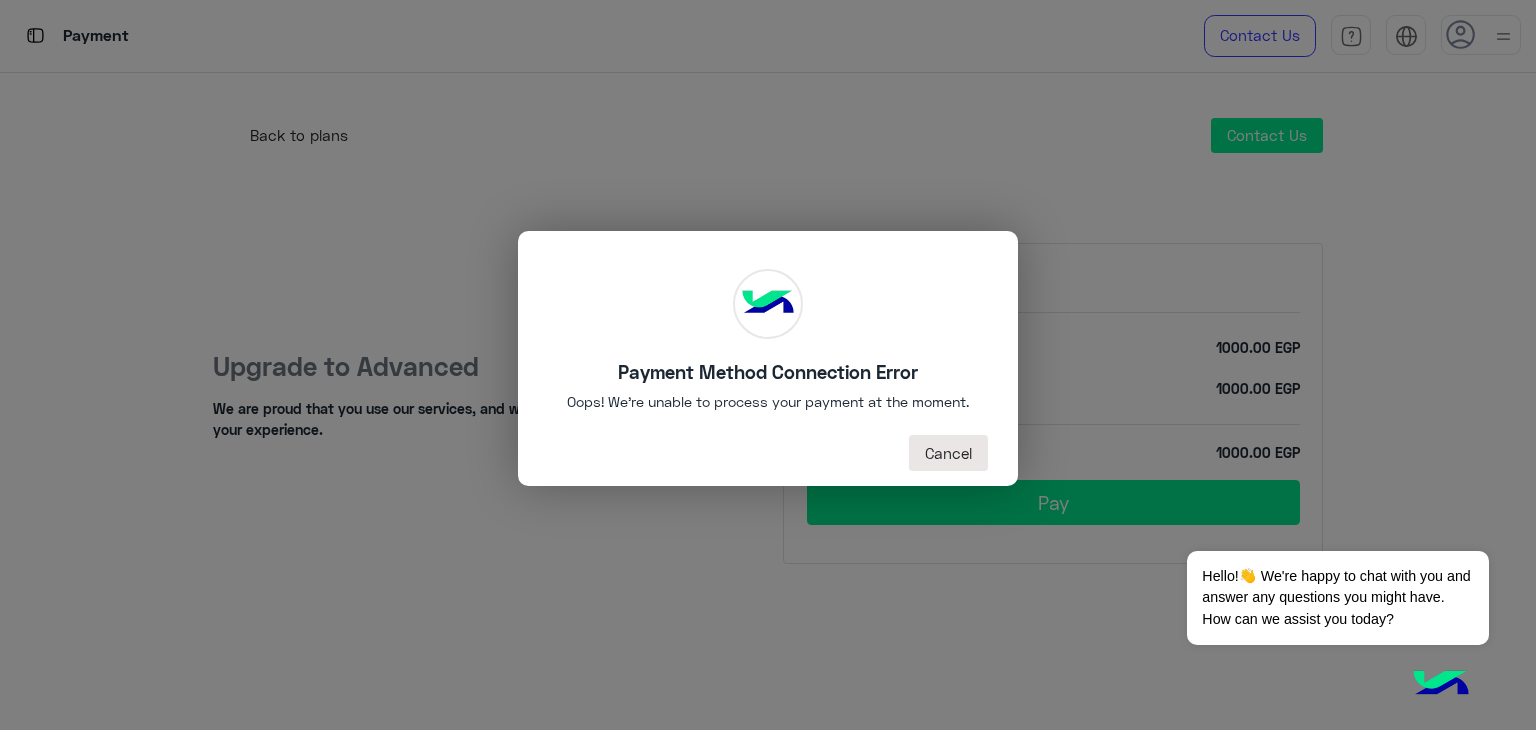 click on "Cancel" 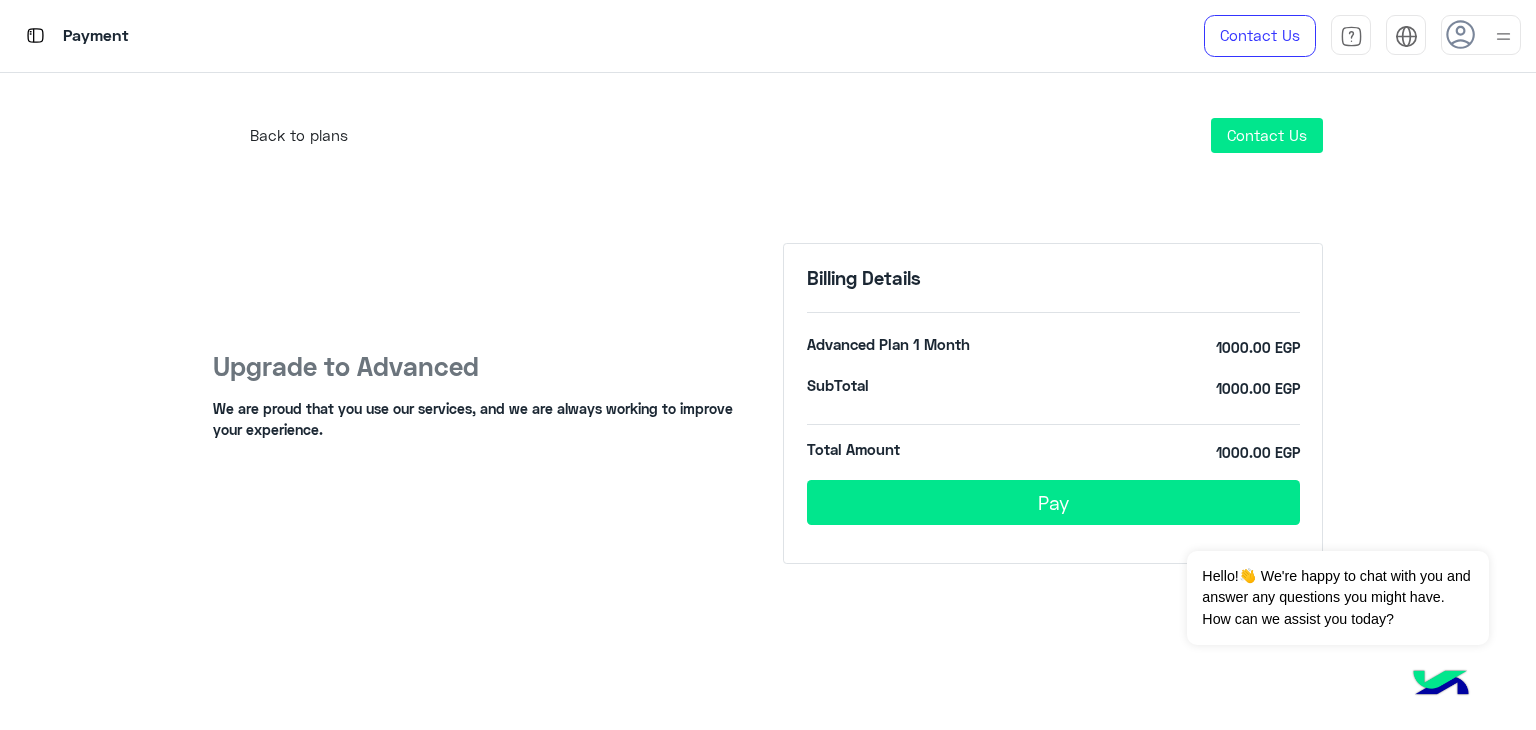 click on "Billing Details  Advanced Plan 1 Month   1000.00 EGP  SubTotal  1000.00 EGP  Total Amount  1000.00 EGP   Pay" 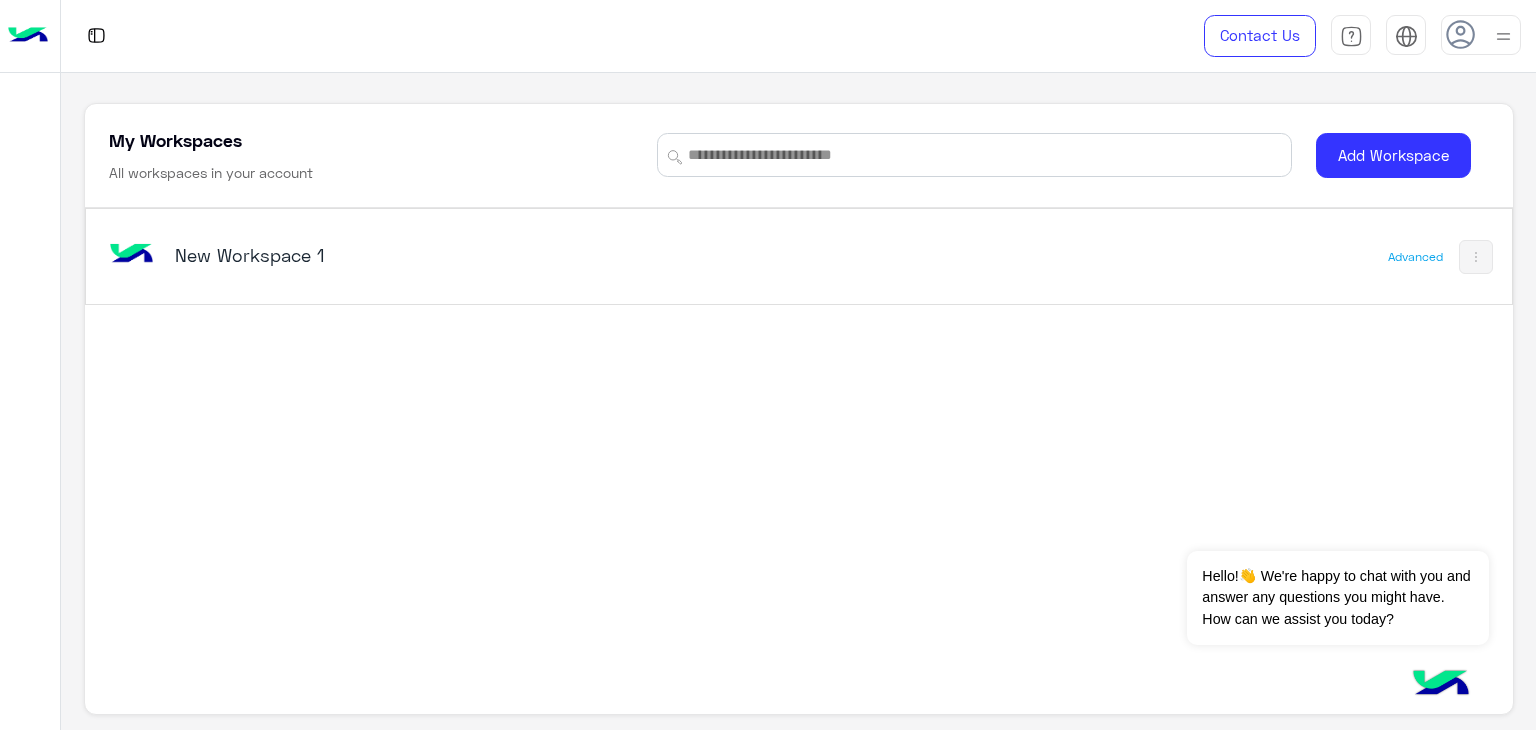 scroll, scrollTop: 0, scrollLeft: 0, axis: both 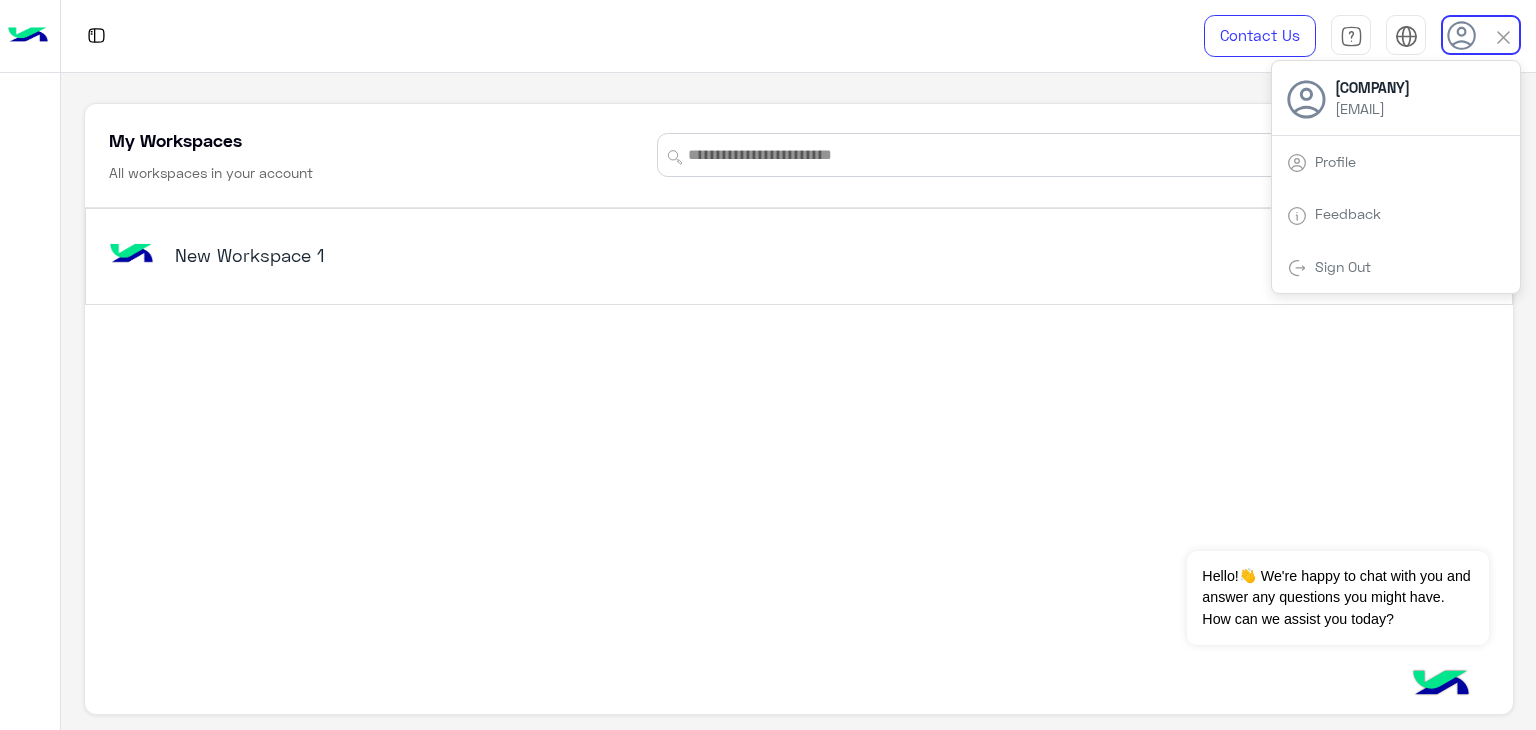 click on "Profile" at bounding box center [1335, 161] 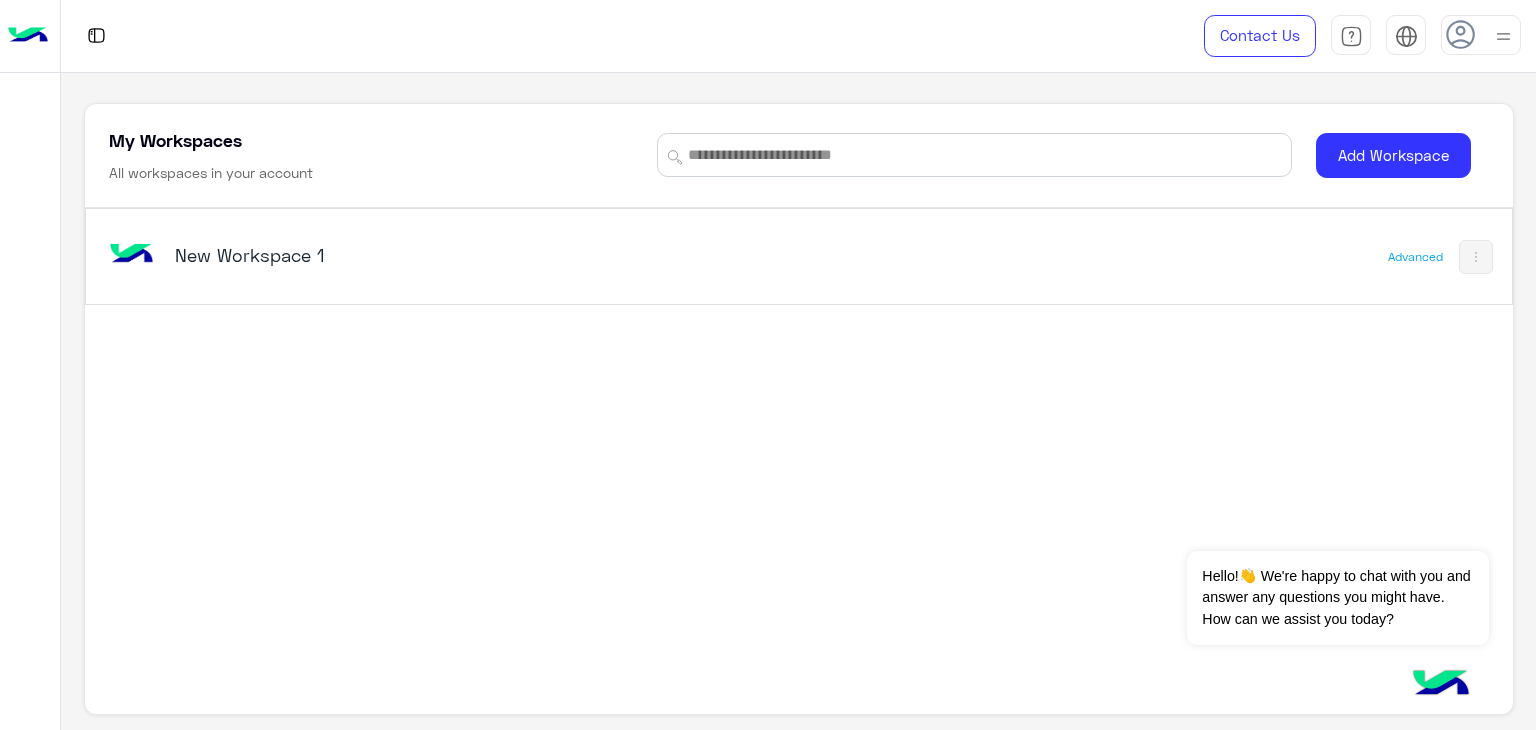 click on "New Workspace 1" at bounding box center (425, 255) 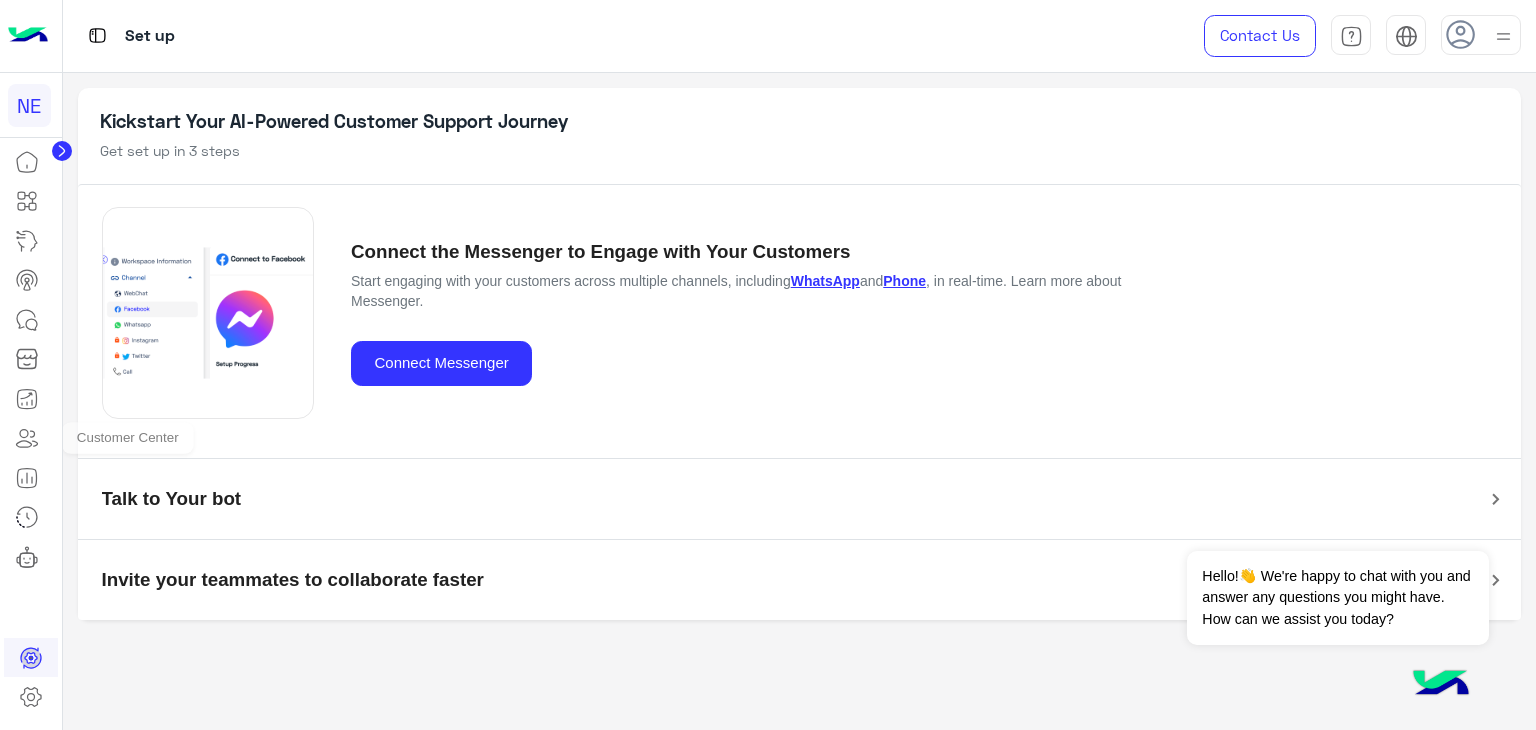 click at bounding box center [27, 438] 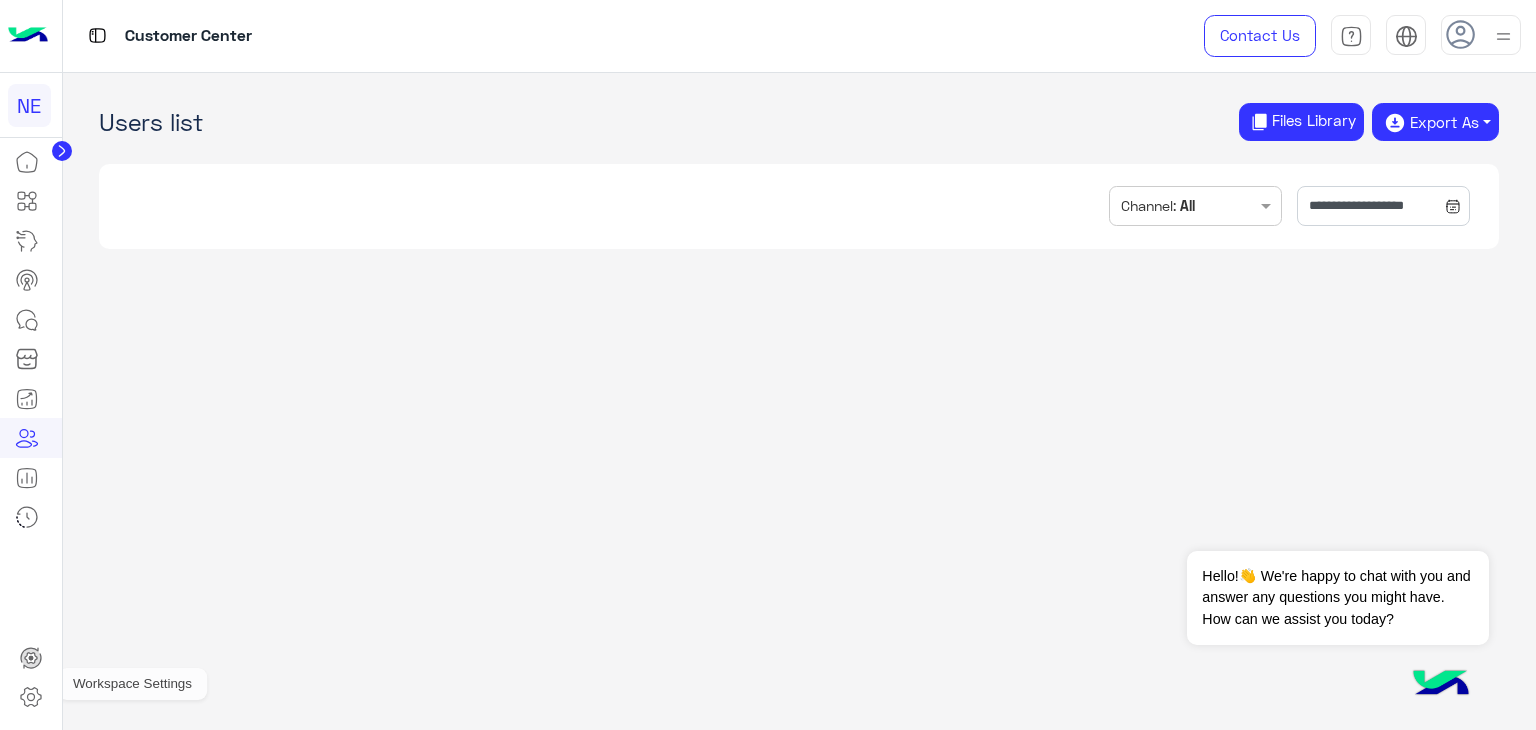 click at bounding box center (31, 697) 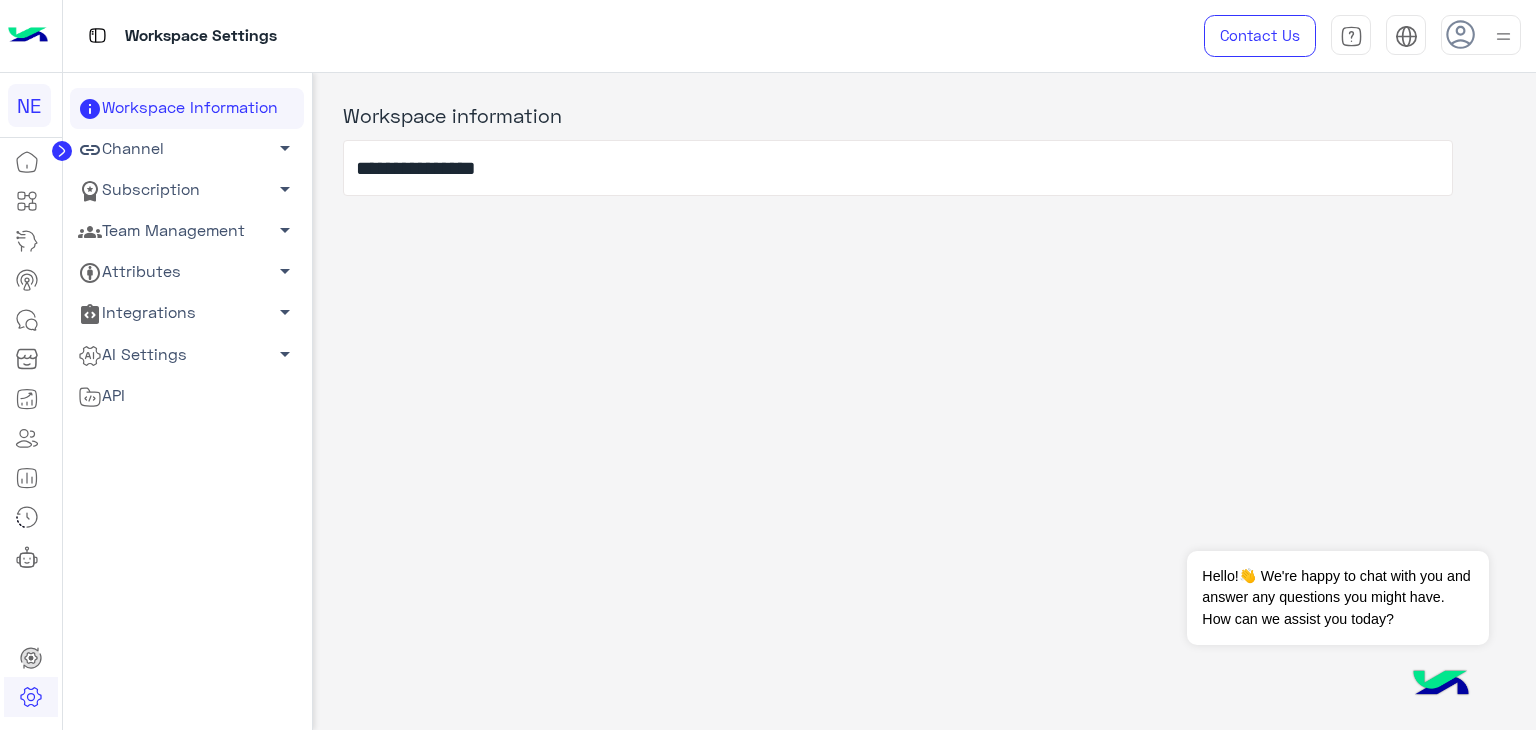 click on "Channel   arrow_drop_down" 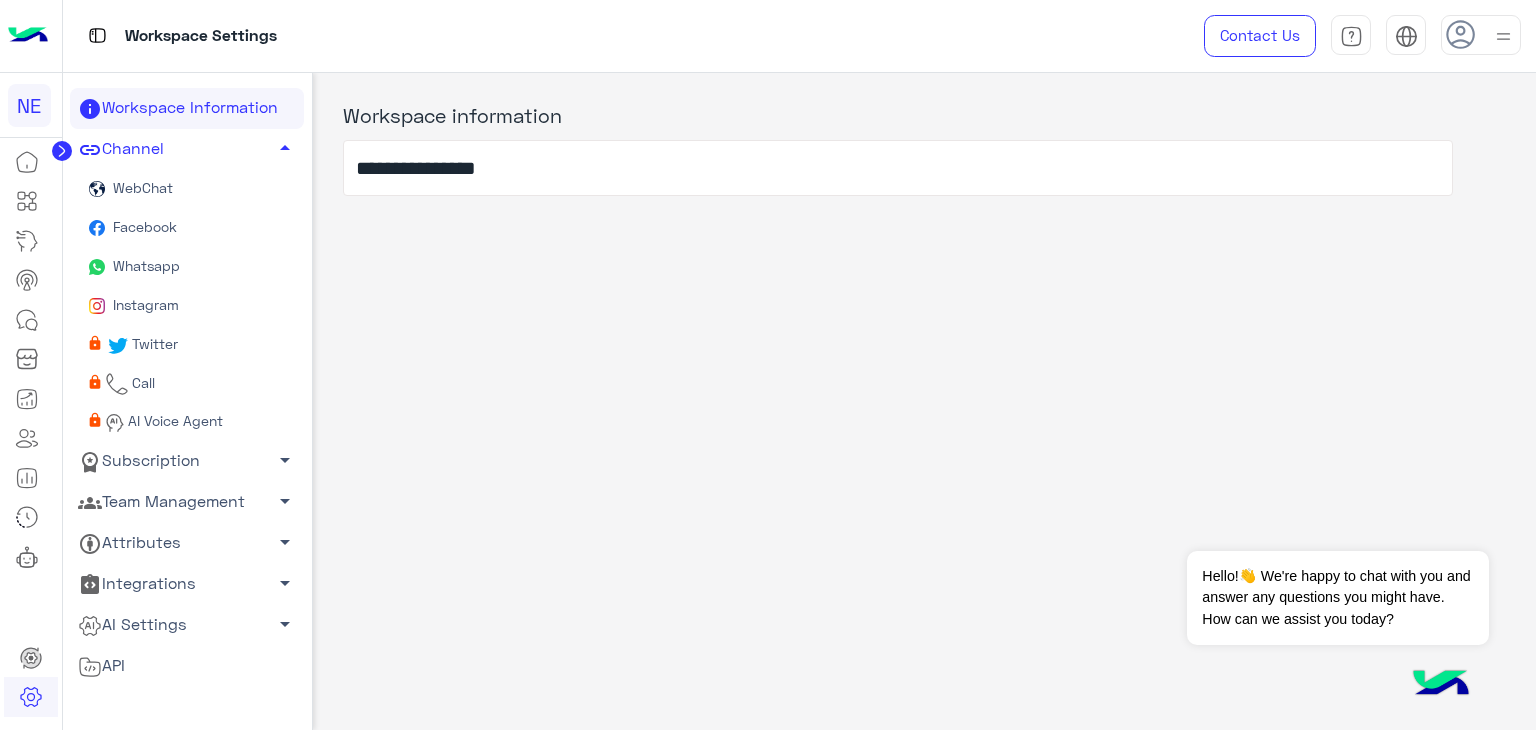 click on "Whatsapp" 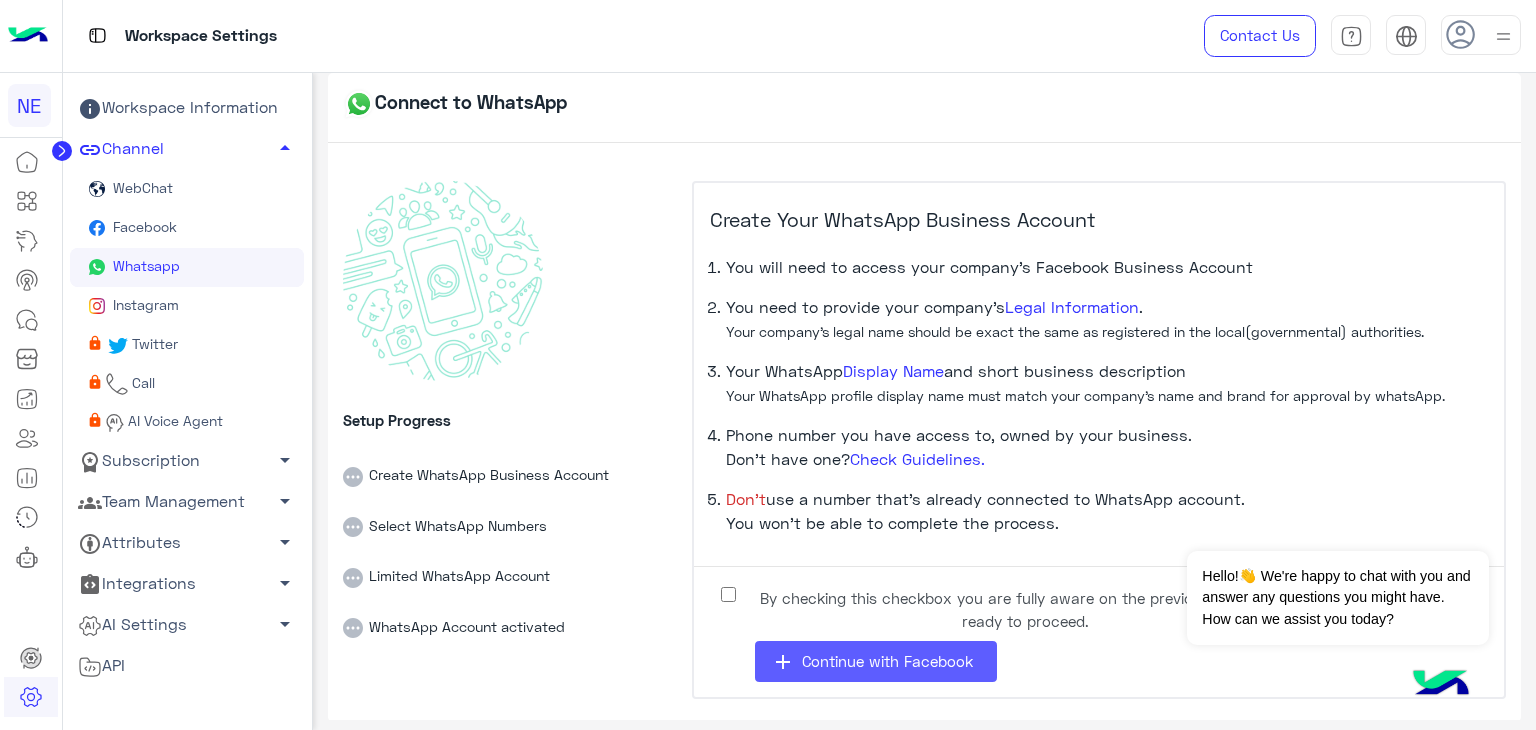click on "Continue with Facebook" at bounding box center (887, 661) 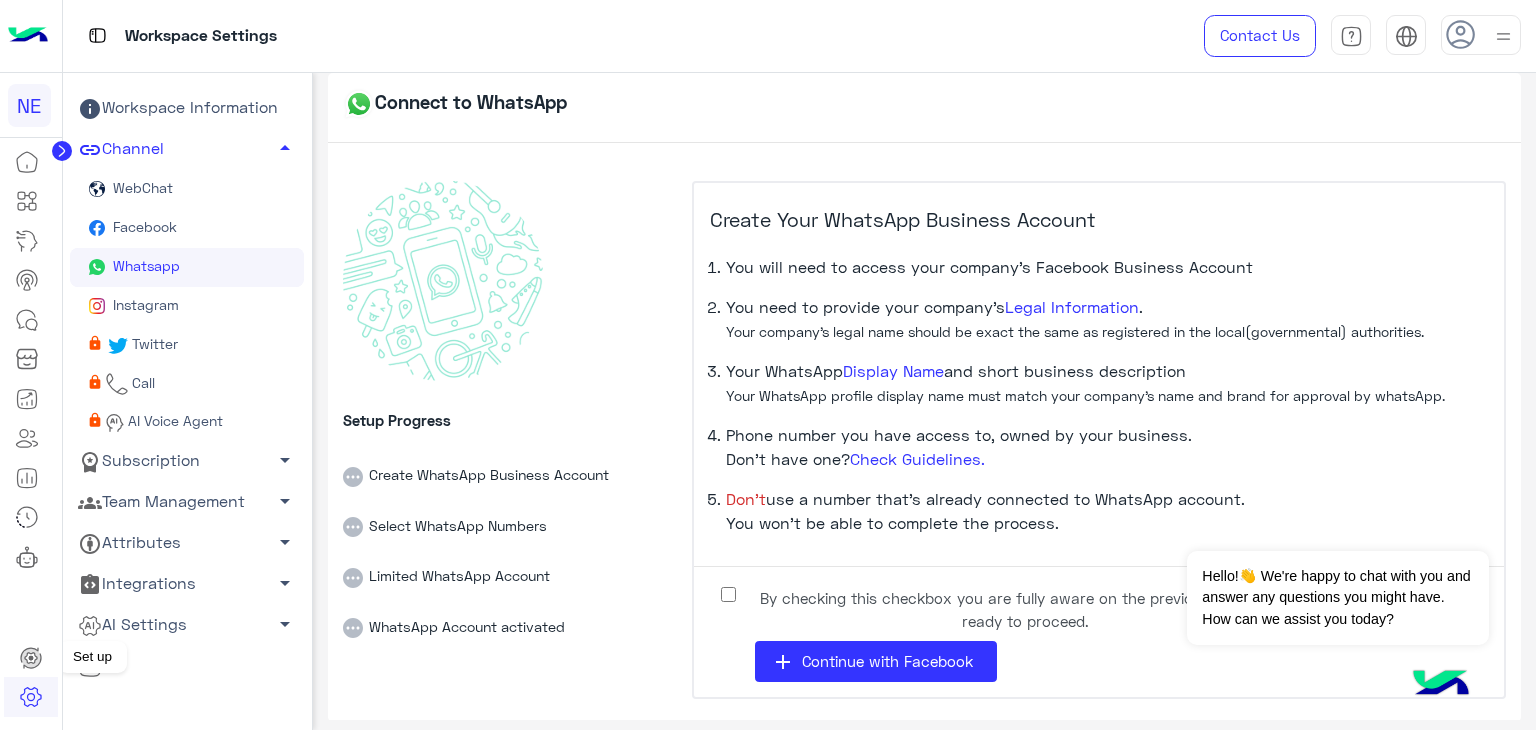 click 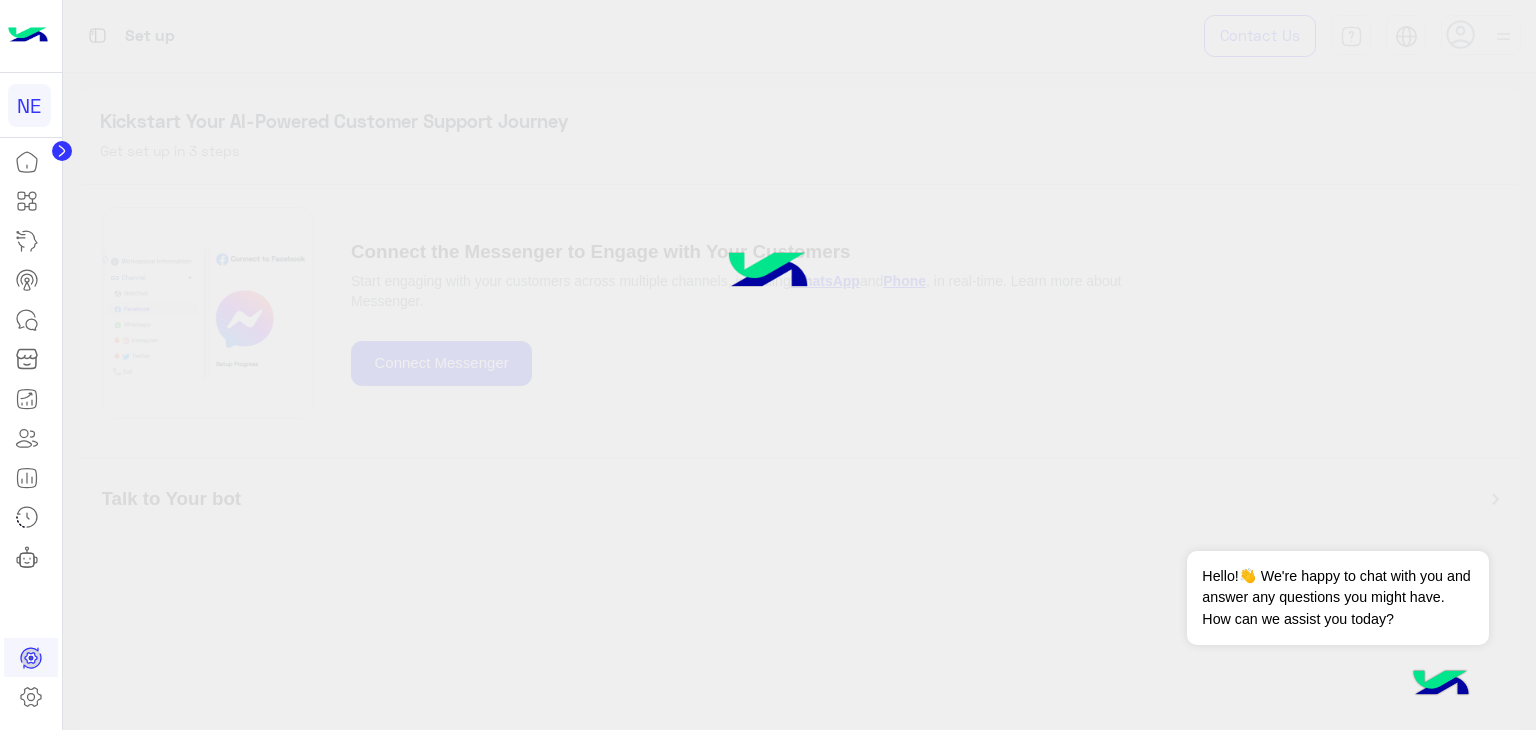 click 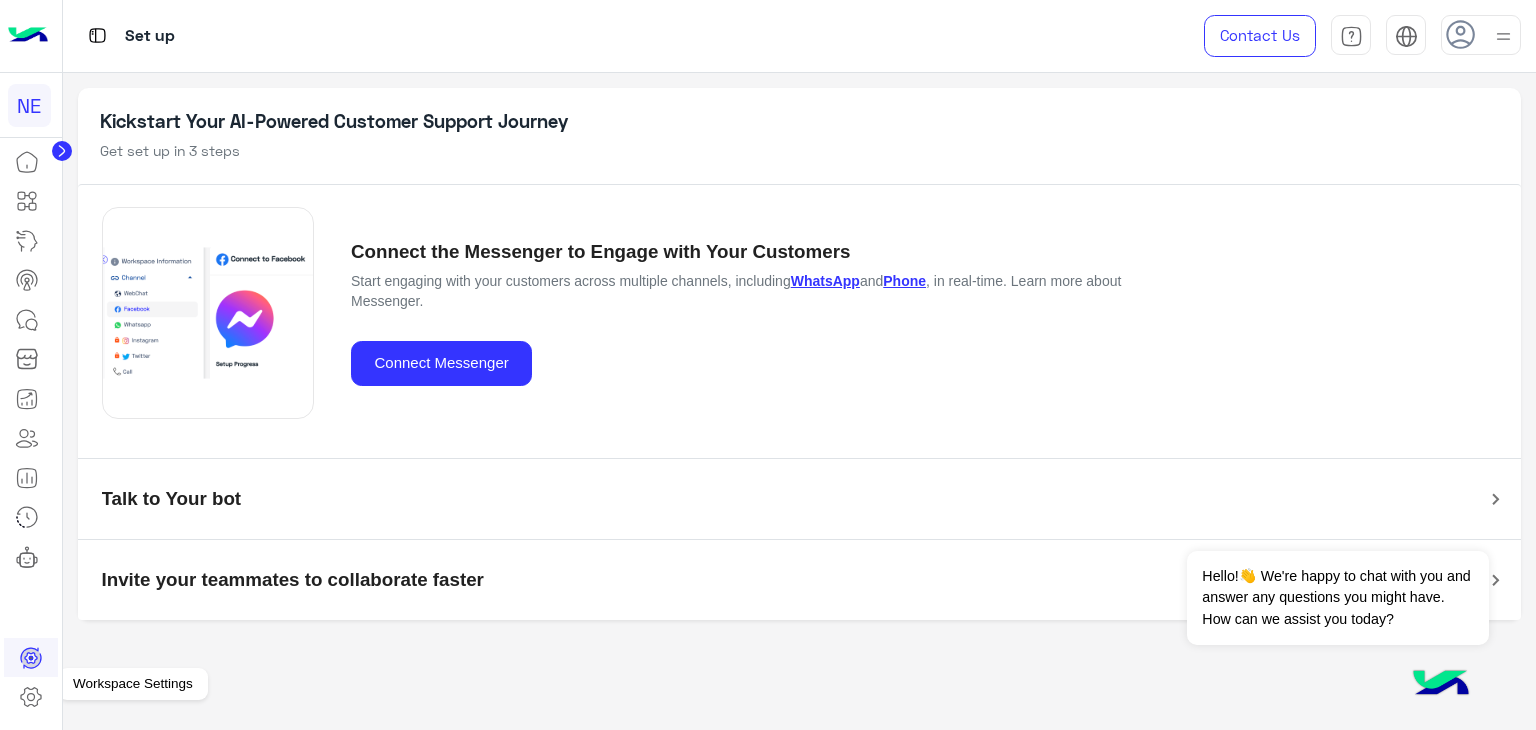 click at bounding box center (31, 697) 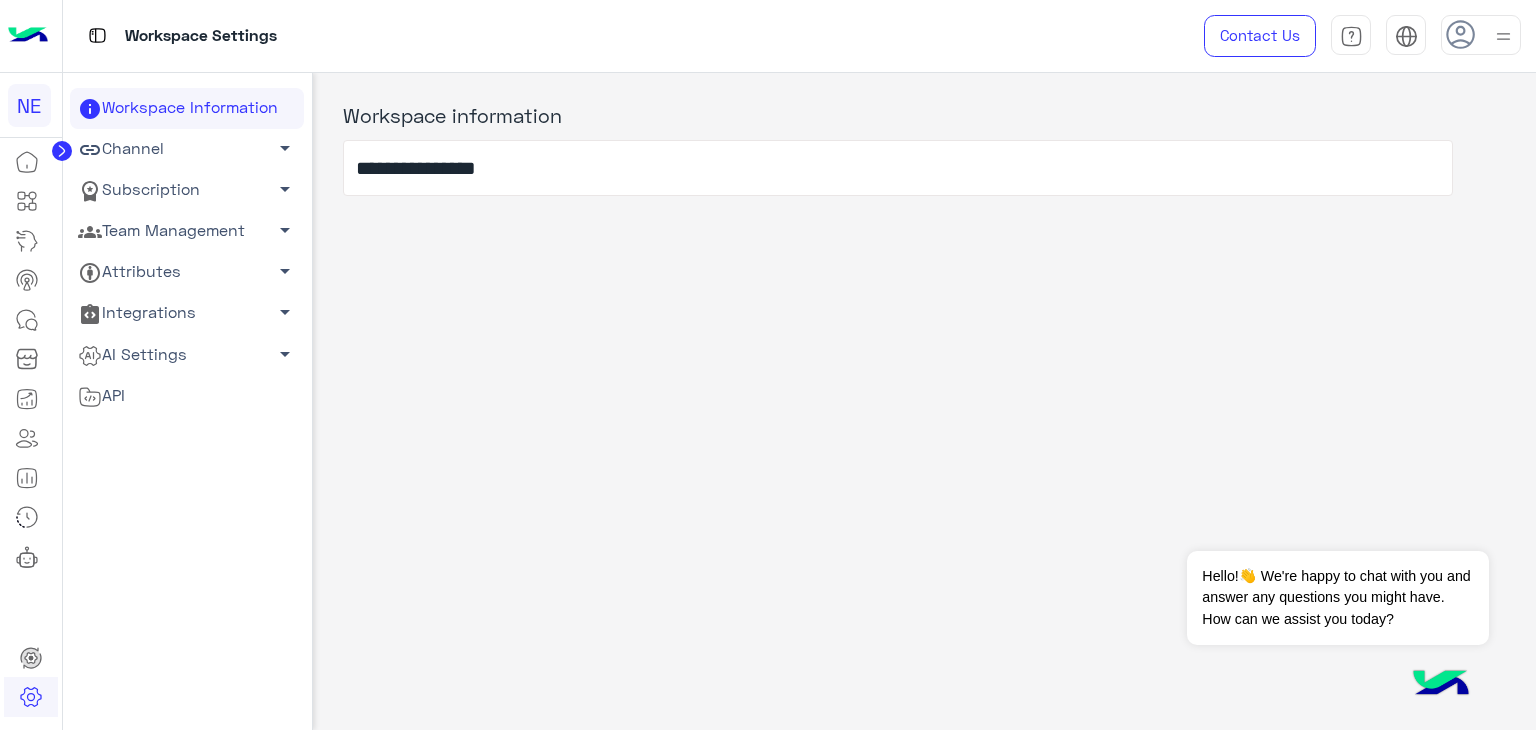 click on "Integrations   arrow_drop_down" 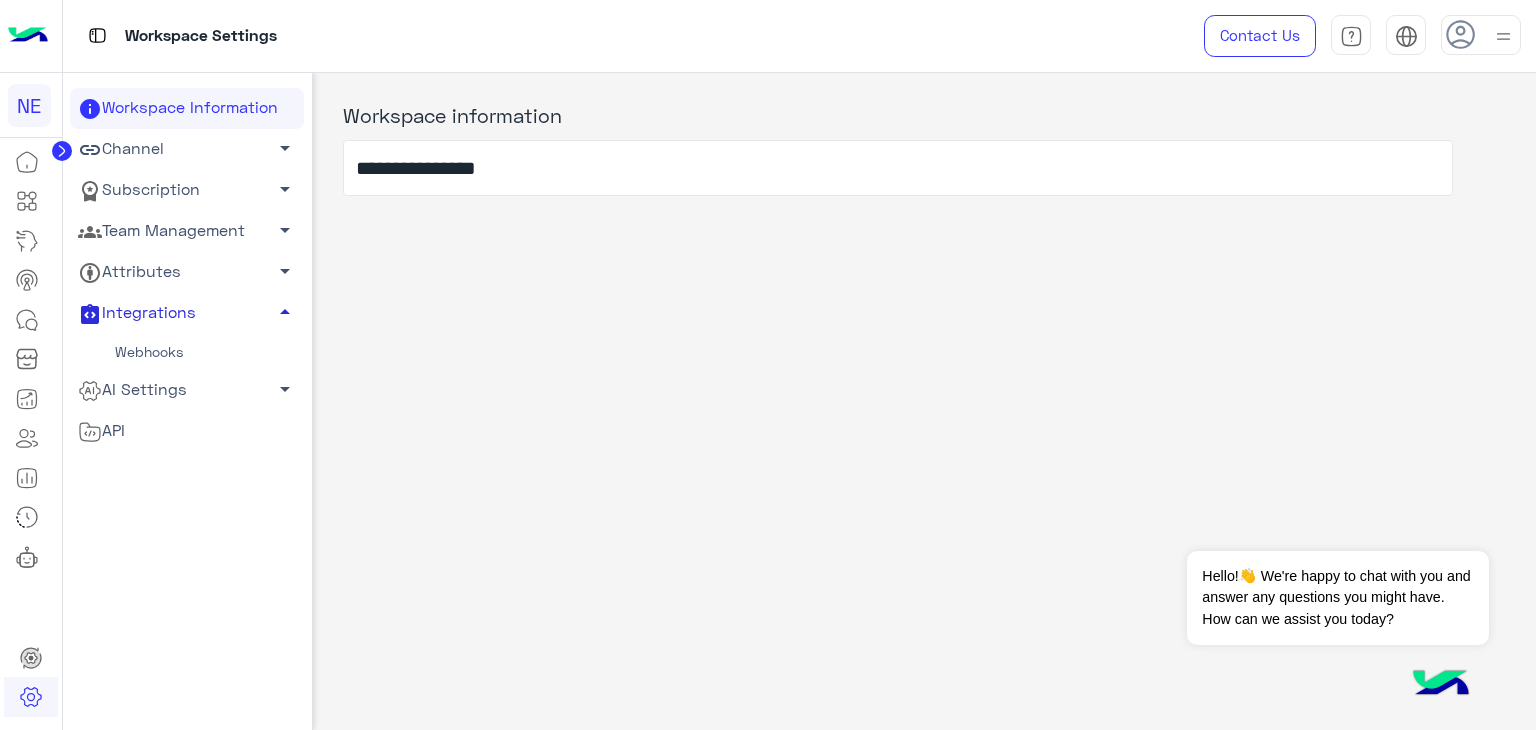click on "Integrations   arrow_drop_up" 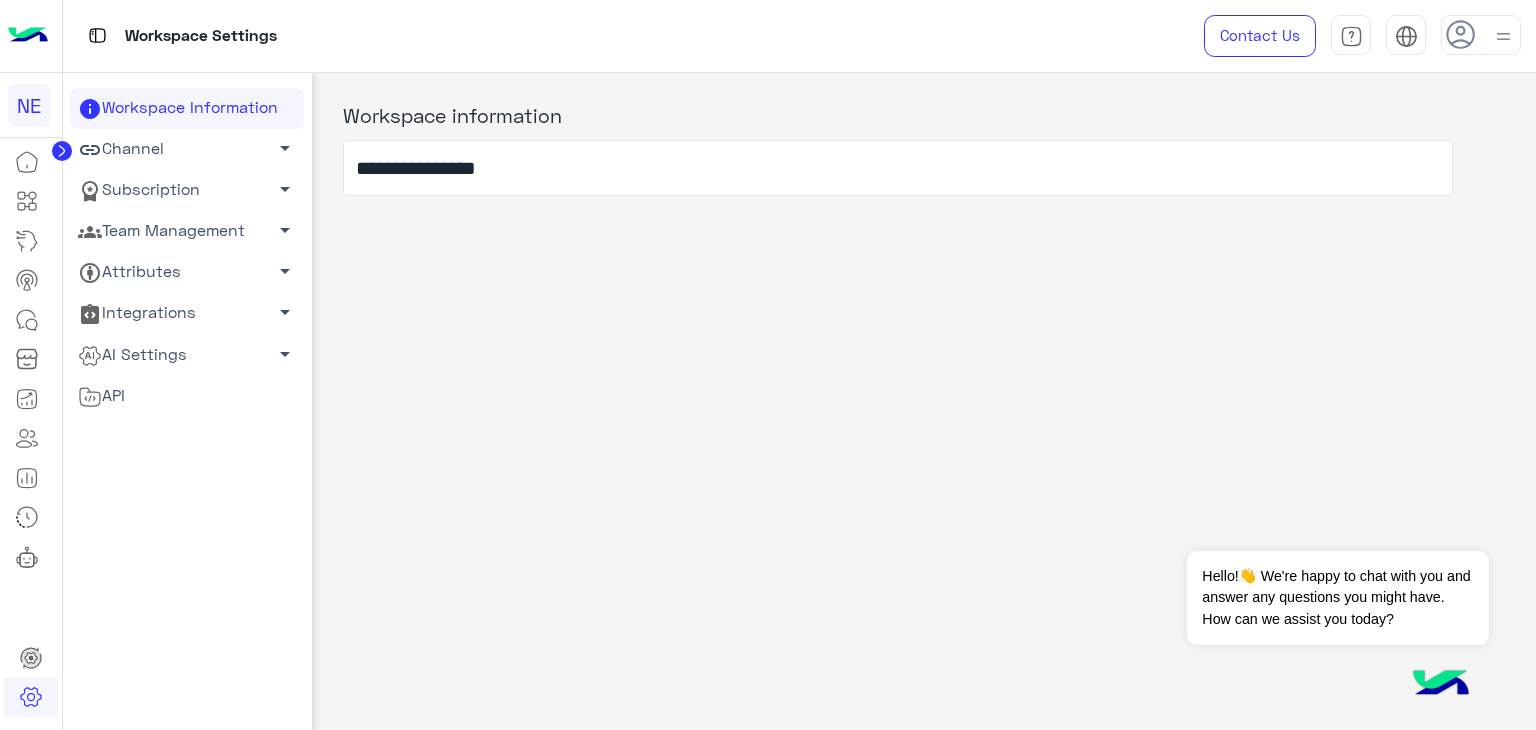 click on "Subscription   arrow_drop_down" 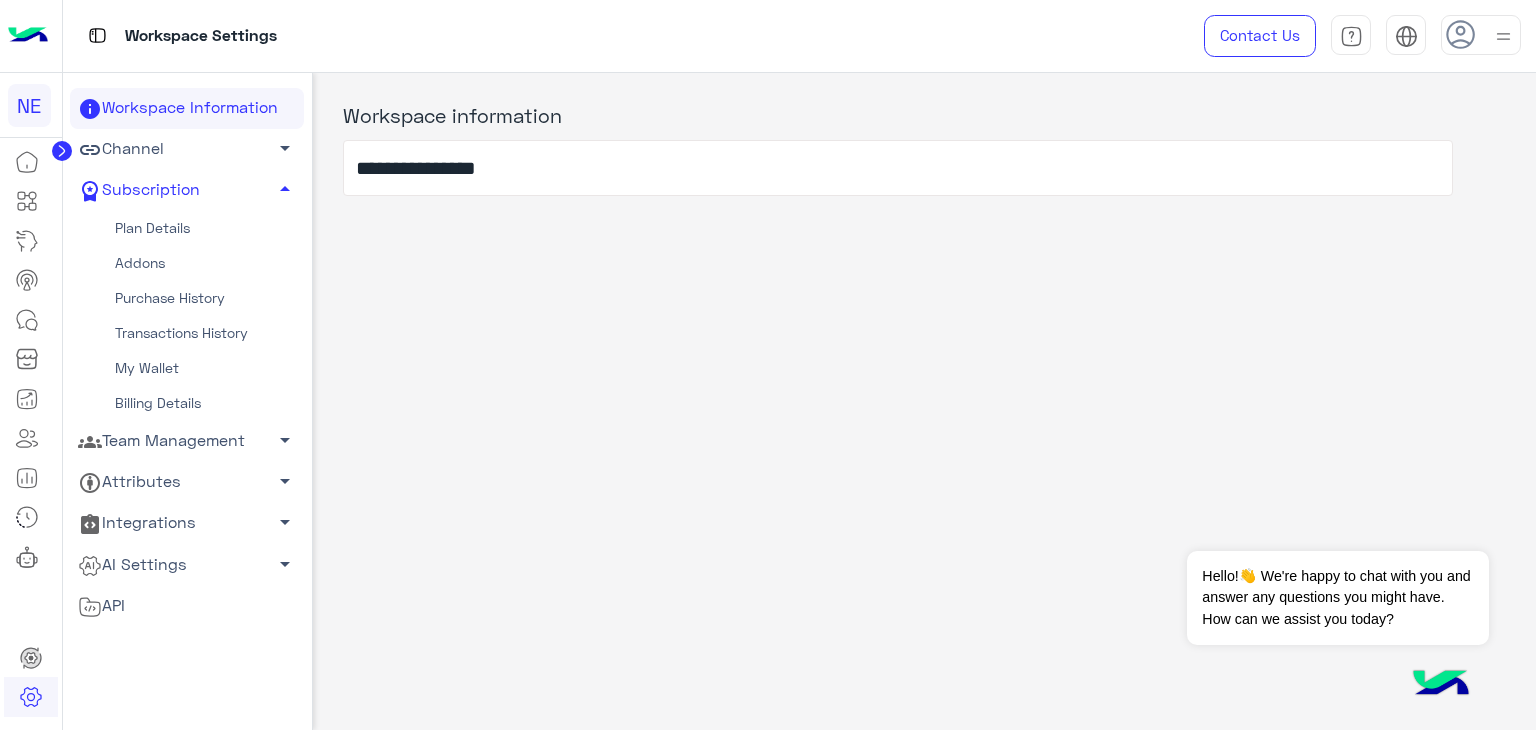 click on "Plan Details" 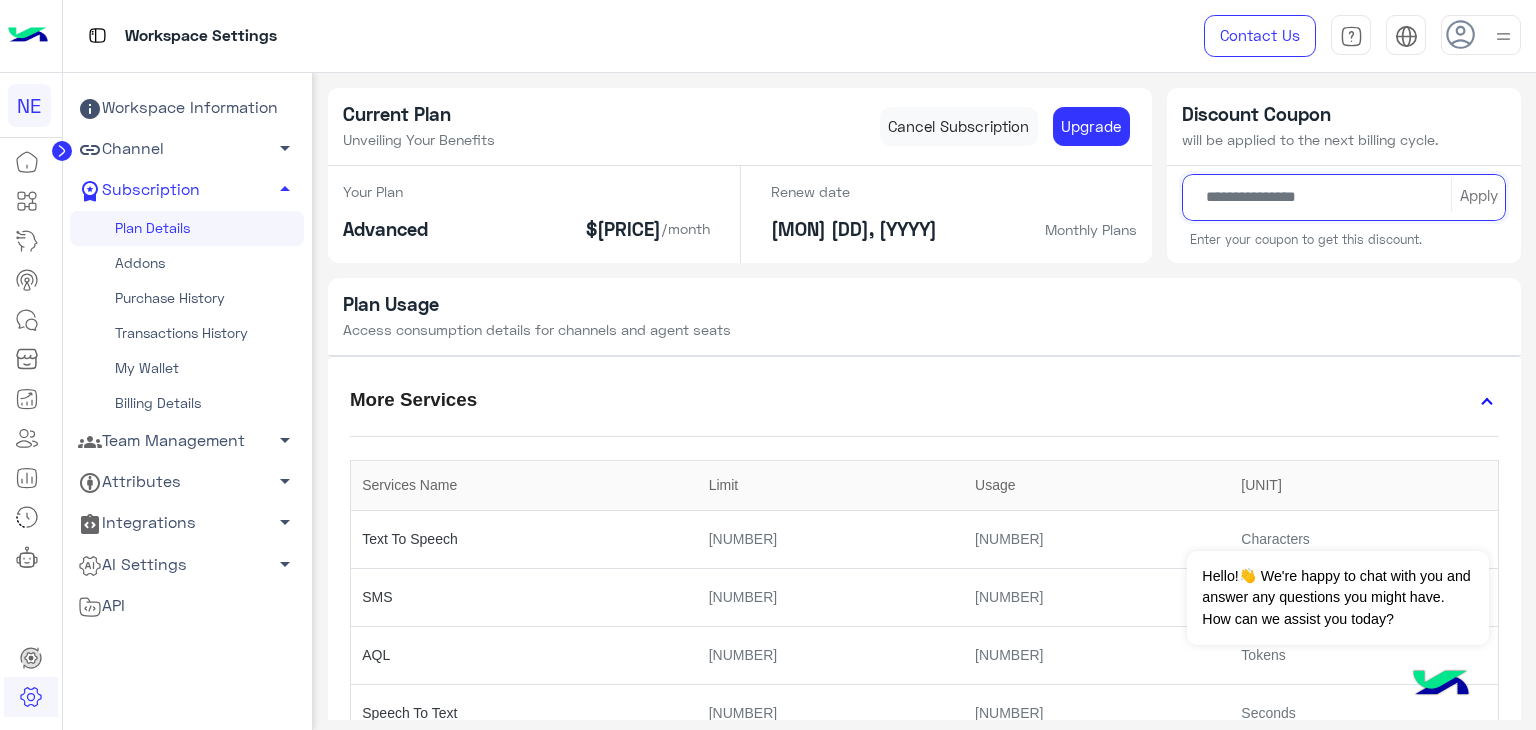 click 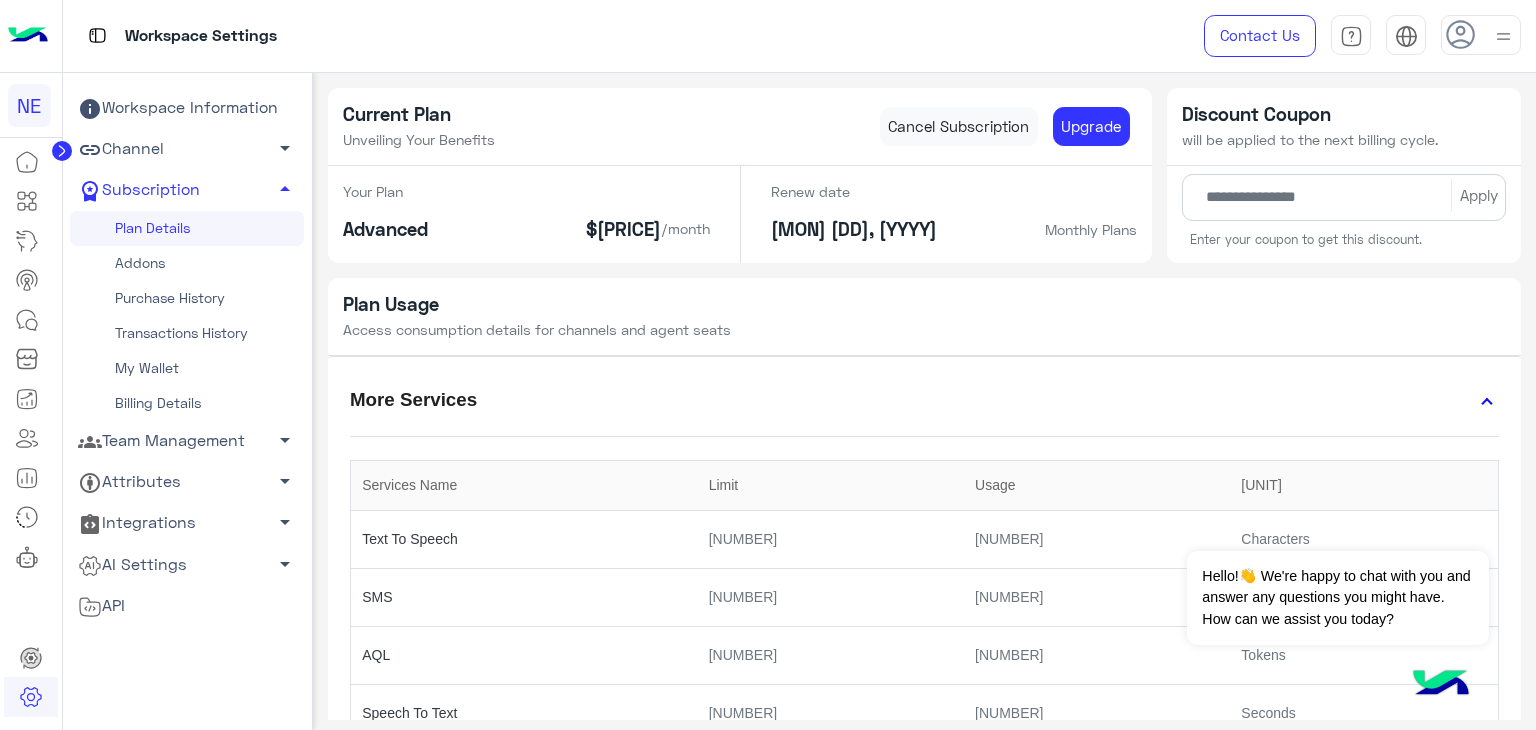 click on "Plan Usage Access consumption details for channels and agent seats" 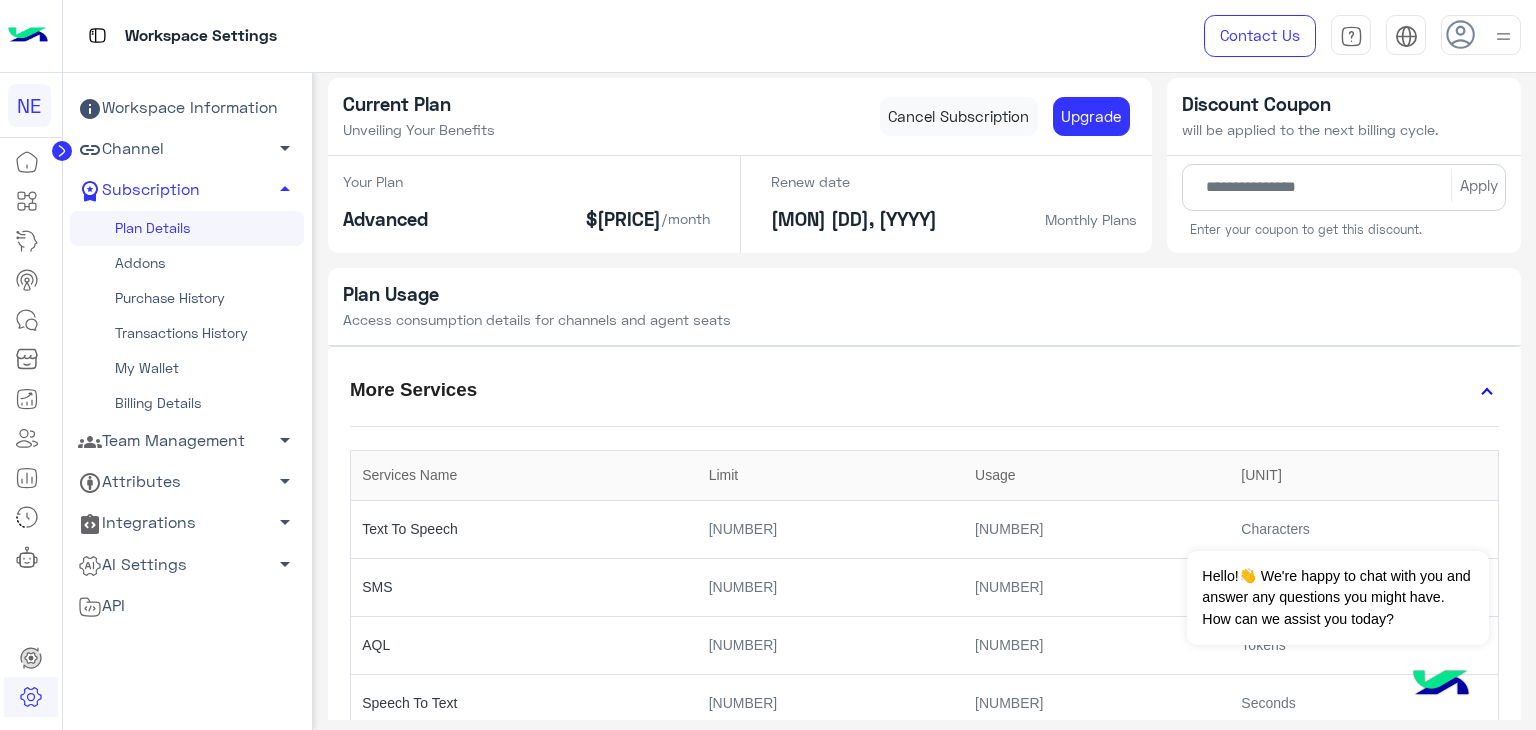 scroll, scrollTop: 0, scrollLeft: 0, axis: both 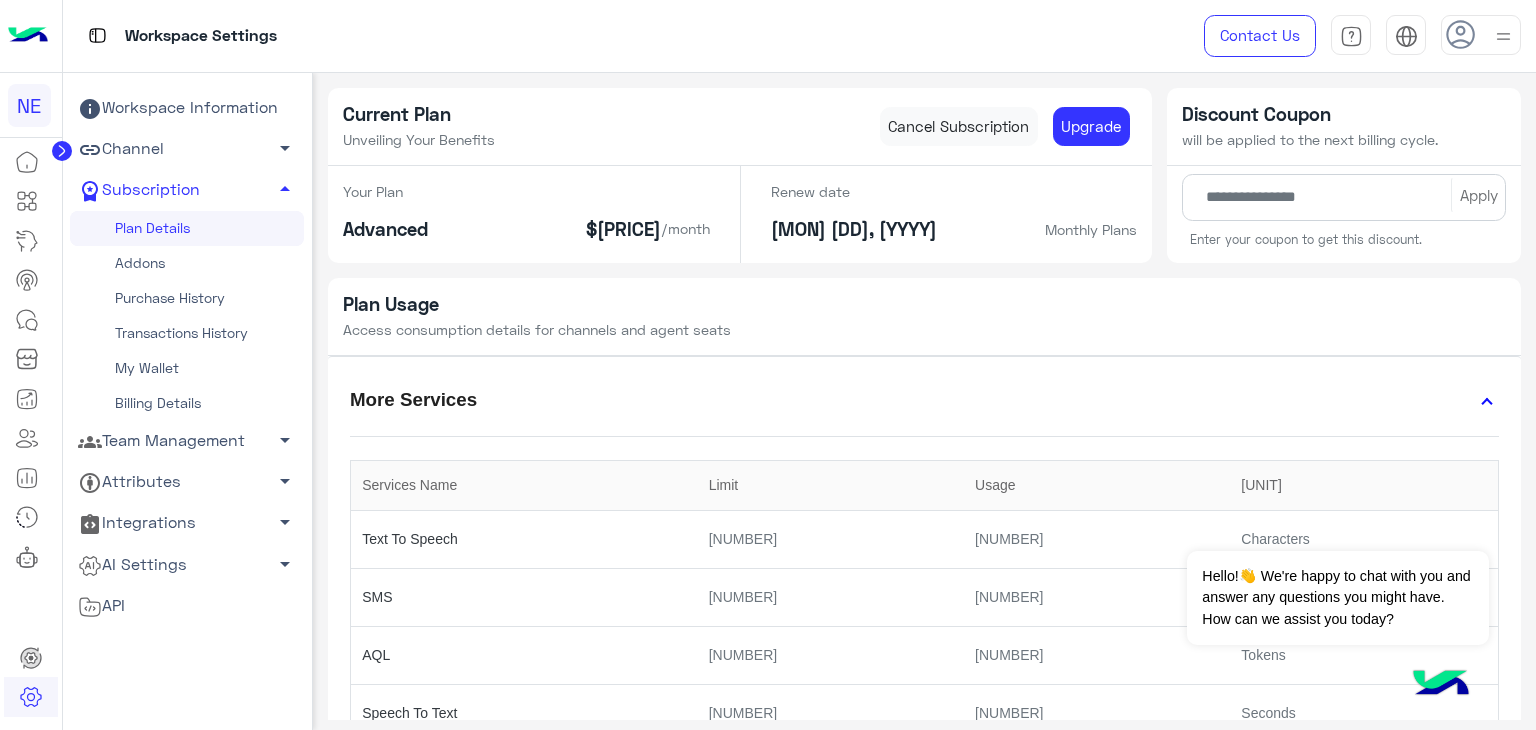 click on "Addons" 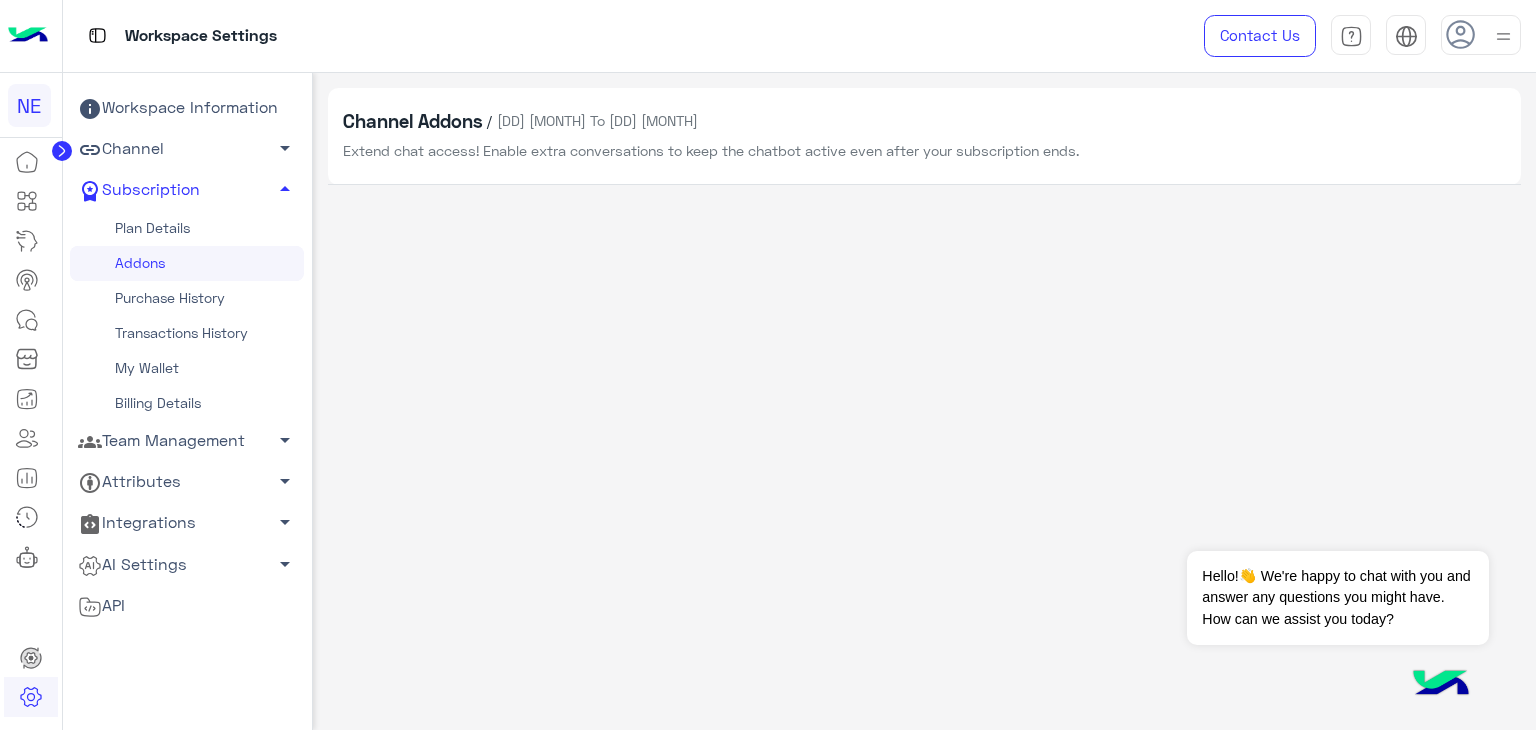 click on "Addons" 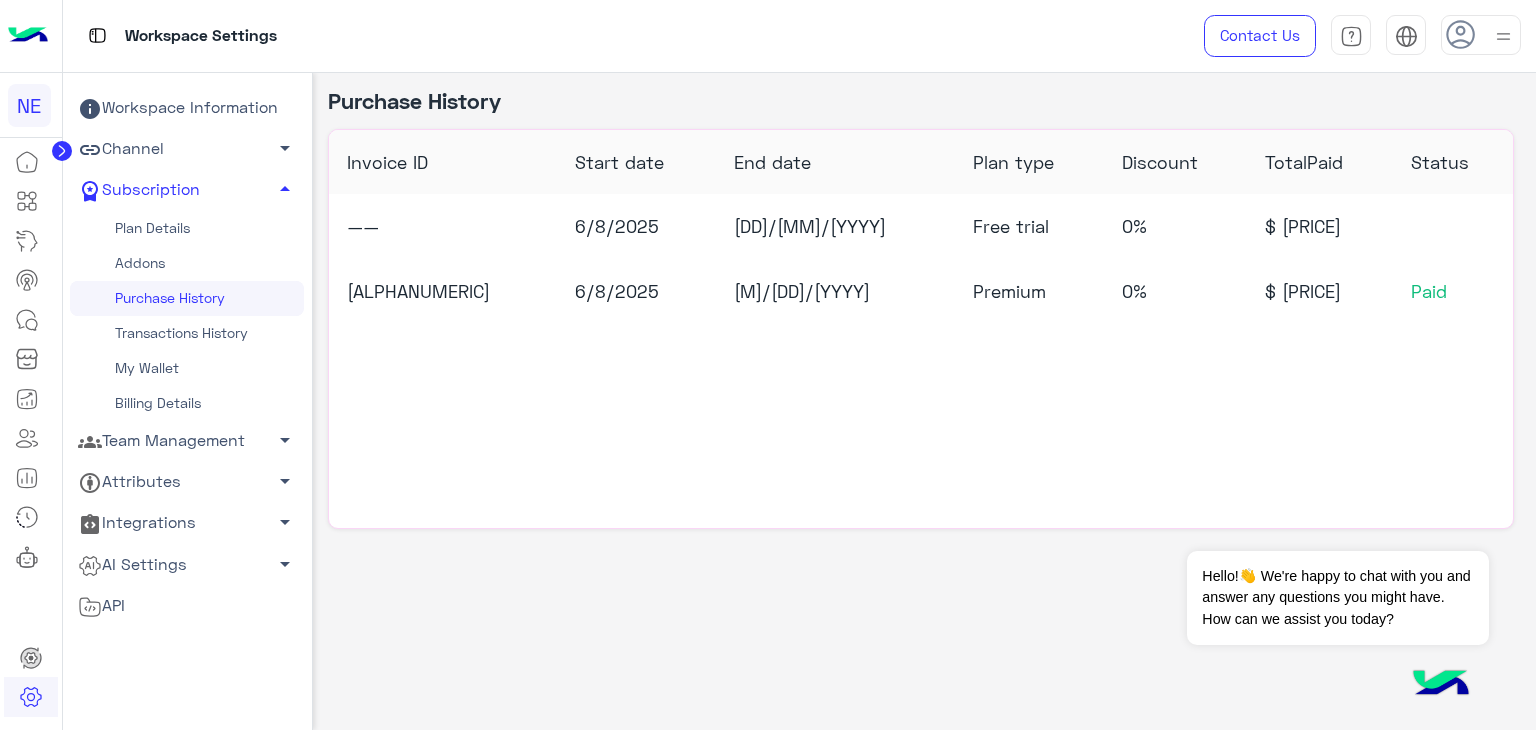 click on "Transactions History" 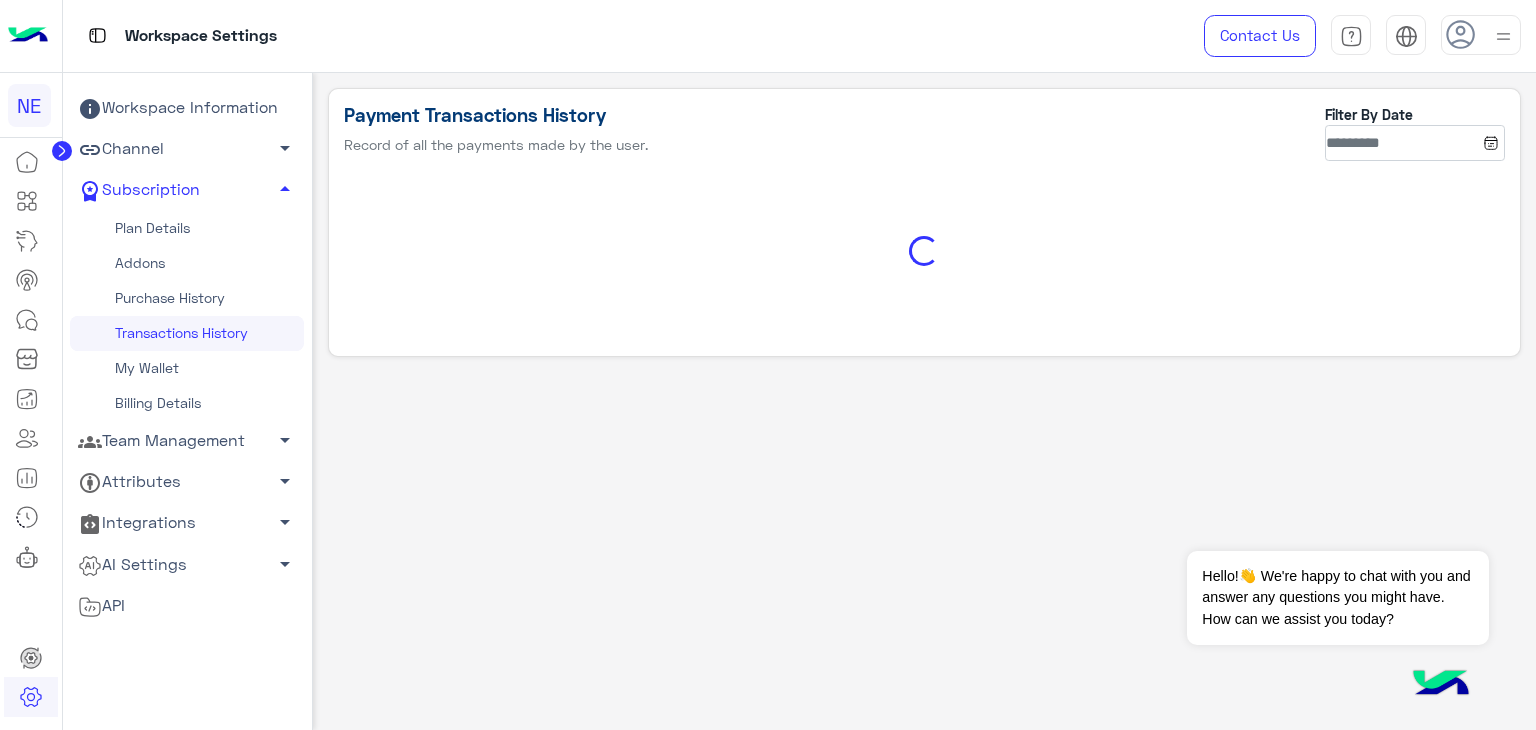 click on "Transactions History" 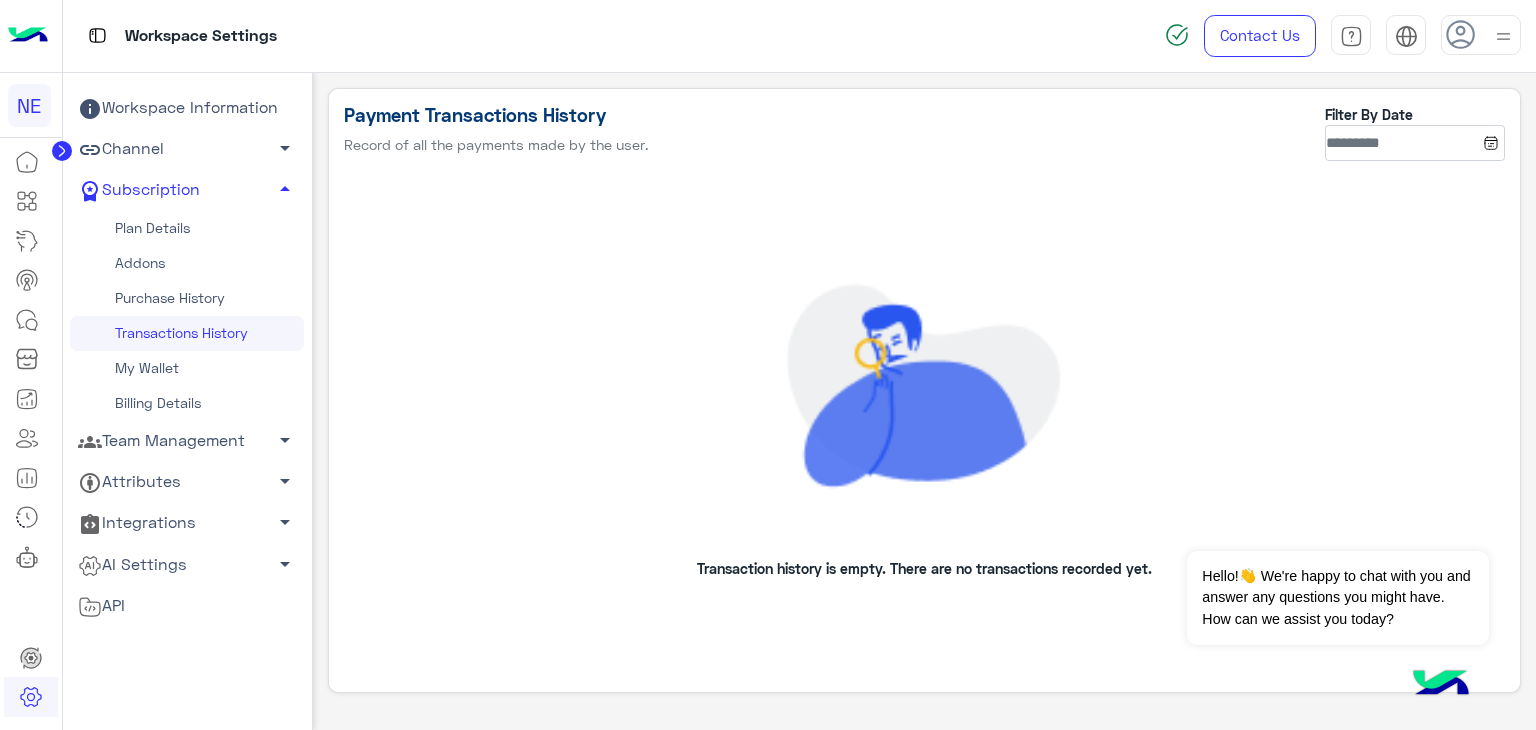 click on "My Wallet" 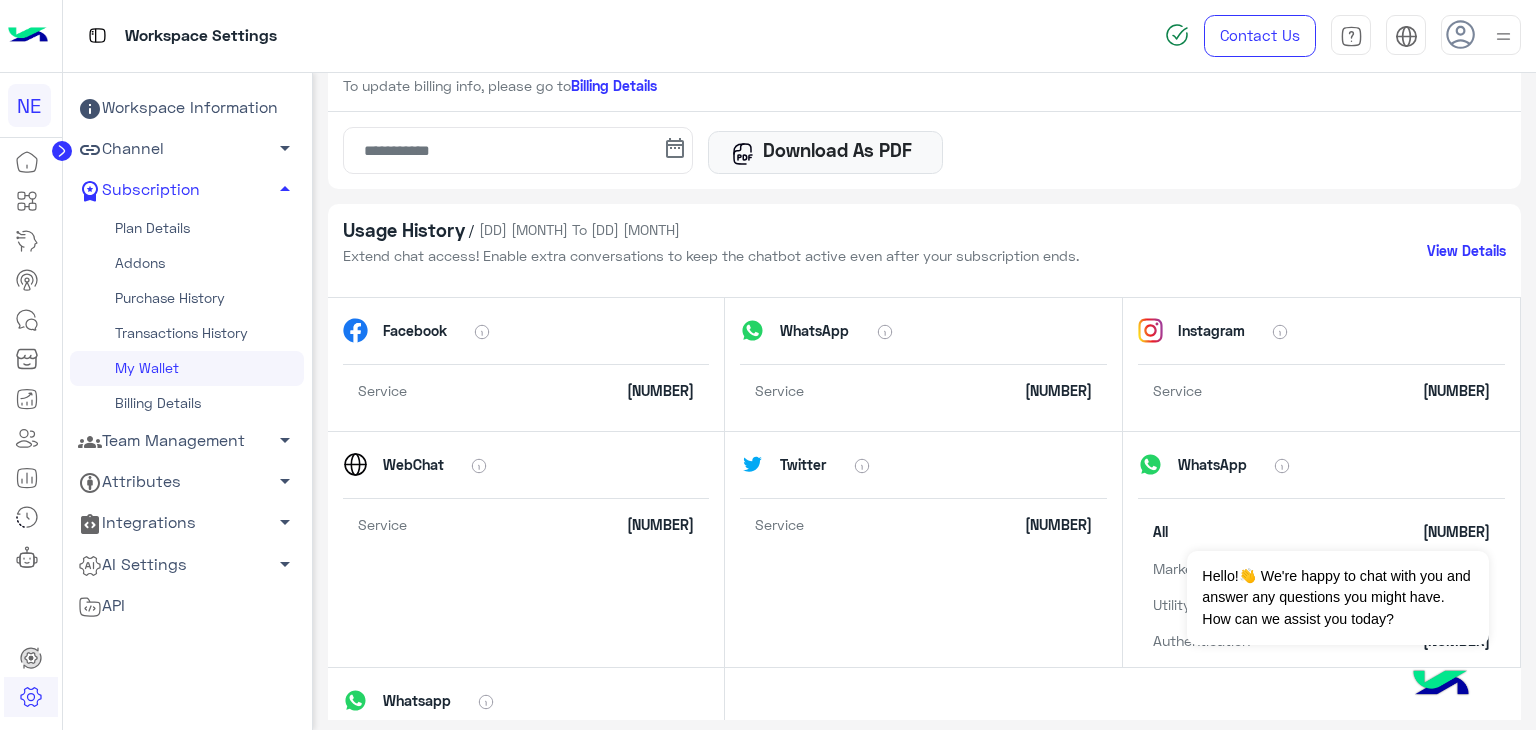 scroll, scrollTop: 324, scrollLeft: 0, axis: vertical 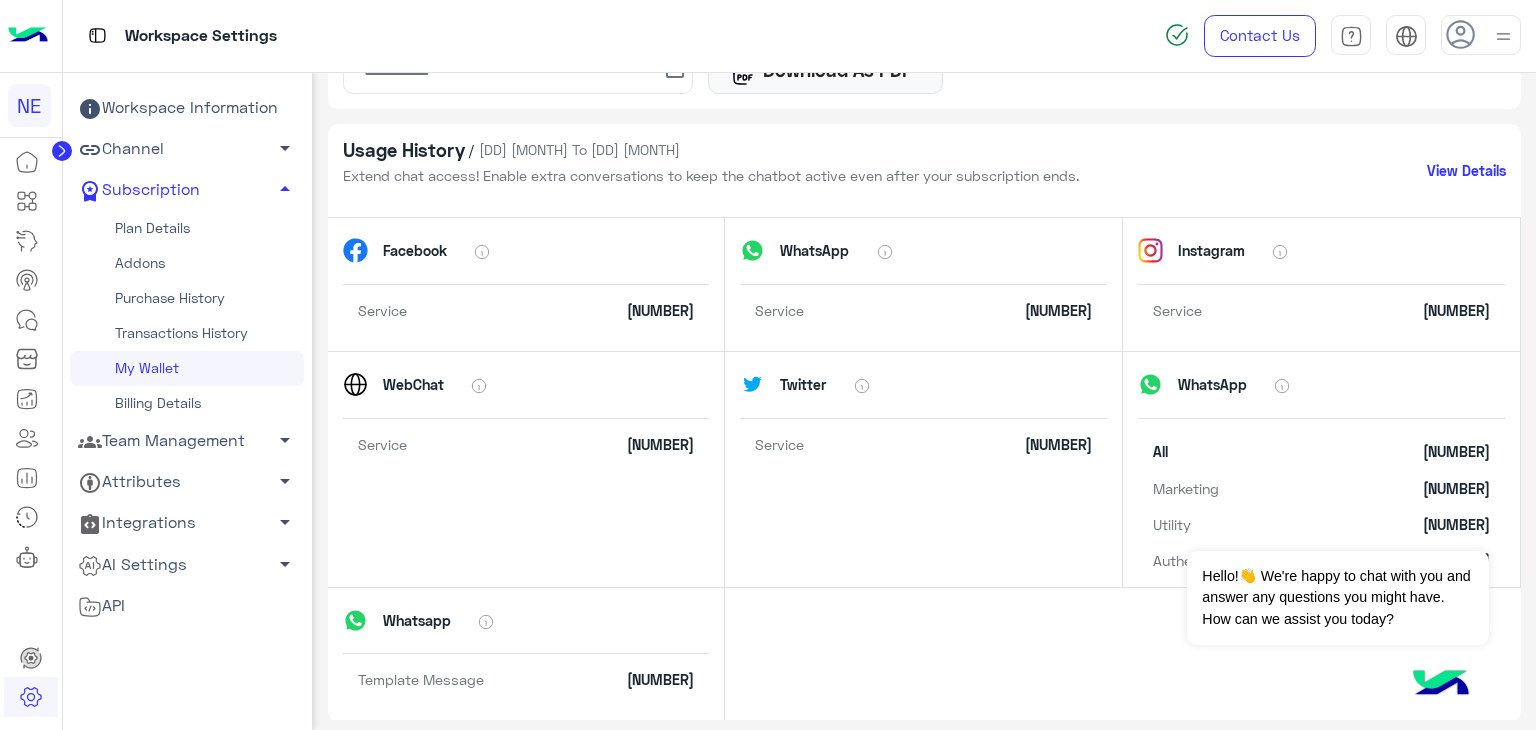 click on "Billing Details" 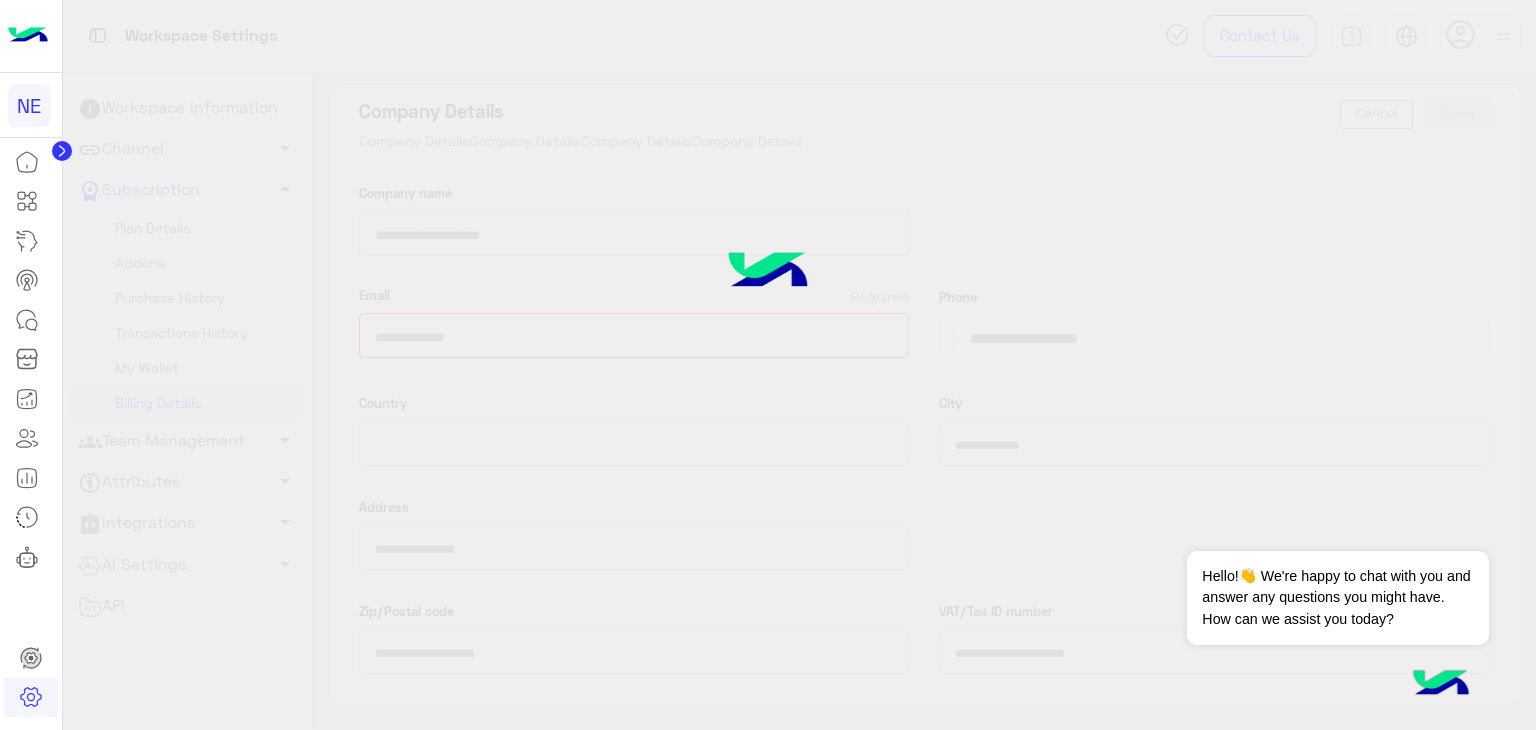 scroll, scrollTop: 1, scrollLeft: 0, axis: vertical 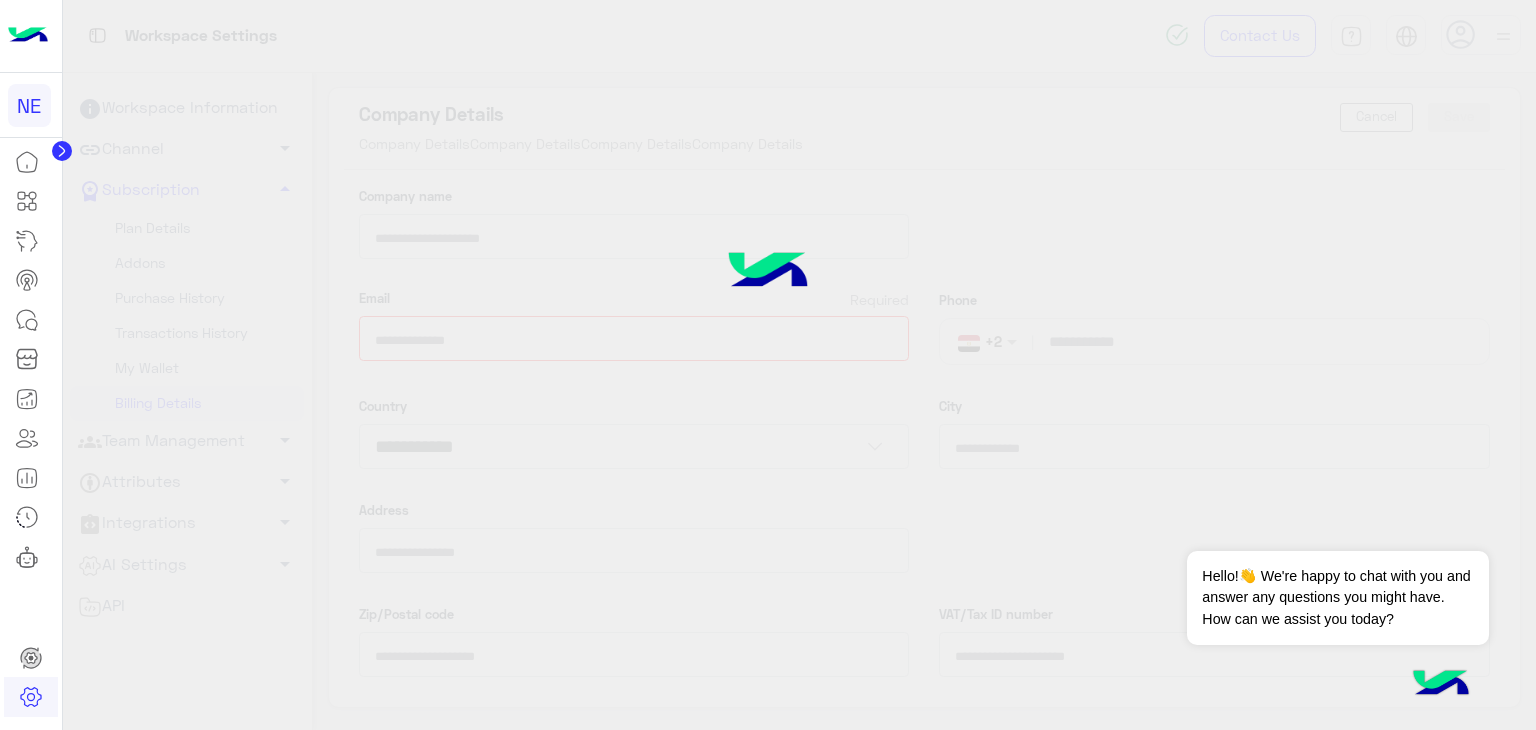 type on "**********" 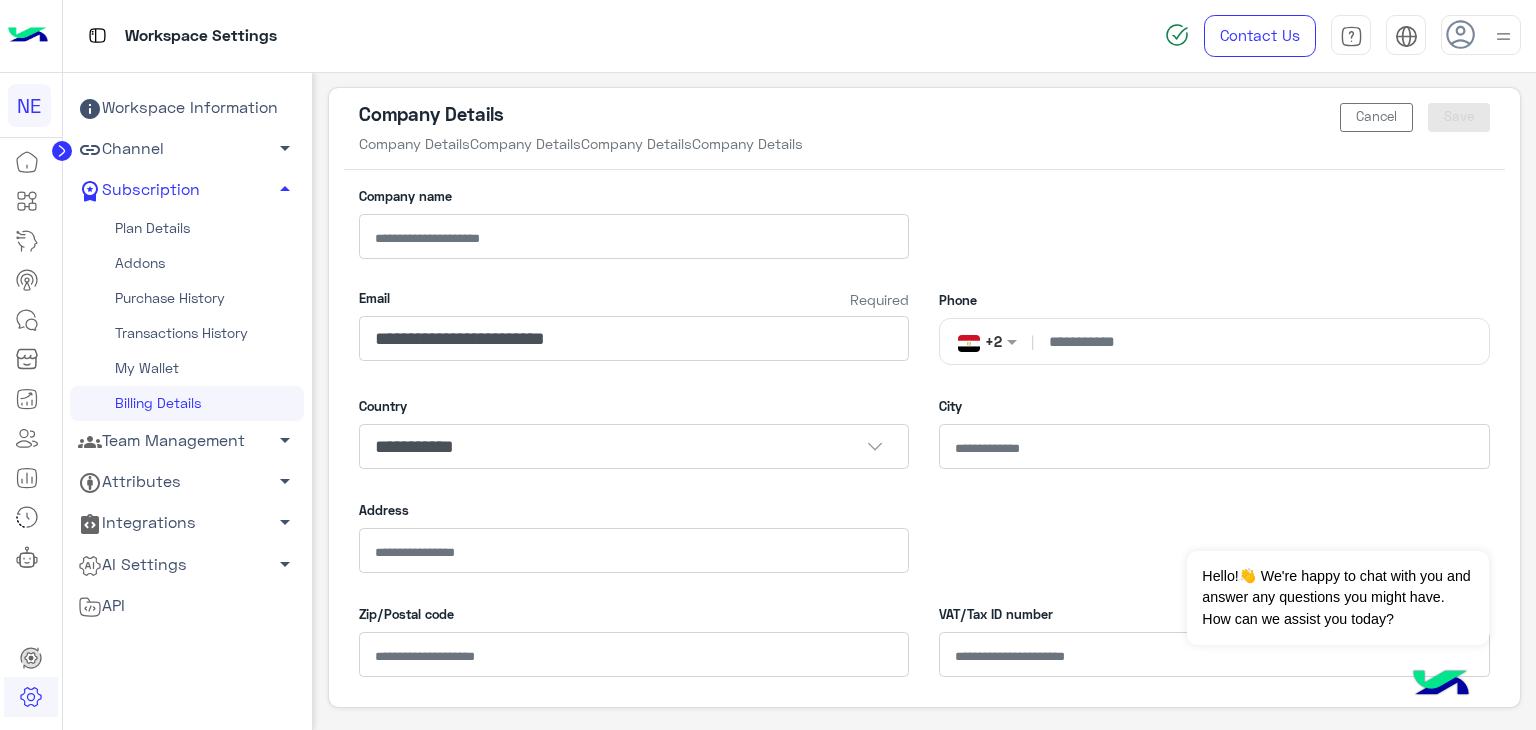click 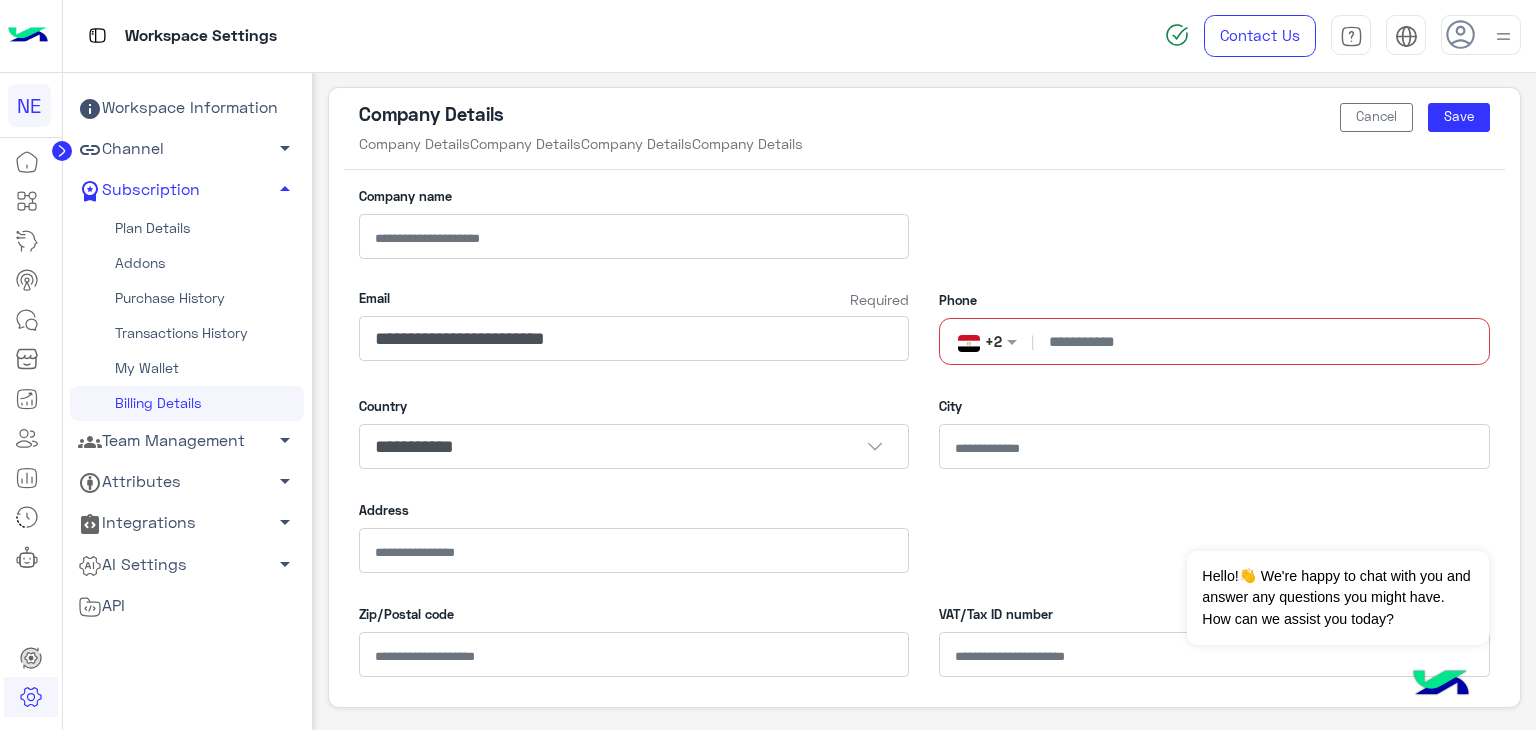 click on "**********" 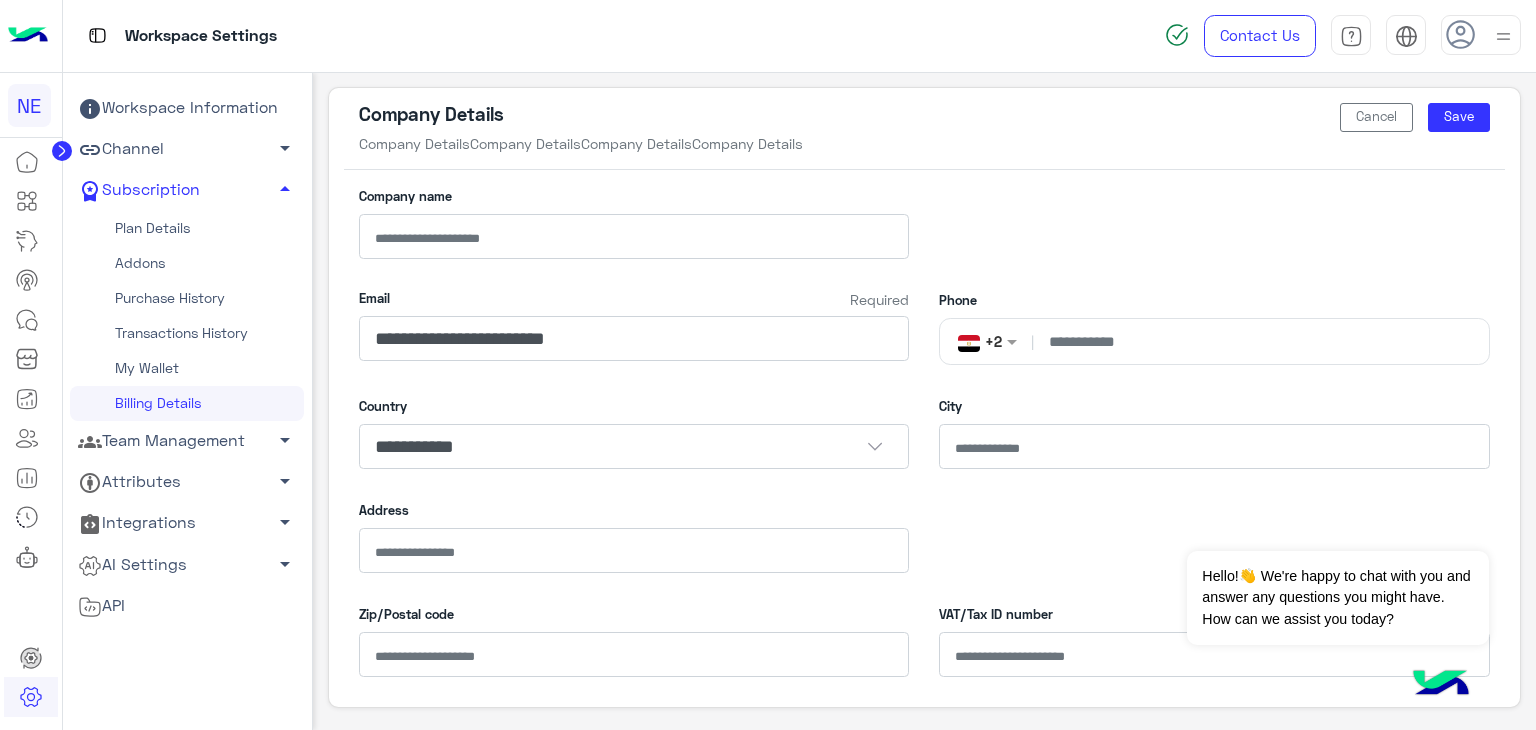 type on "**********" 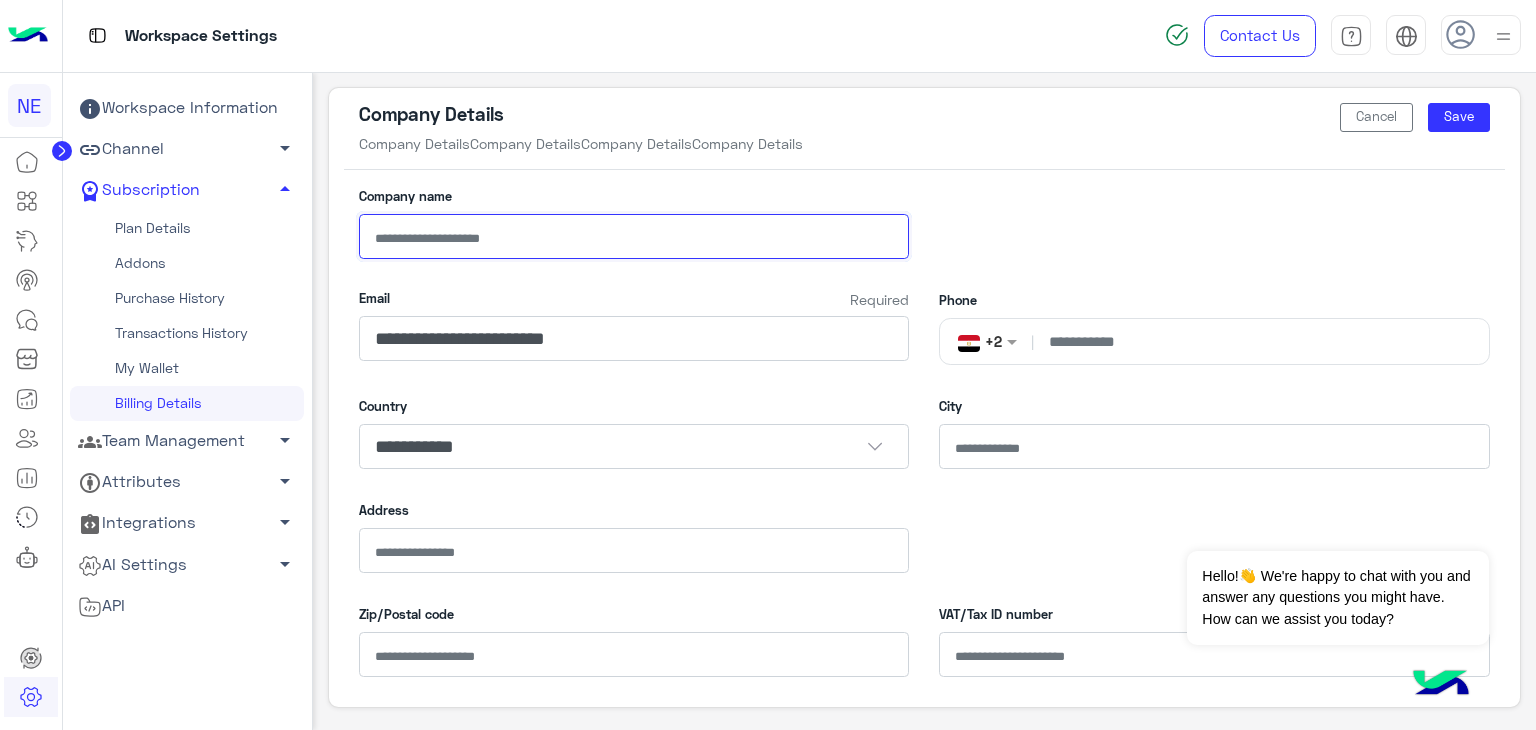 click on "Company name" at bounding box center [634, 236] 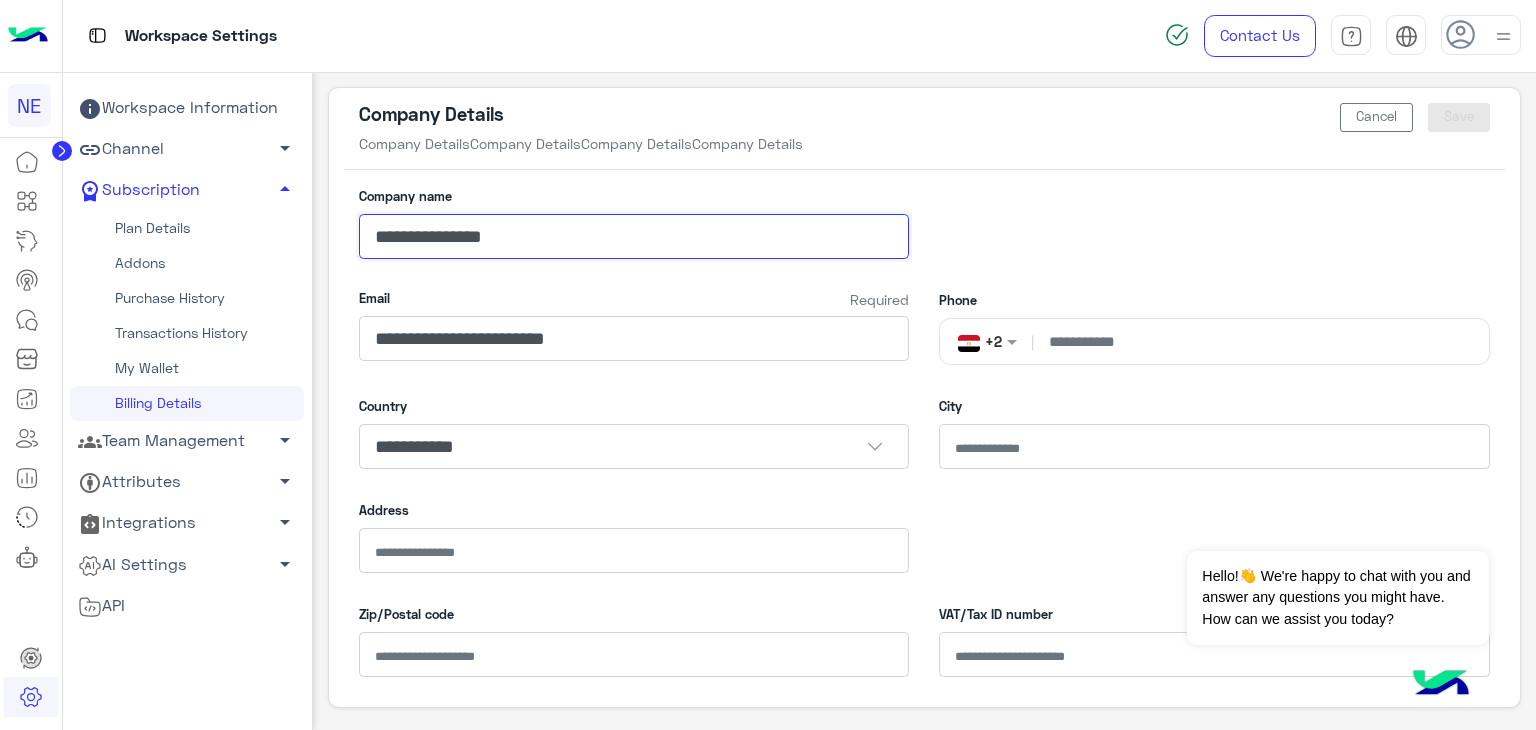 type on "**********" 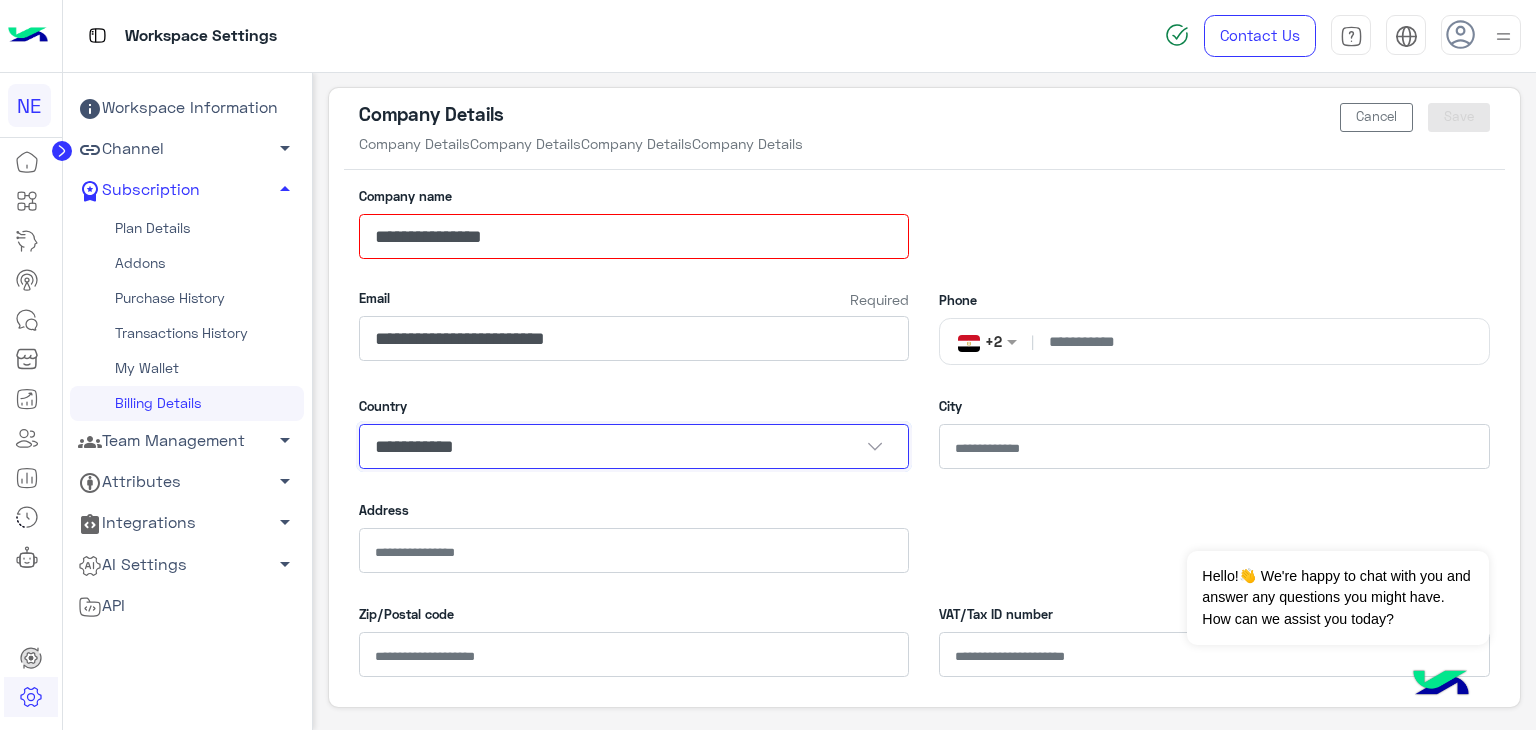 click on "**********" at bounding box center (634, 446) 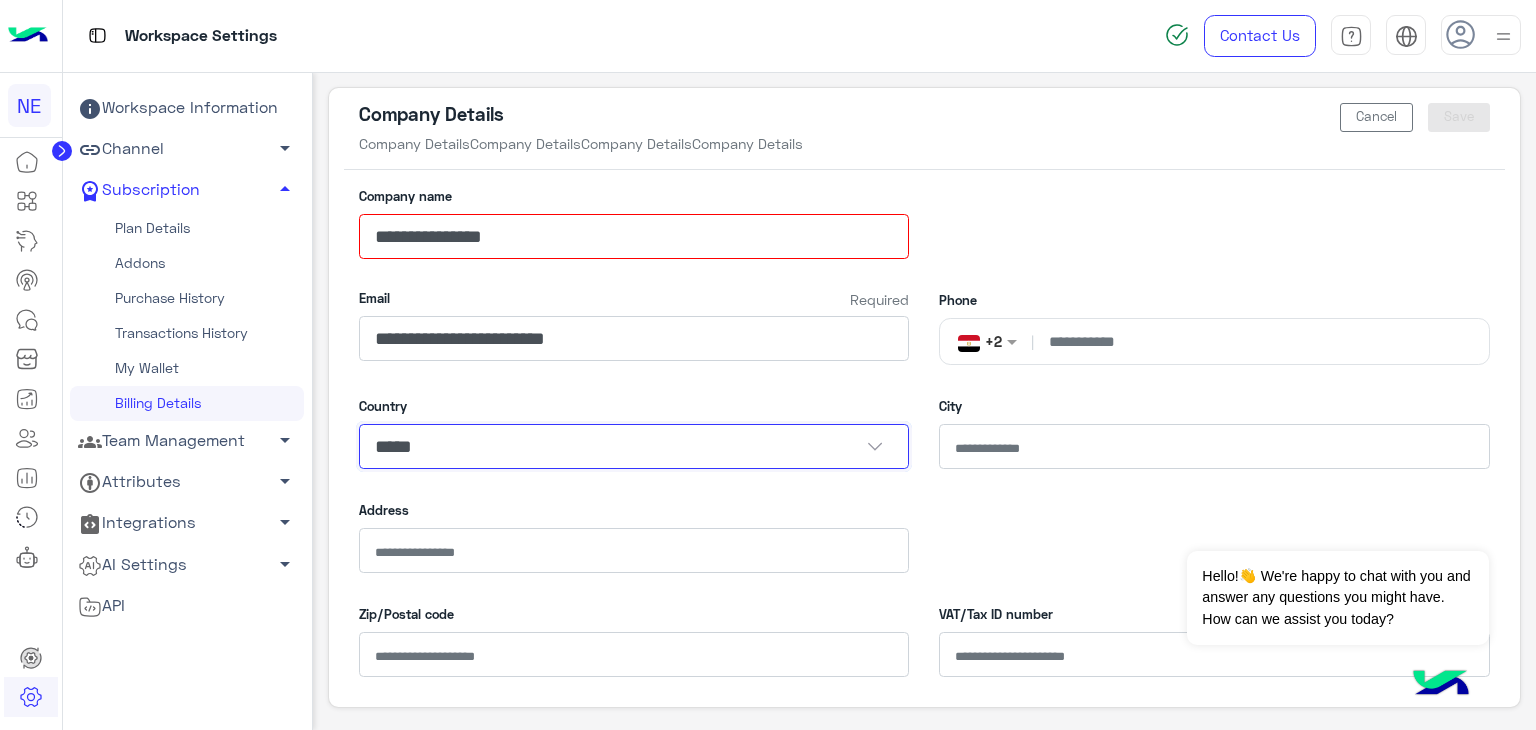 click on "**********" at bounding box center [634, 446] 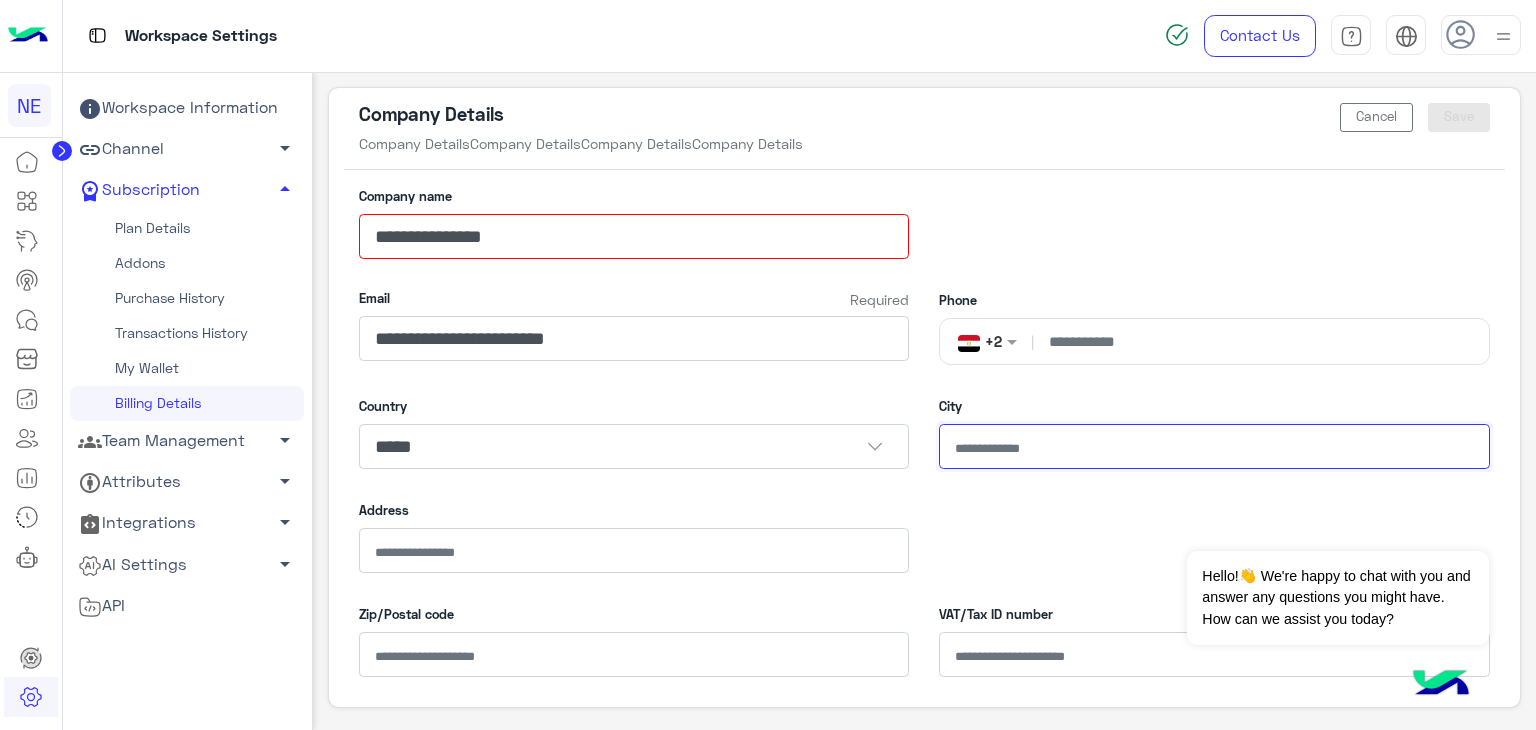 click on "City" at bounding box center (1214, 446) 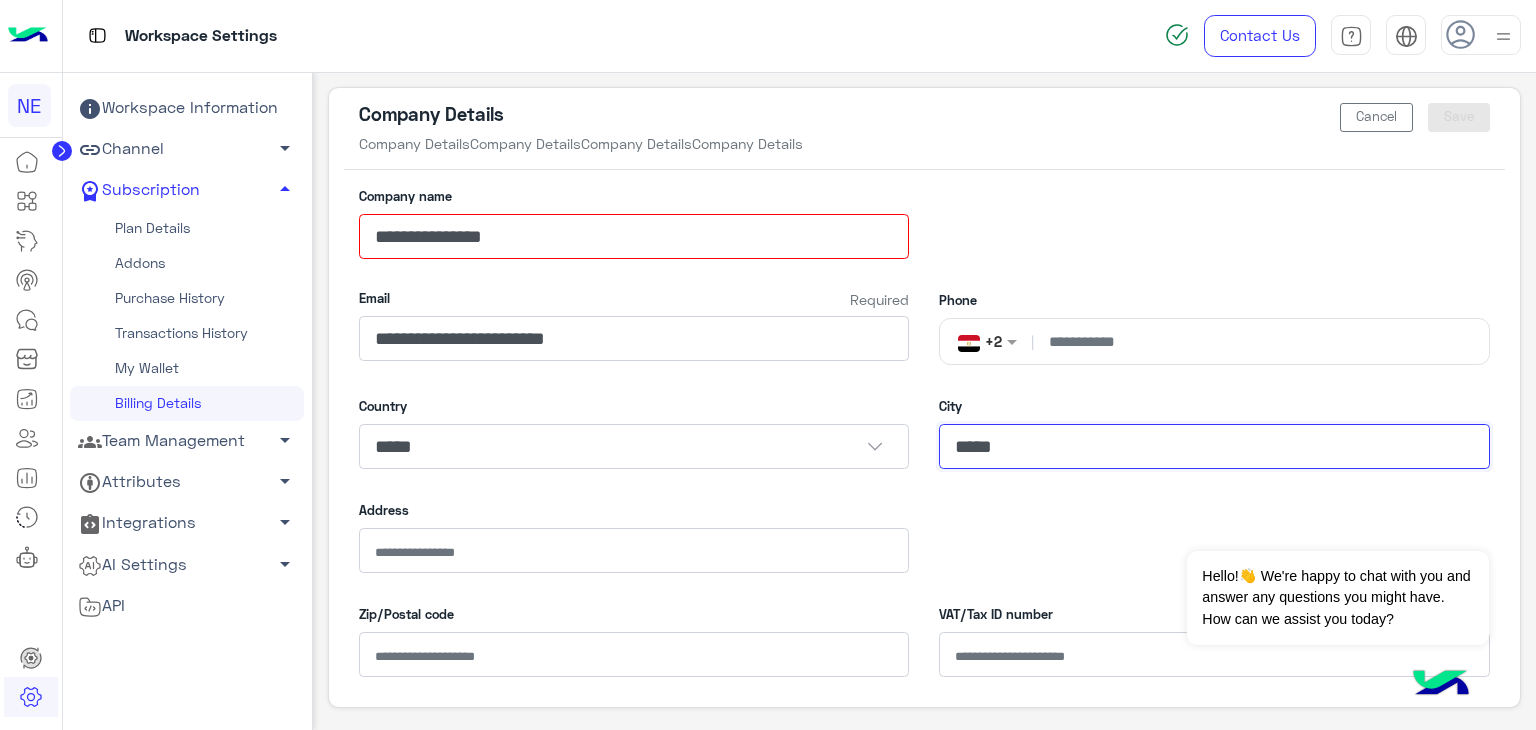 type on "*****" 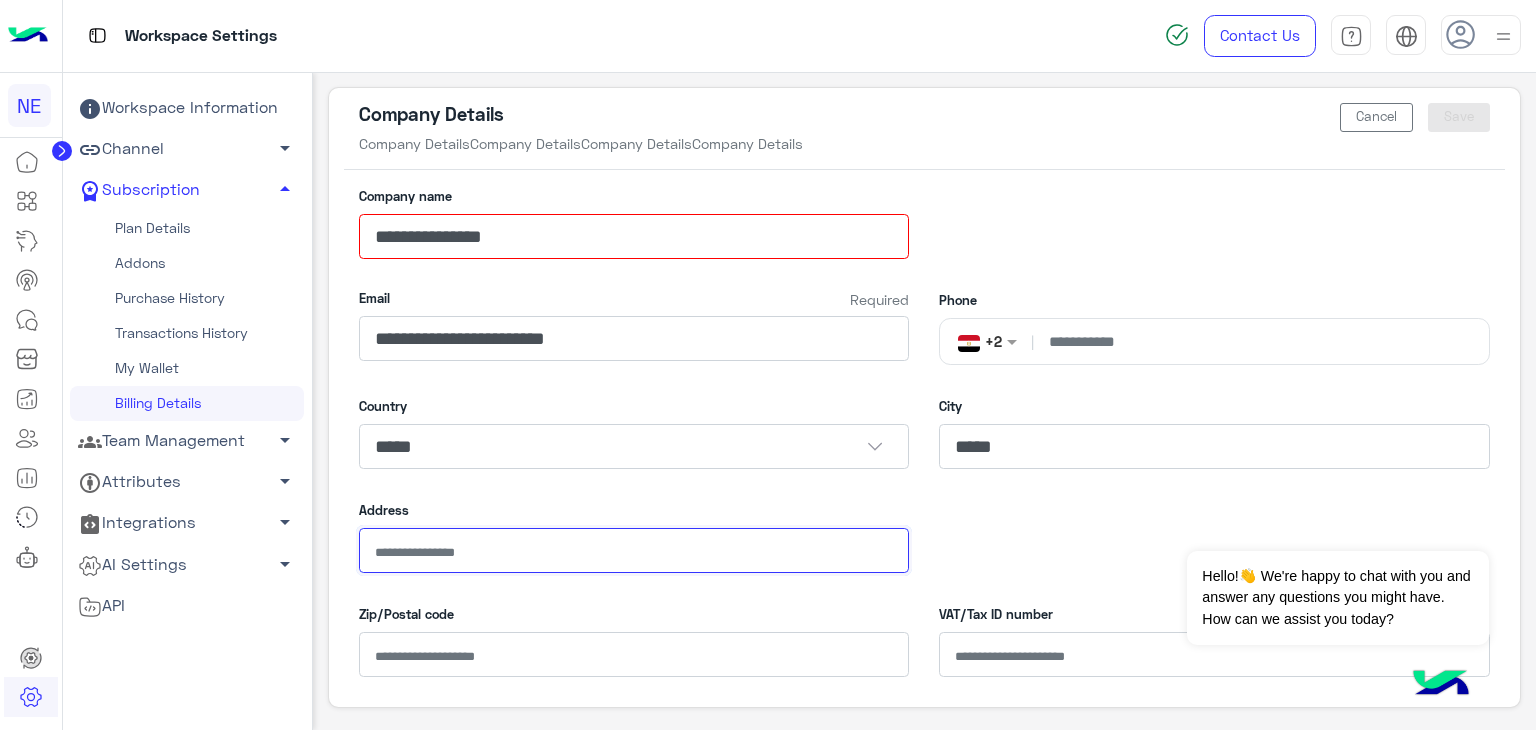 click on "Address" at bounding box center [634, 550] 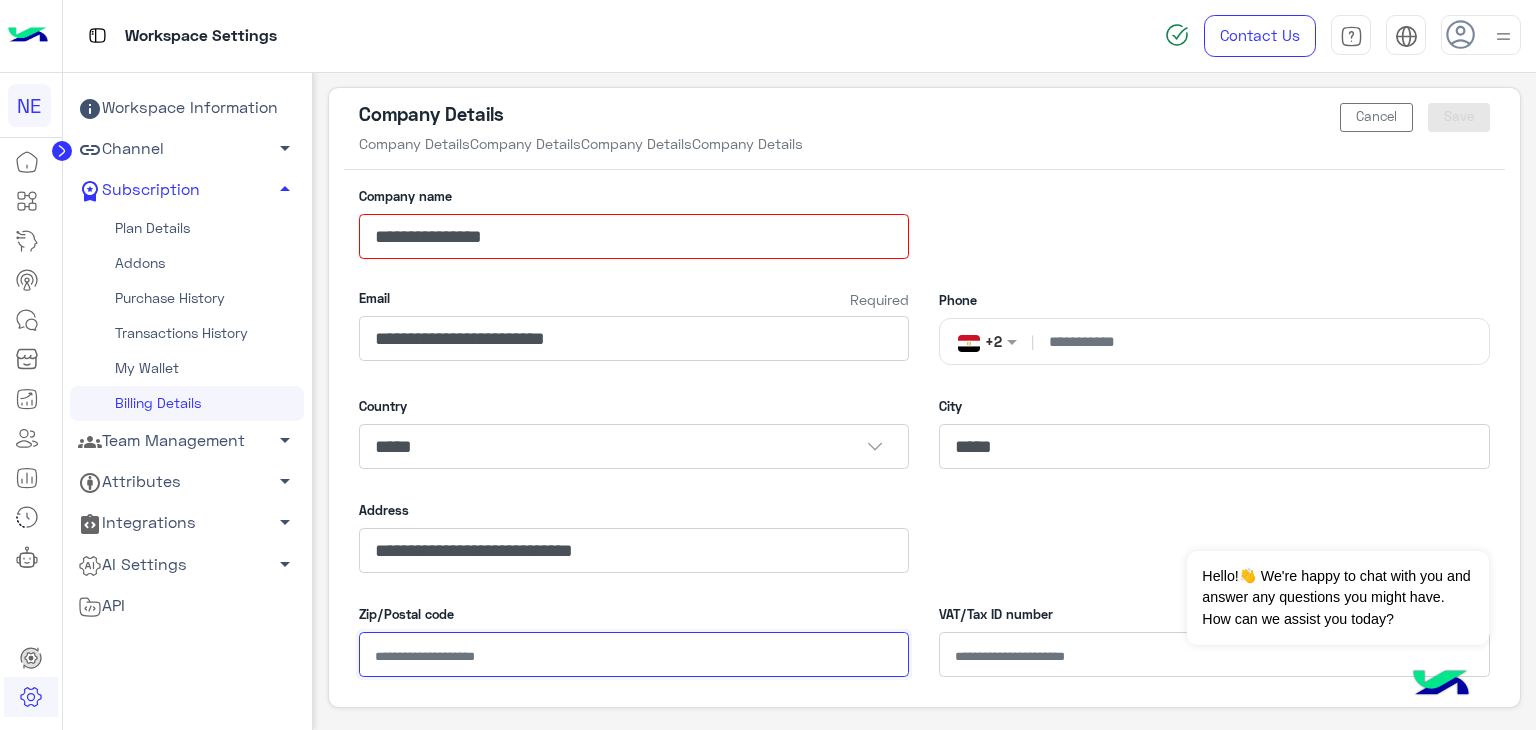 type on "*****" 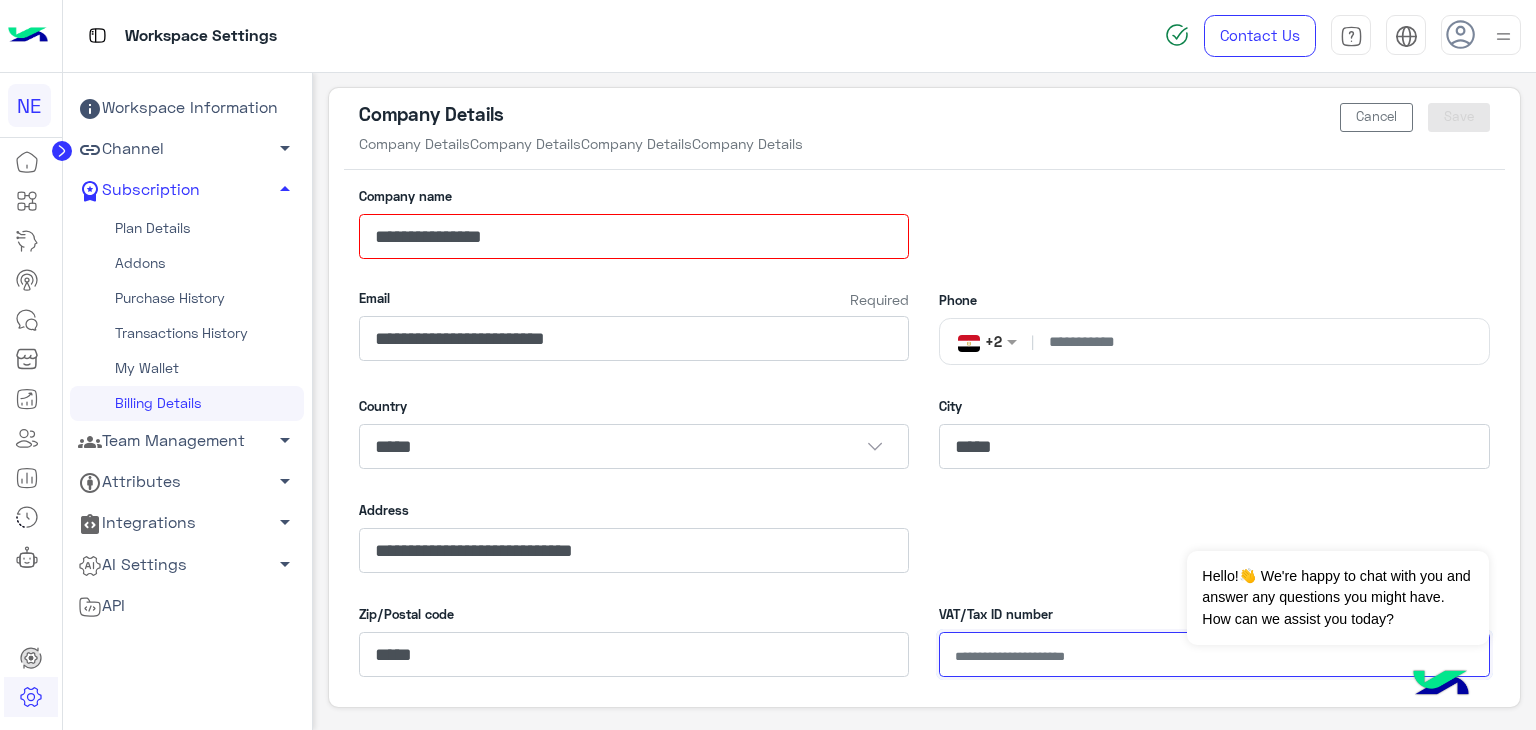 click on "VAT/Tax ID number" at bounding box center [1214, 654] 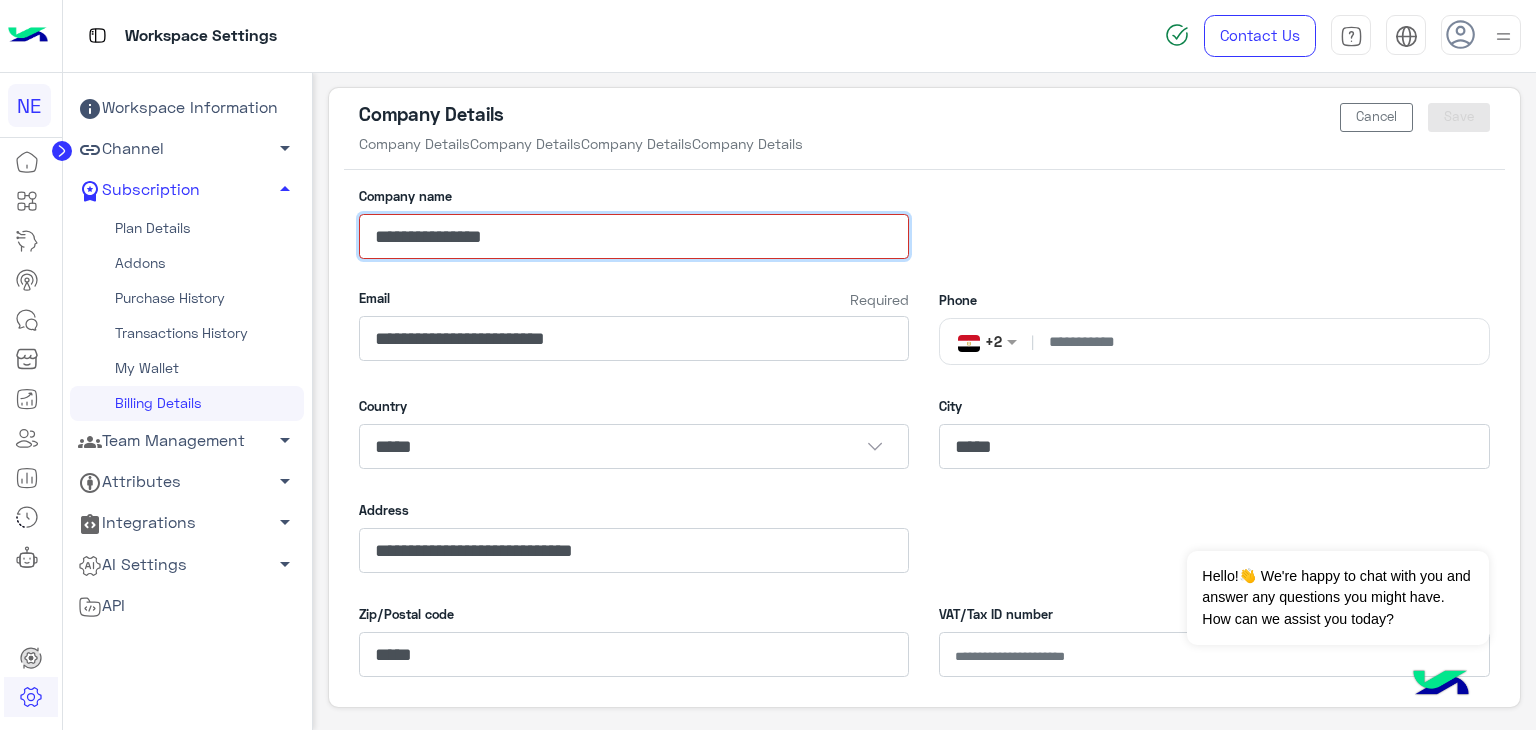 click on "**********" at bounding box center (634, 236) 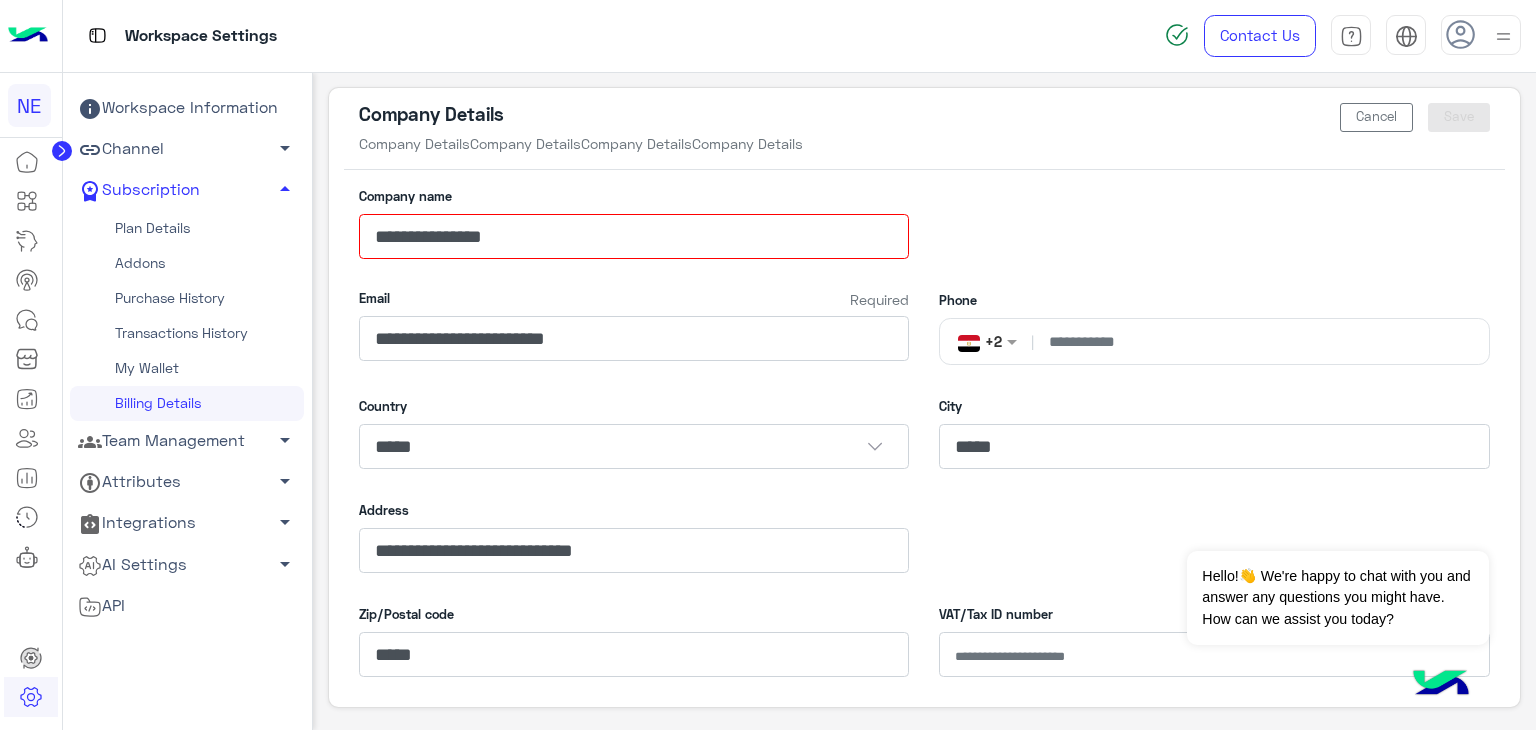 click on "**********" 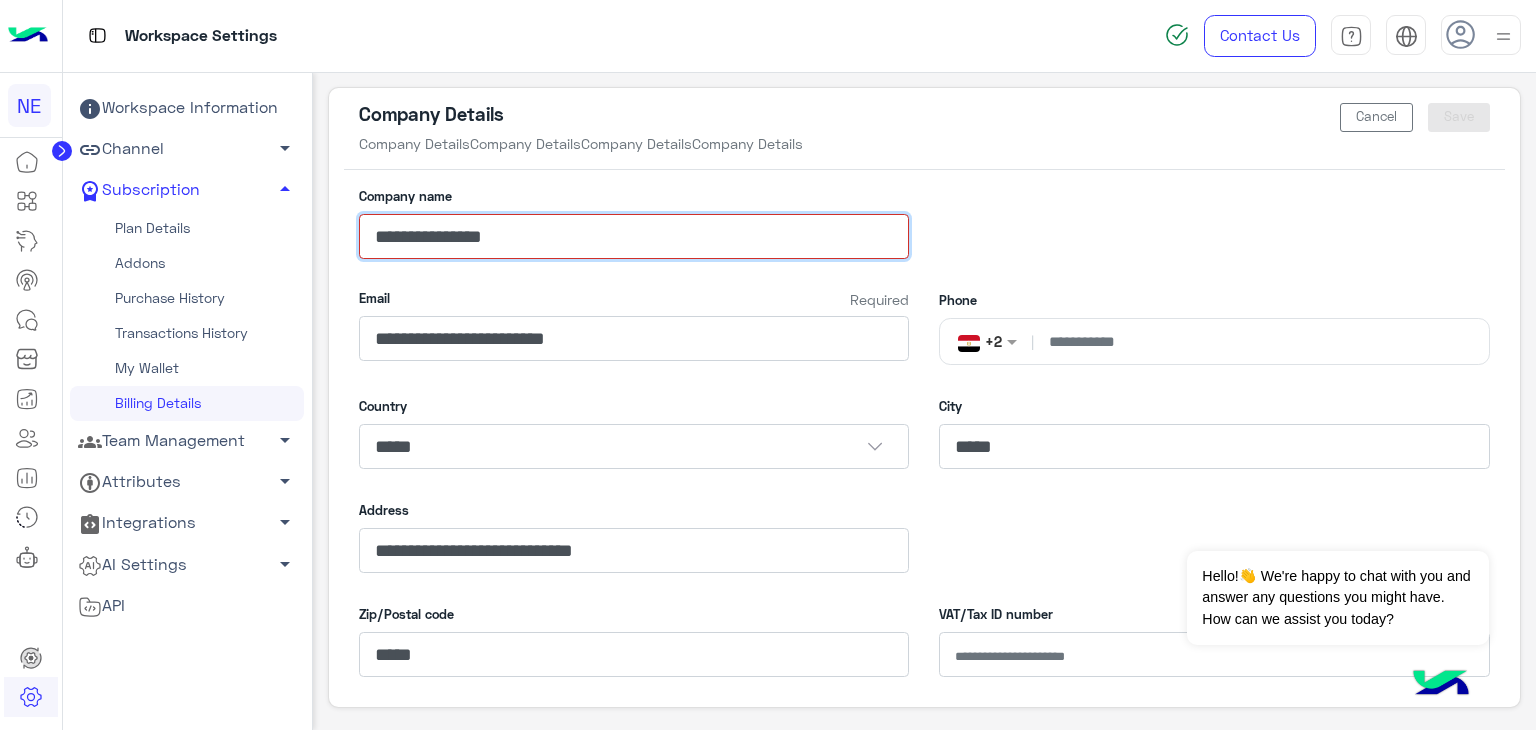 click on "**********" at bounding box center (634, 236) 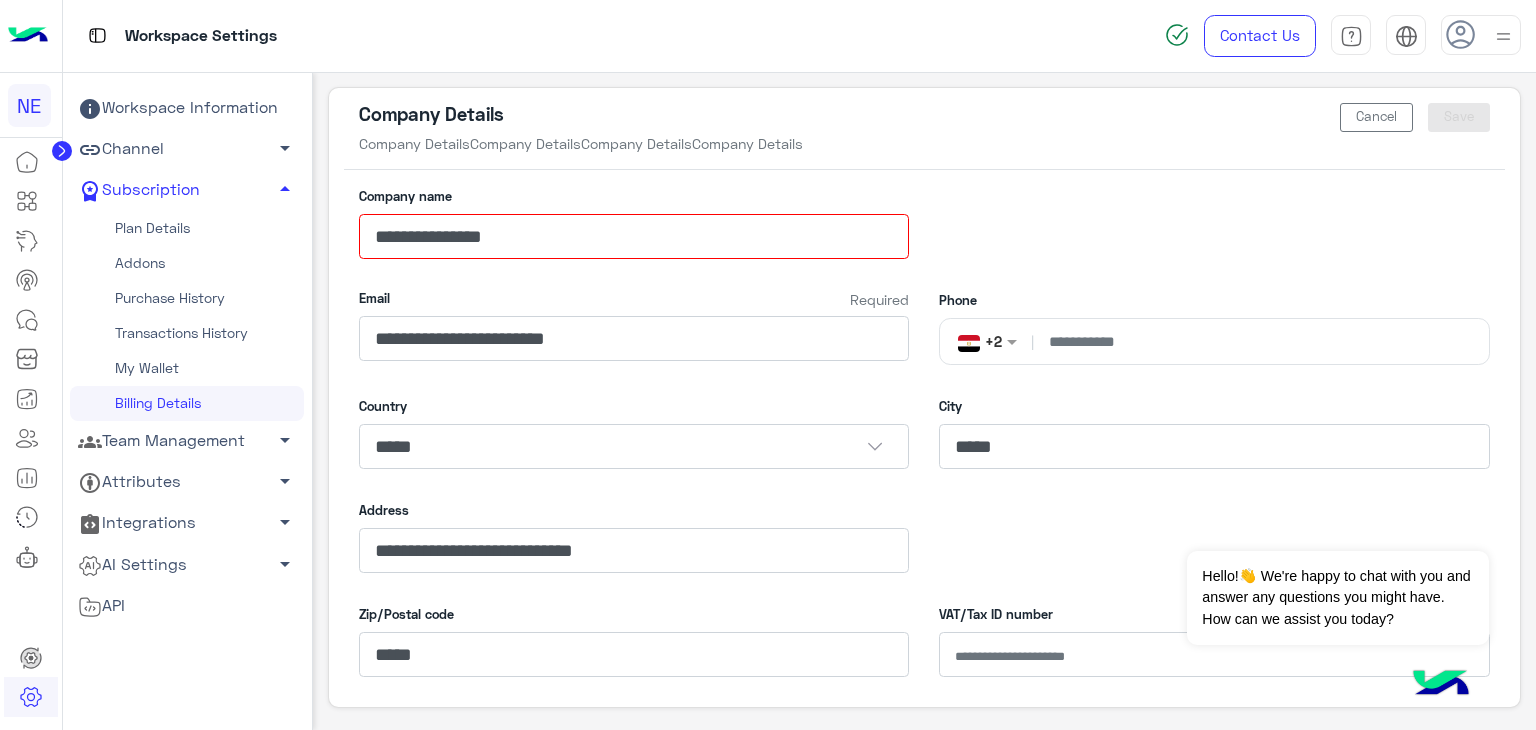 click on "**********" 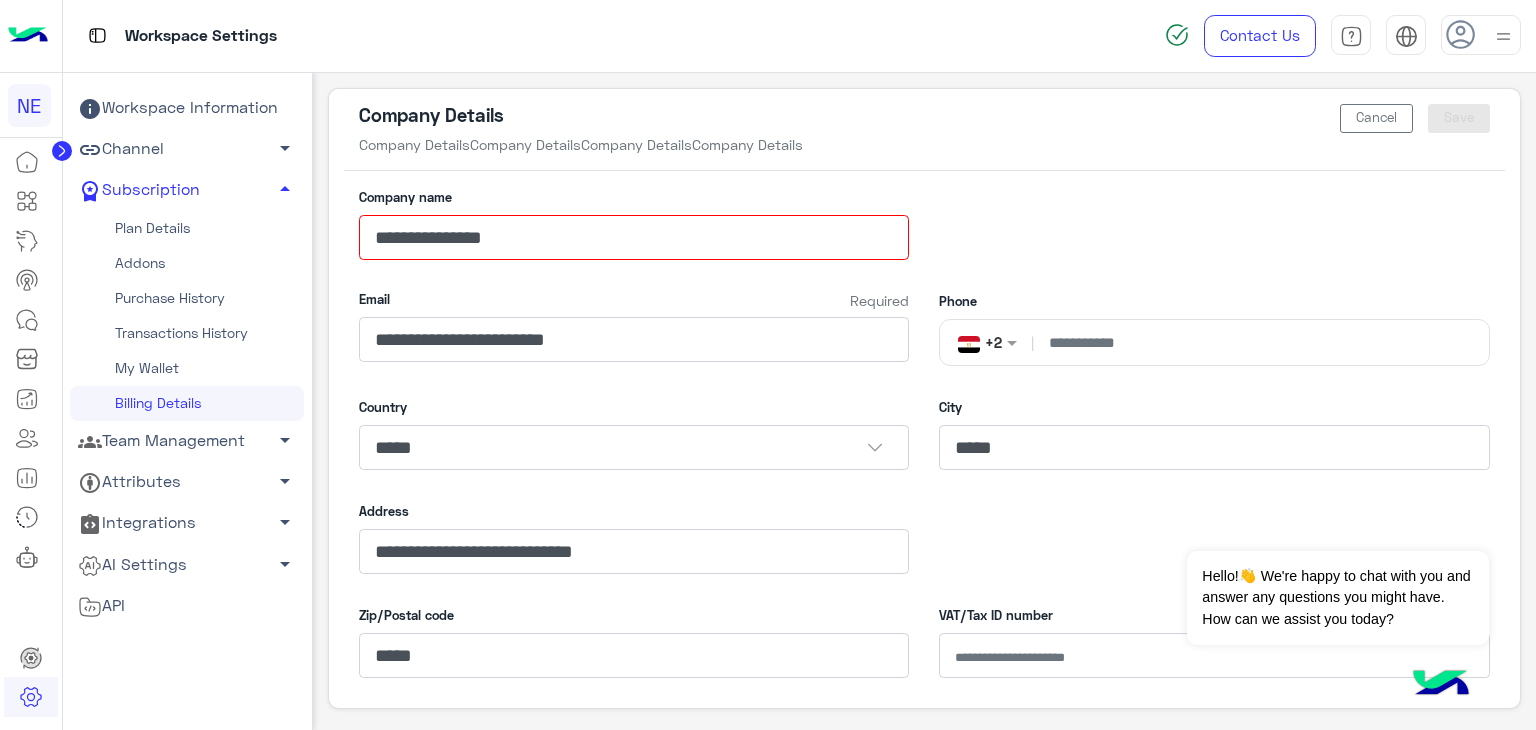 click on "**********" 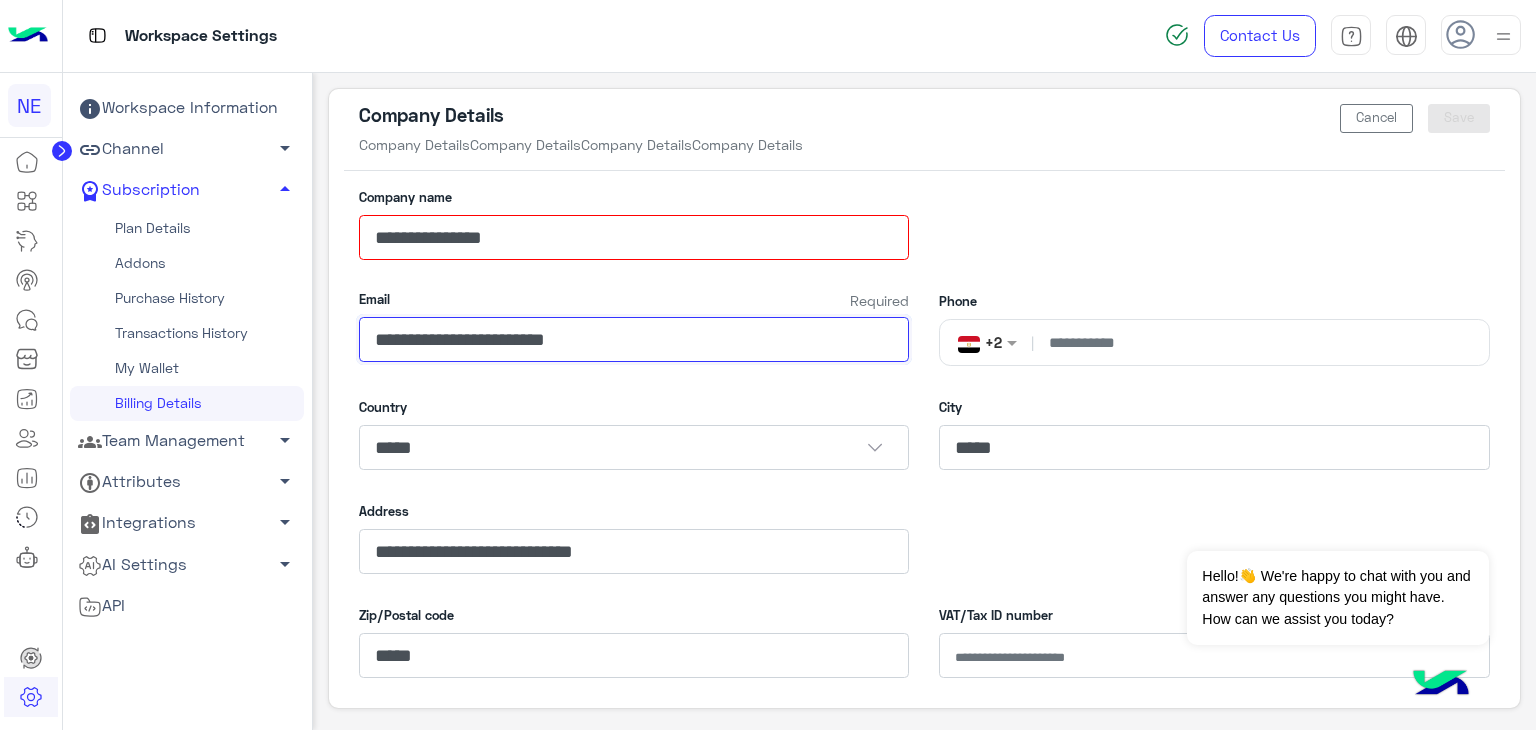 click on "**********" at bounding box center [634, 339] 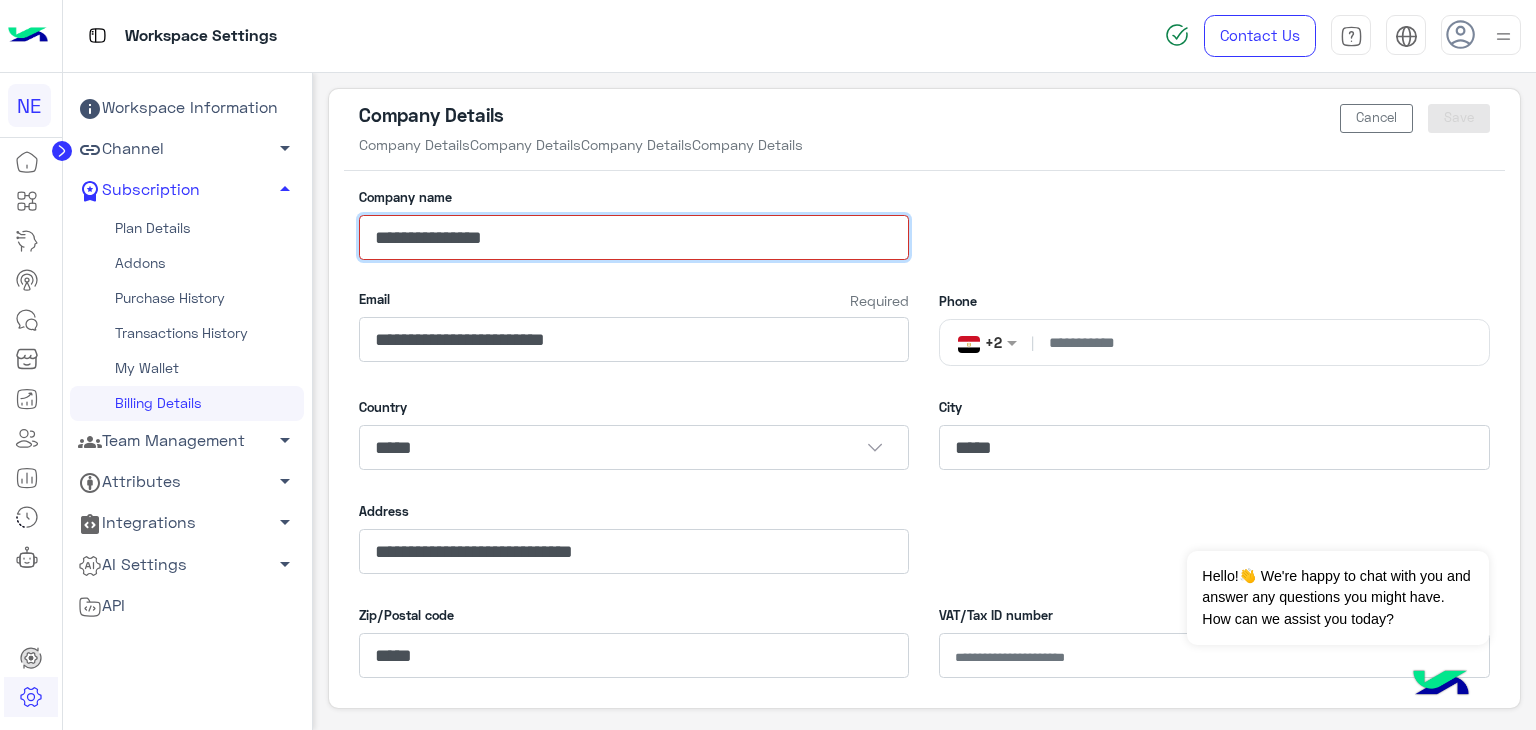 click on "**********" at bounding box center [634, 237] 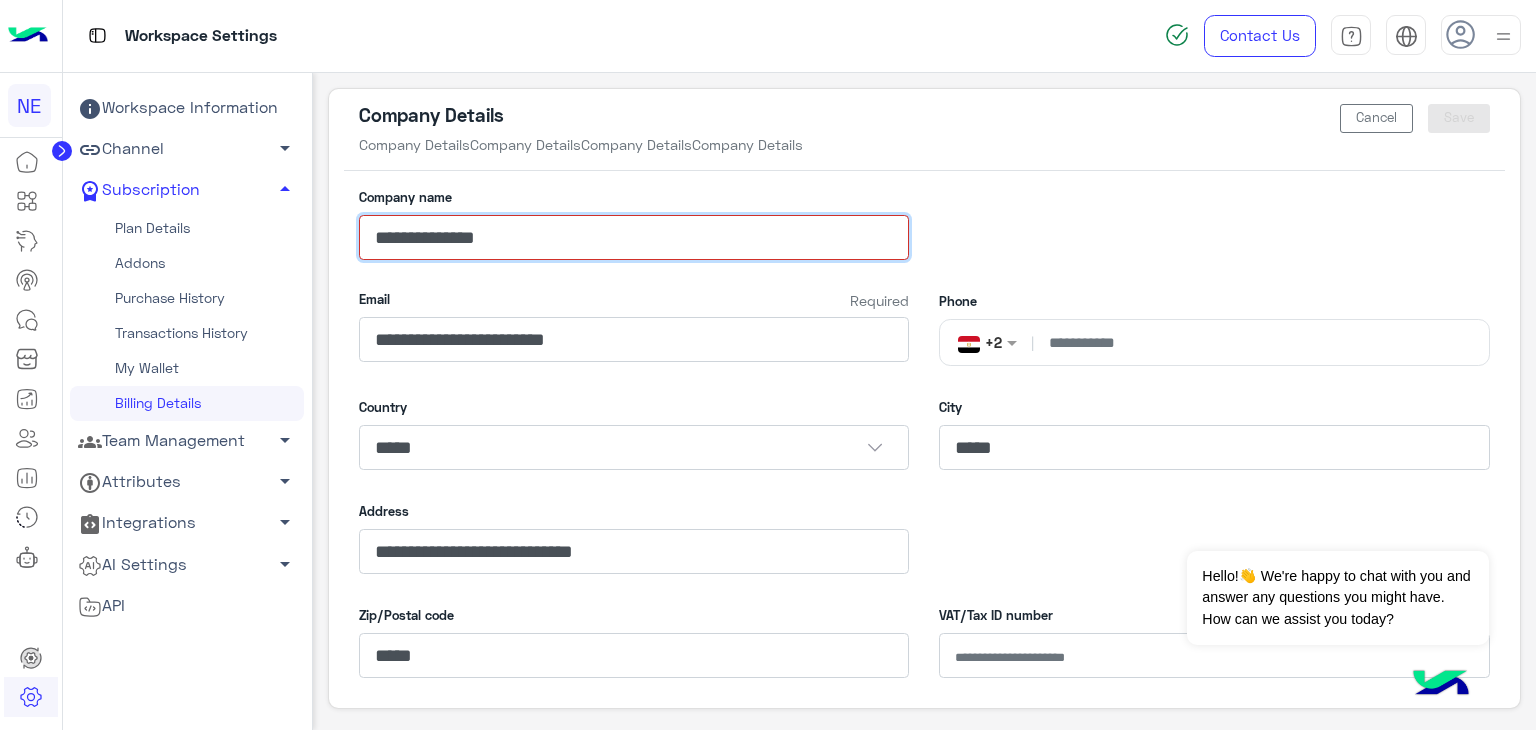 type on "**********" 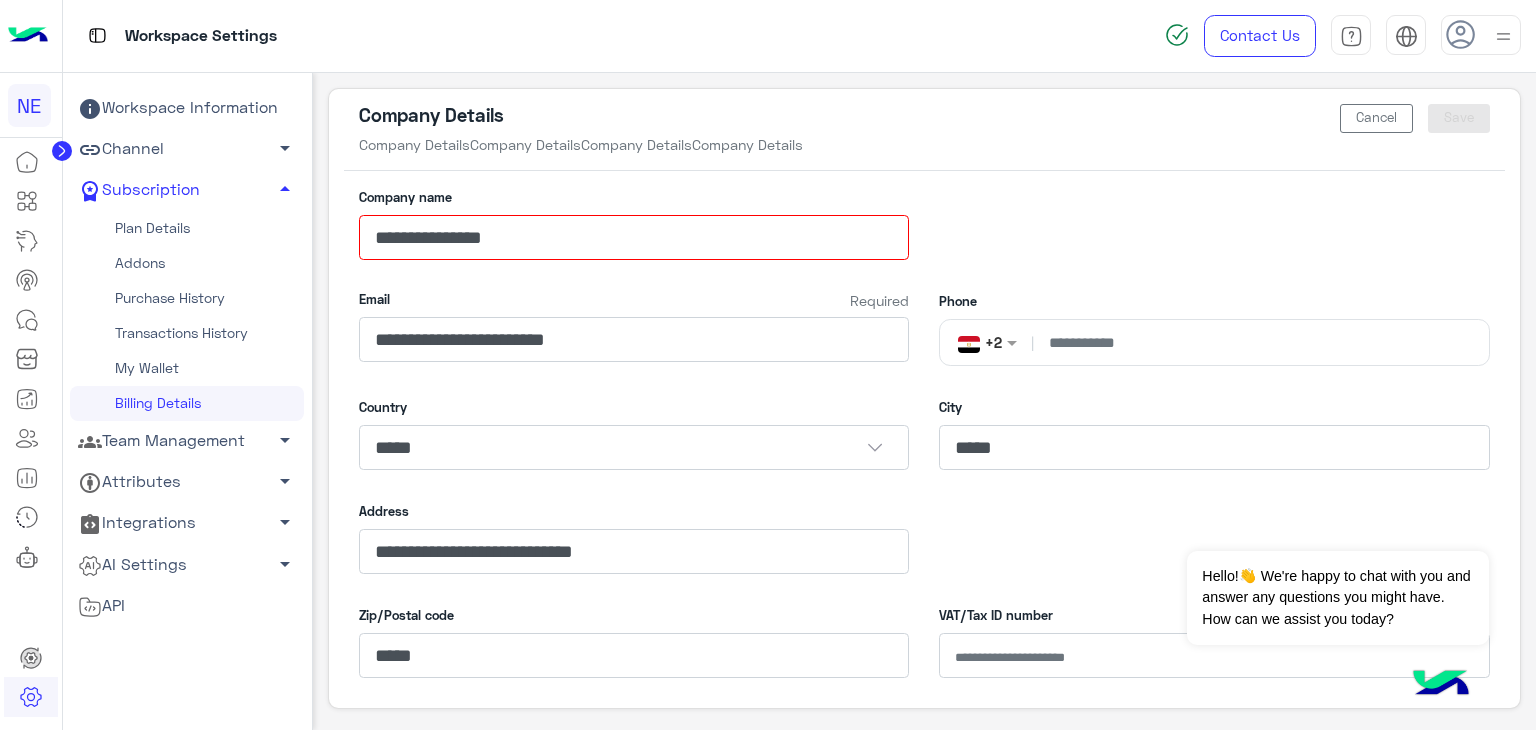 click on "**********" 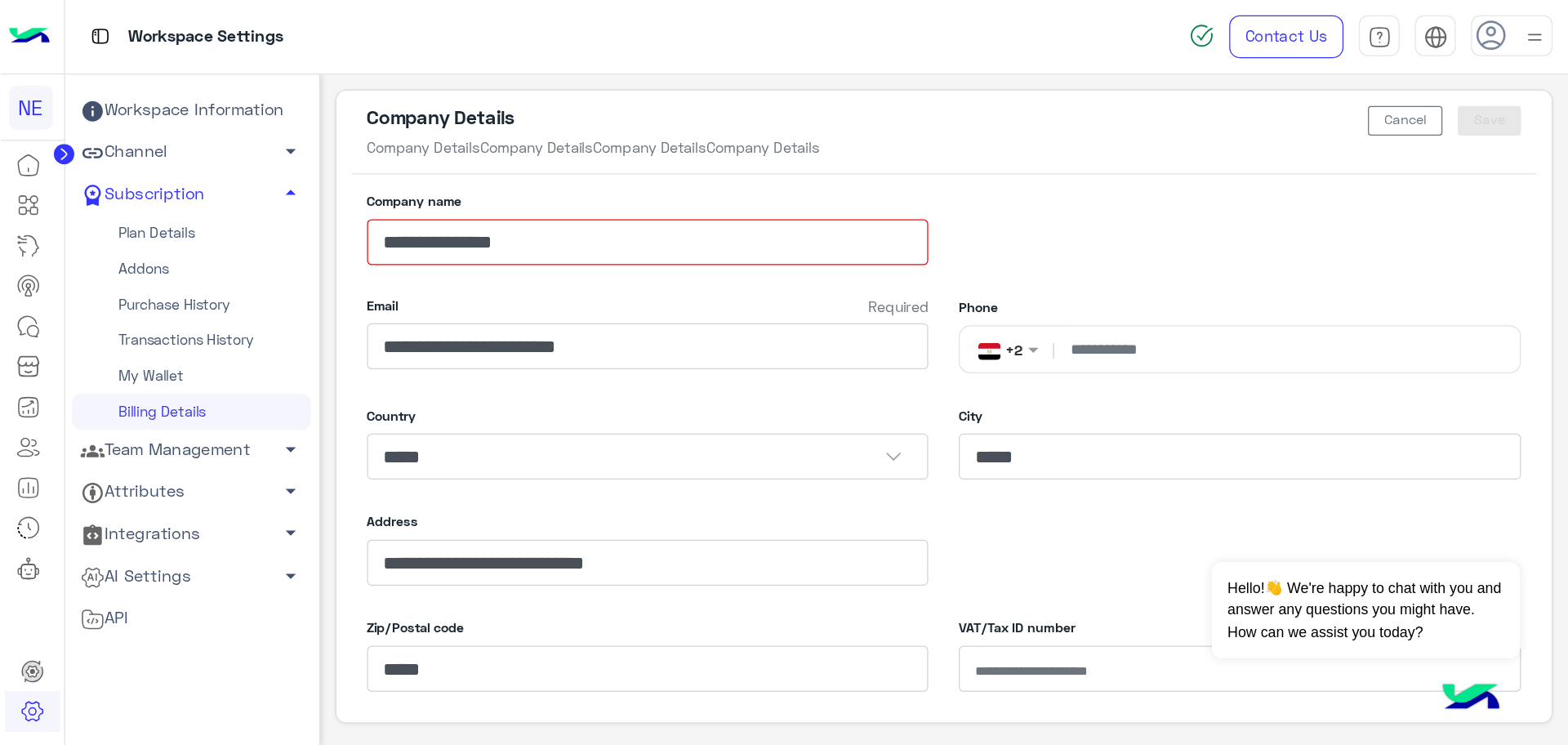scroll, scrollTop: 1, scrollLeft: 0, axis: vertical 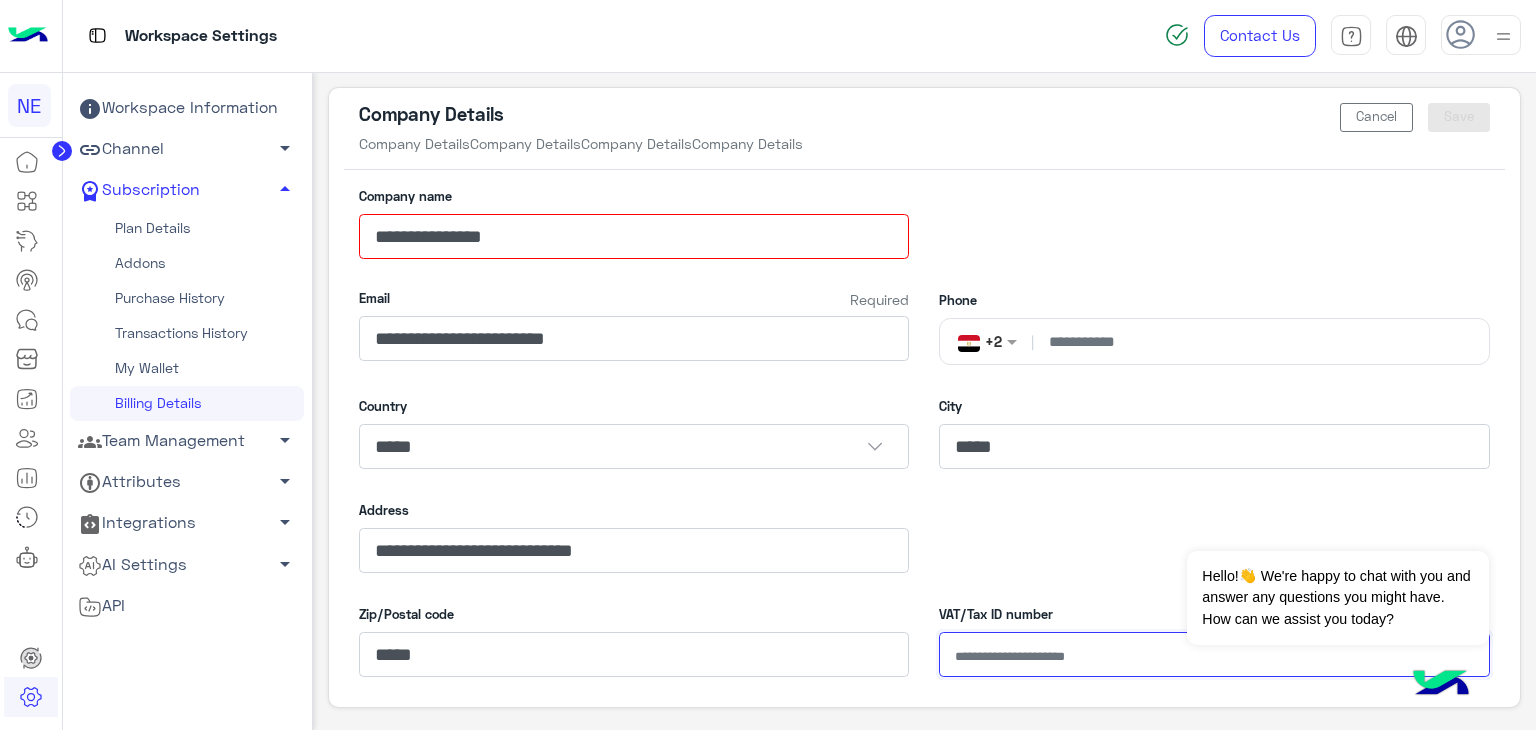 click on "VAT/Tax ID number" at bounding box center (1214, 654) 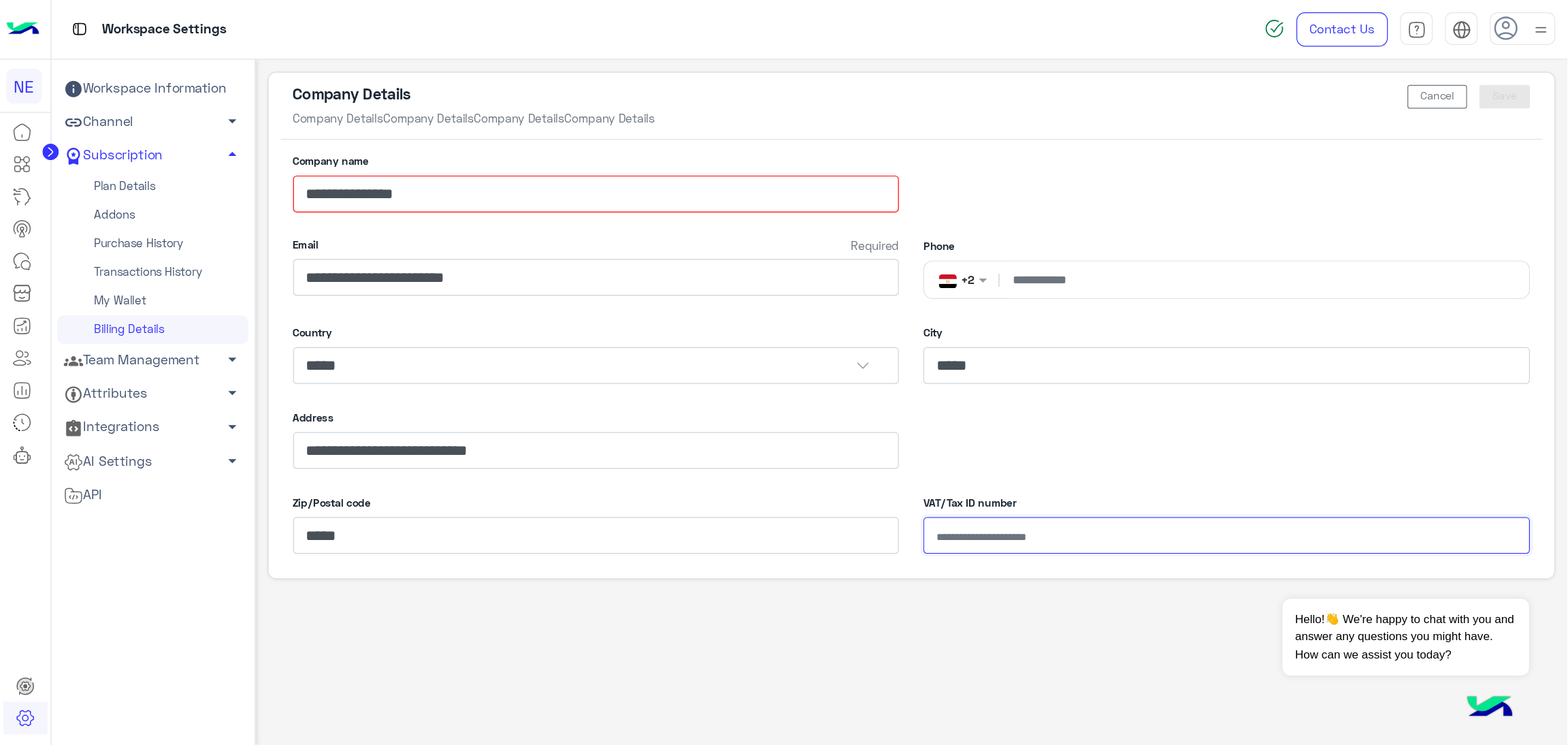 scroll, scrollTop: 0, scrollLeft: 0, axis: both 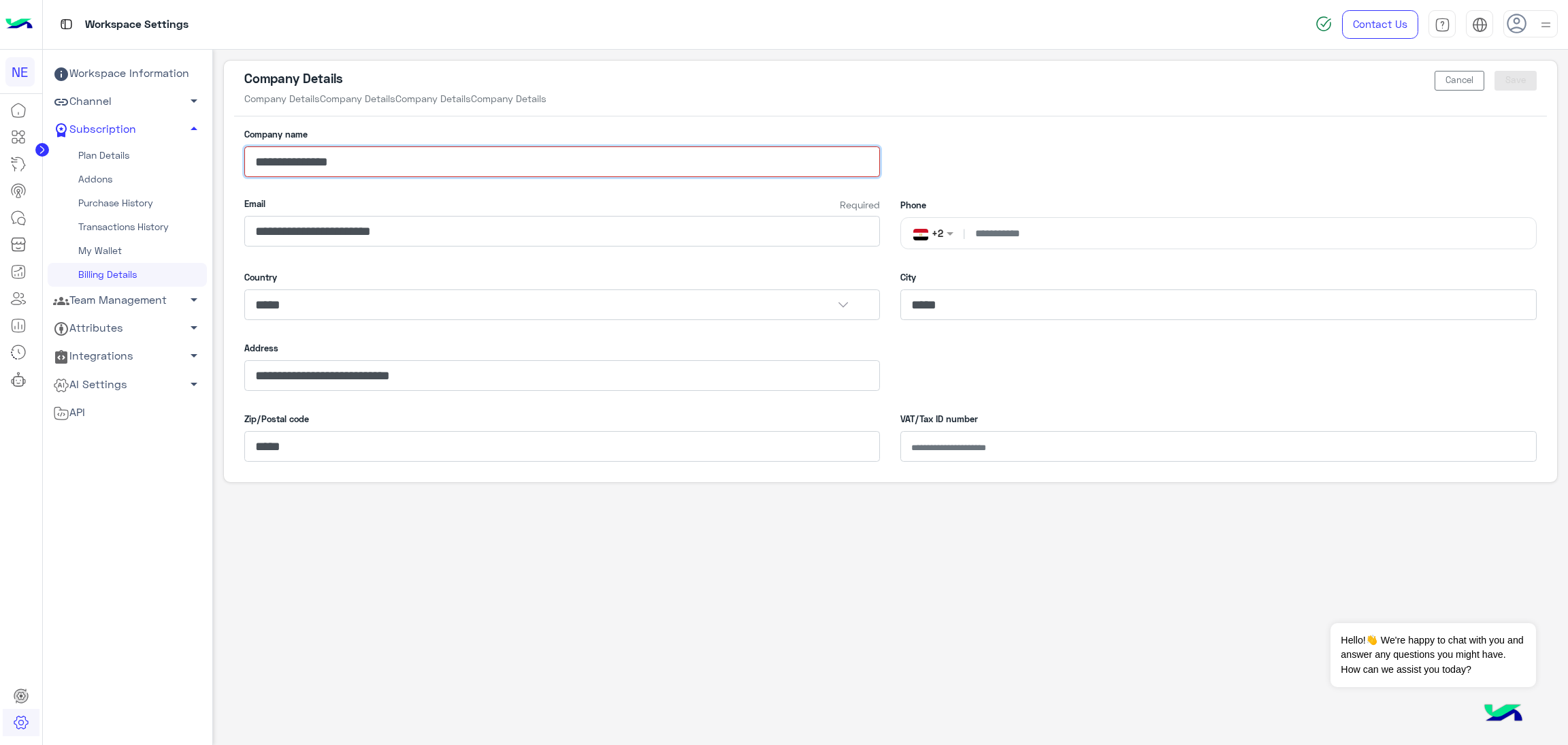 click on "**********" at bounding box center (562, 161) 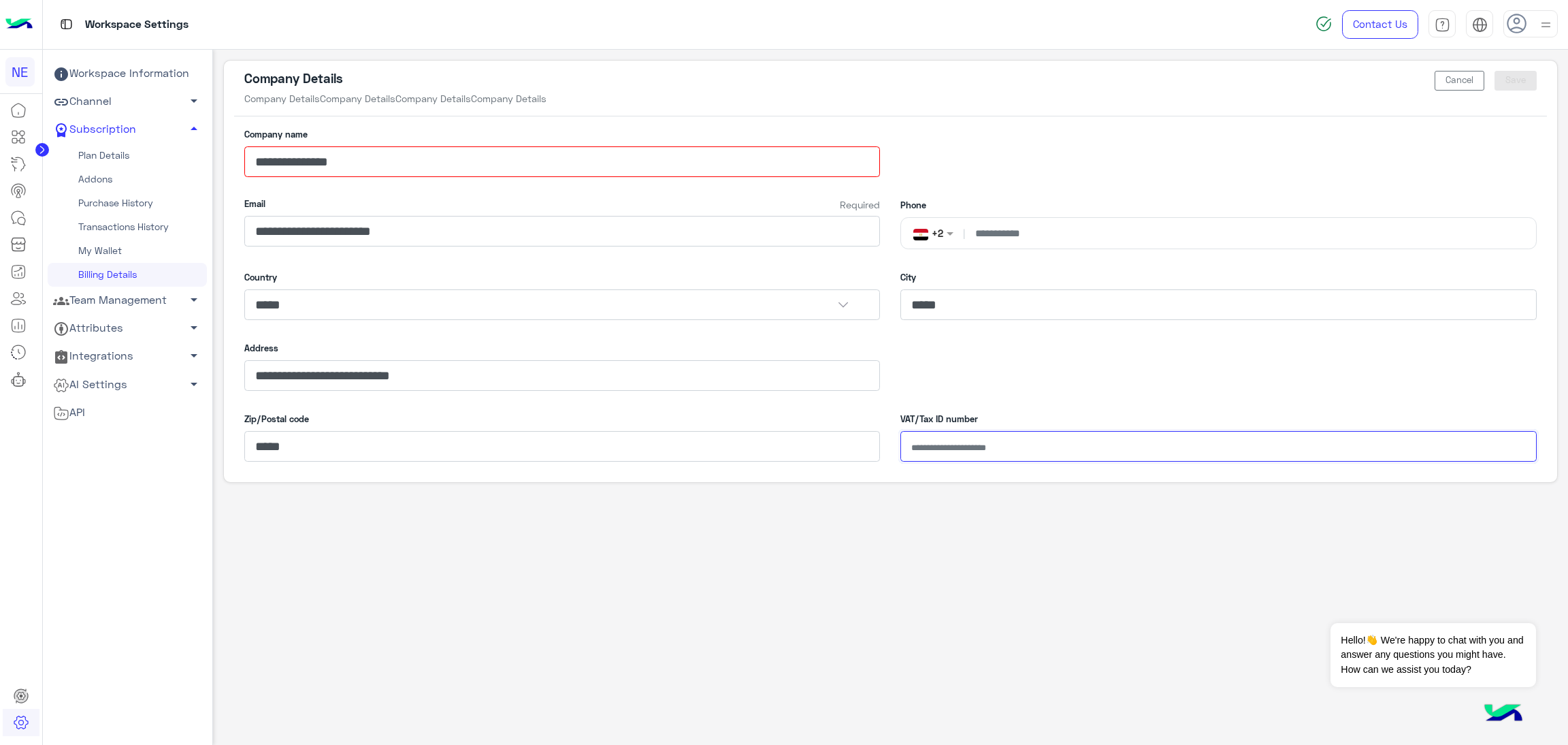 click on "VAT/Tax ID number" at bounding box center [1218, 446] 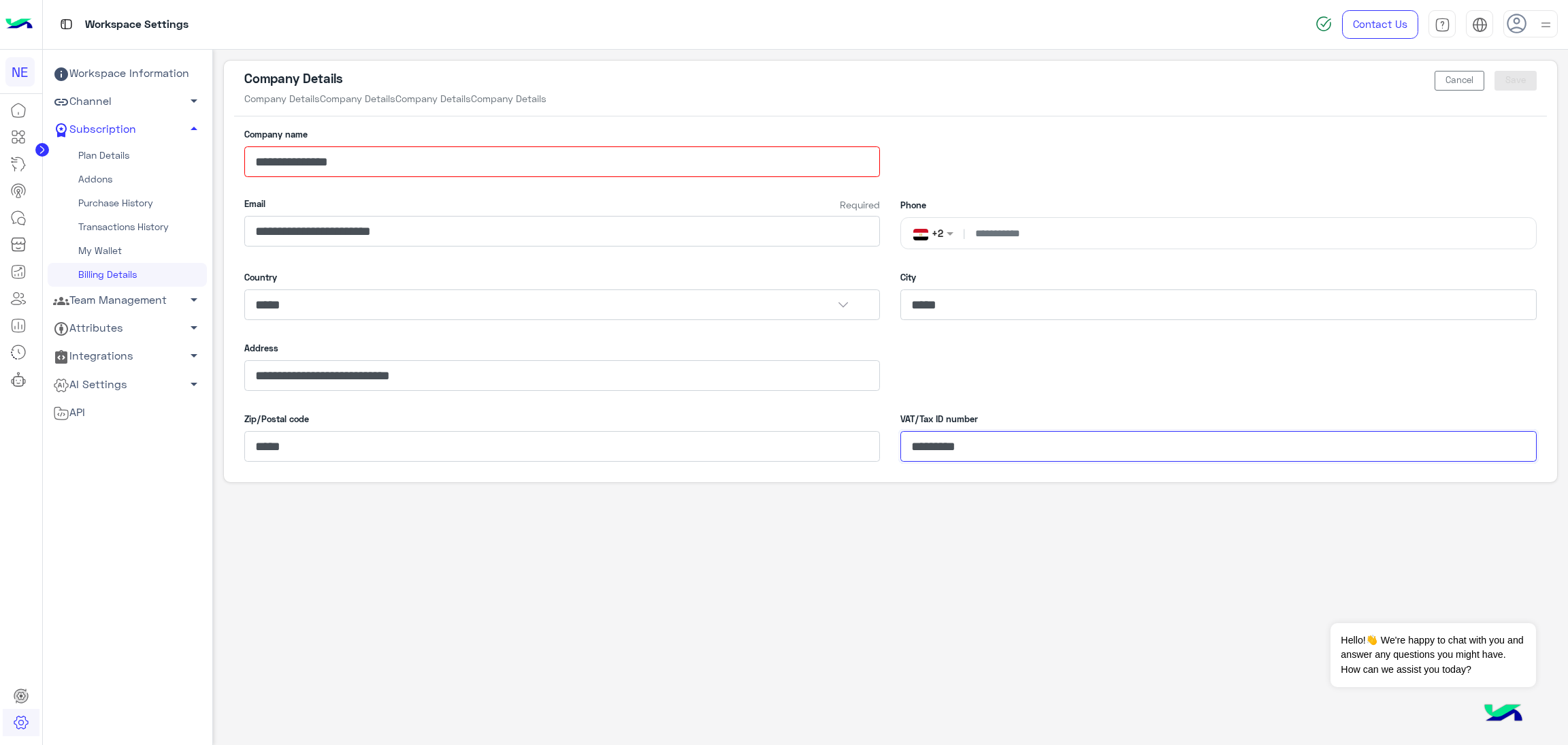 type on "*********" 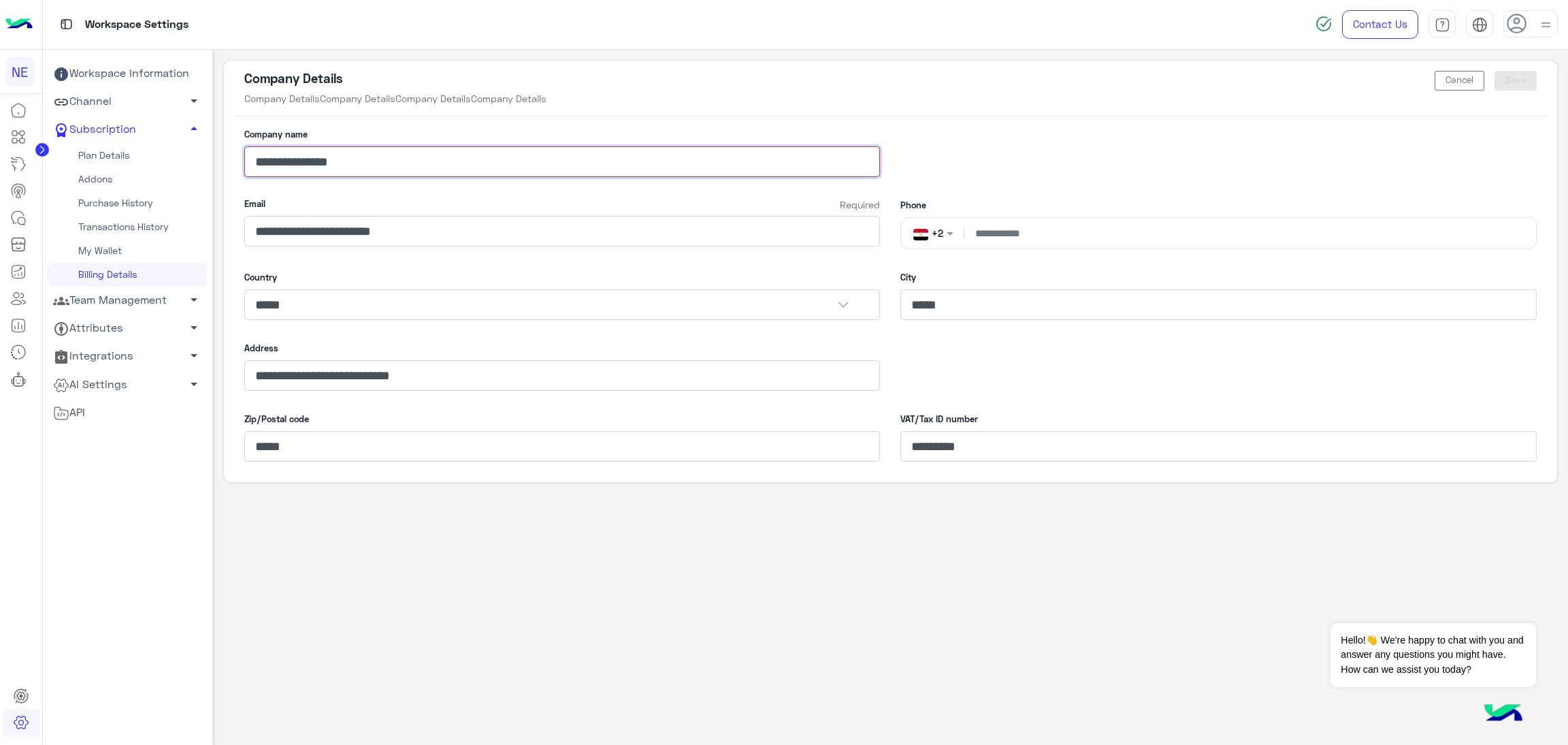 click on "**********" at bounding box center [562, 161] 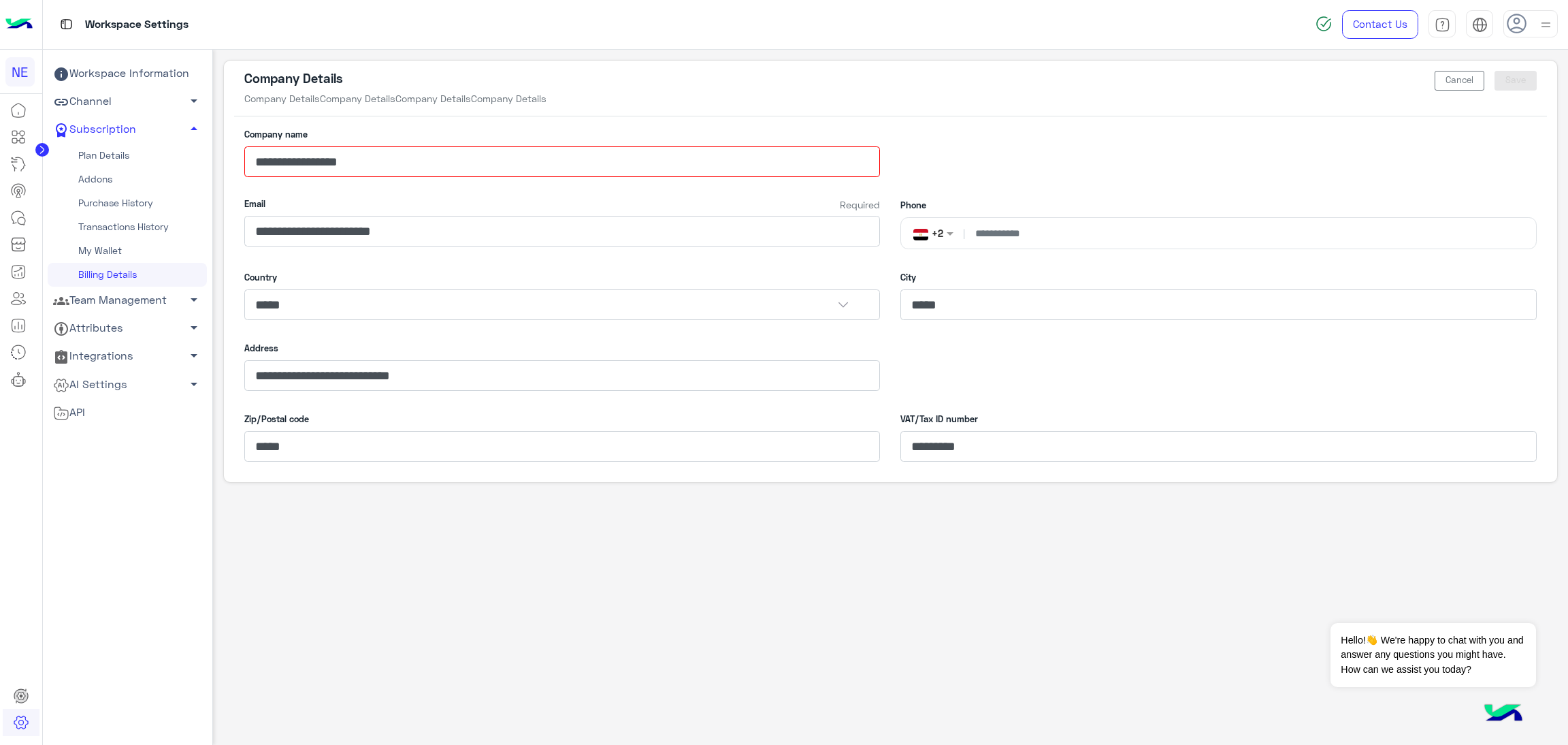 click on "**********" 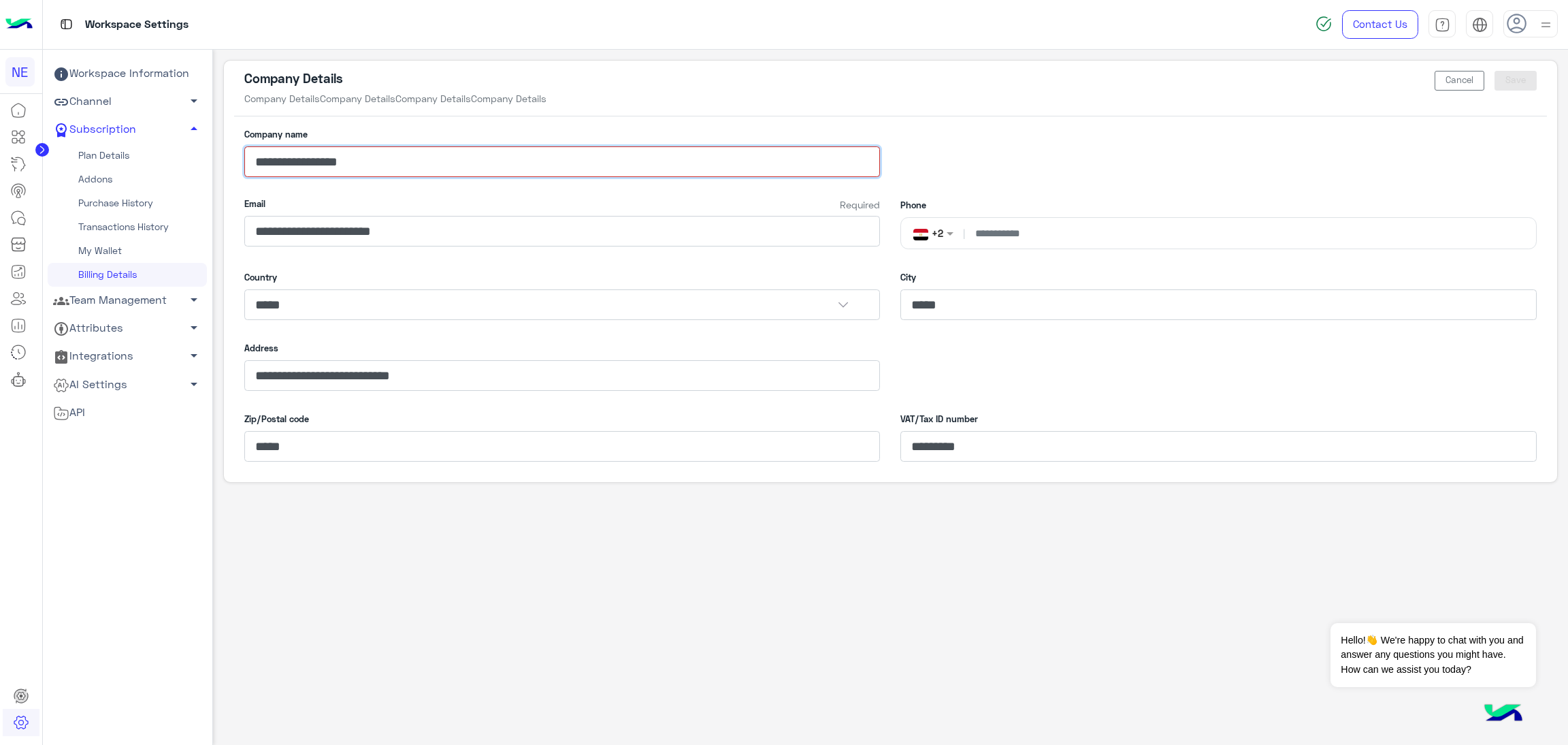 click on "**********" at bounding box center [562, 161] 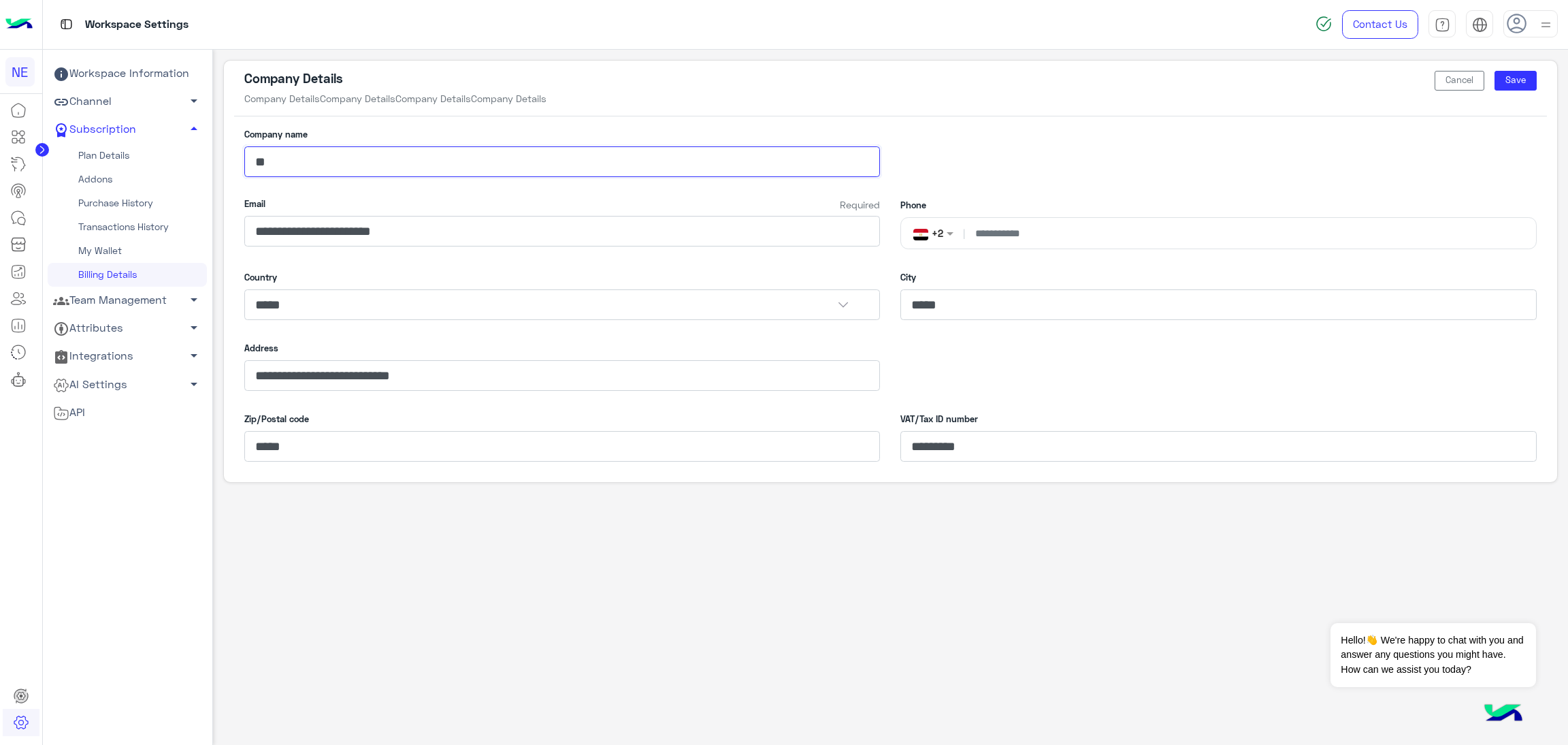 type on "*" 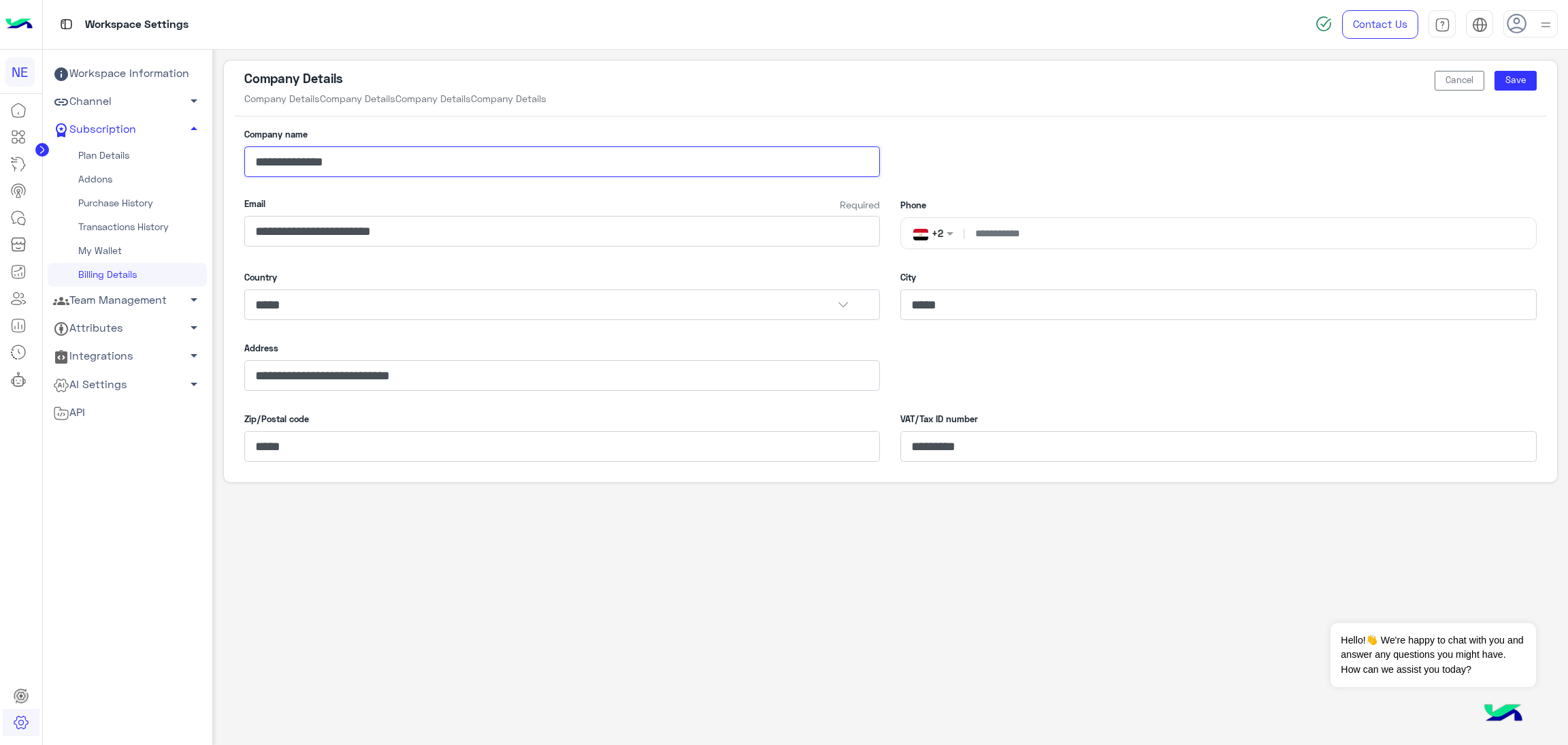 type on "**********" 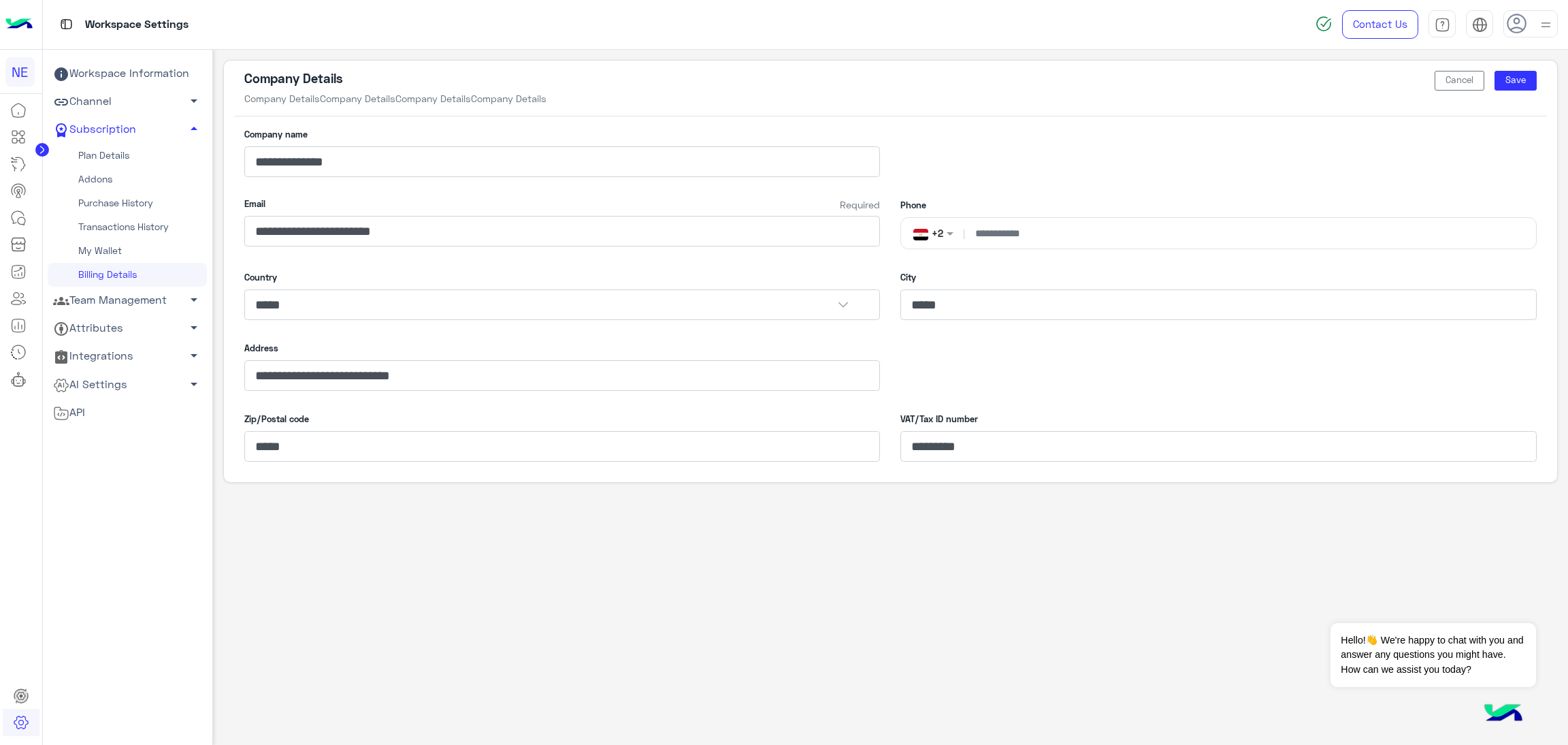 click on "Company Details Company DetailsCompany DetailsCompany DetailsCompany Details  Cancel   Save" 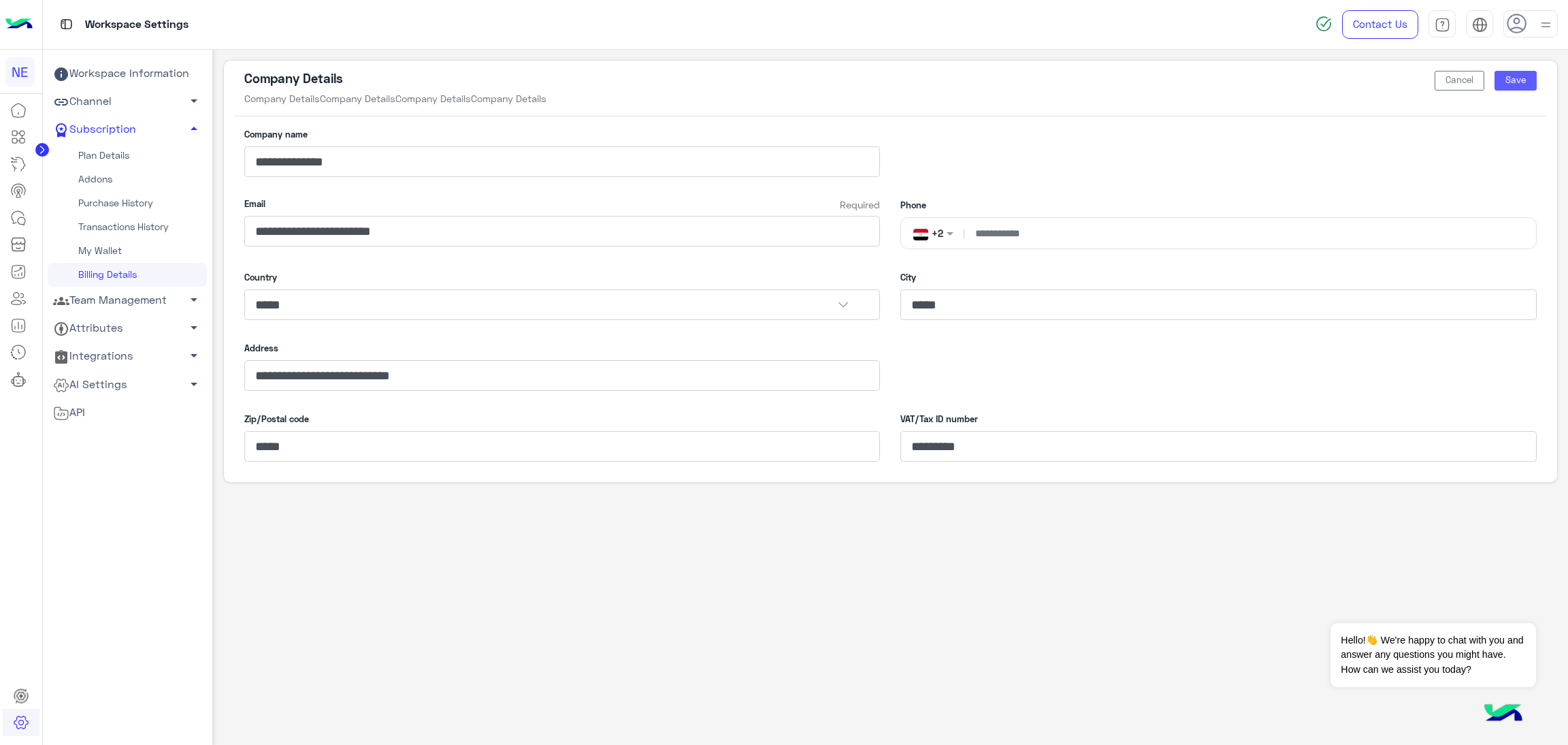 click on "Save" 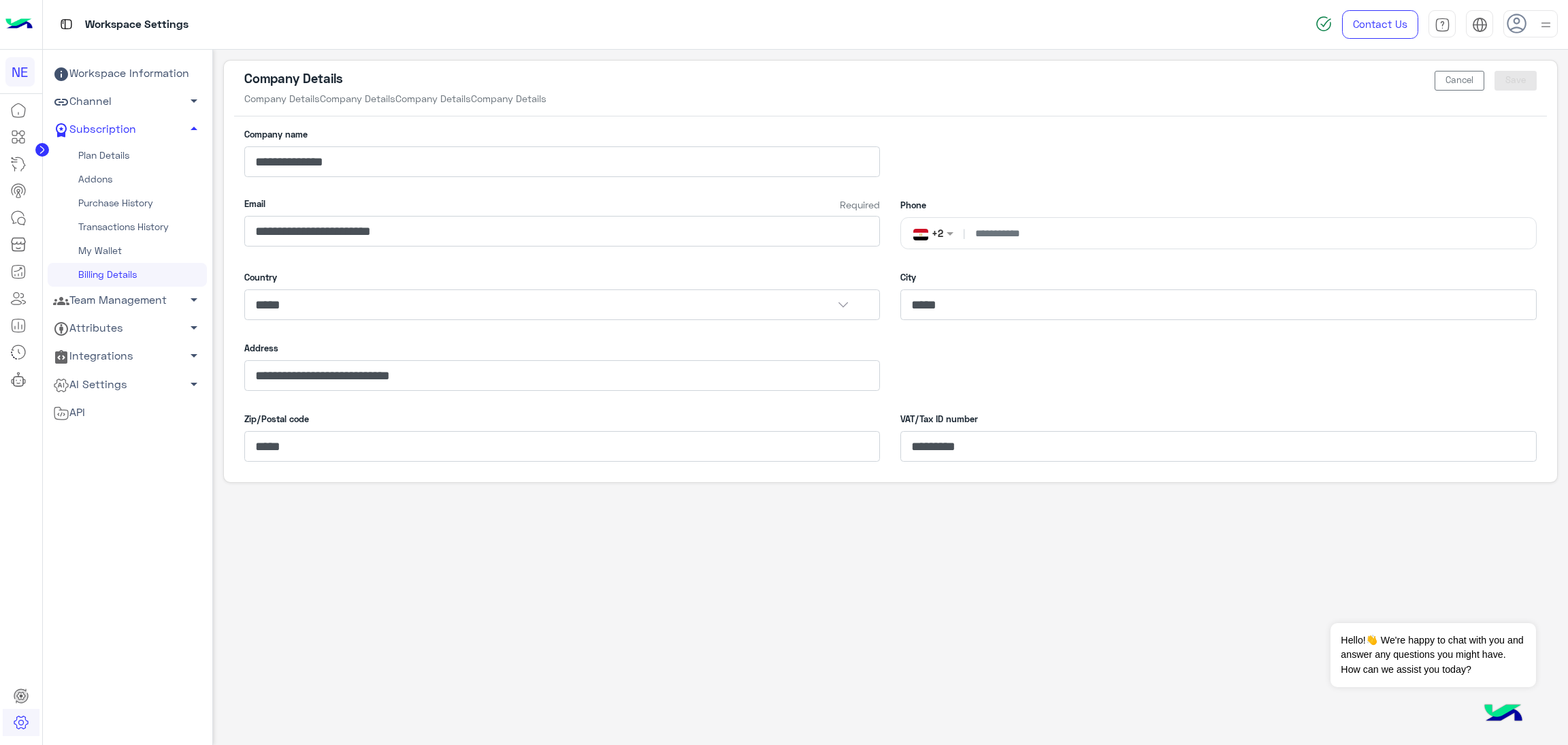click on "My Wallet" 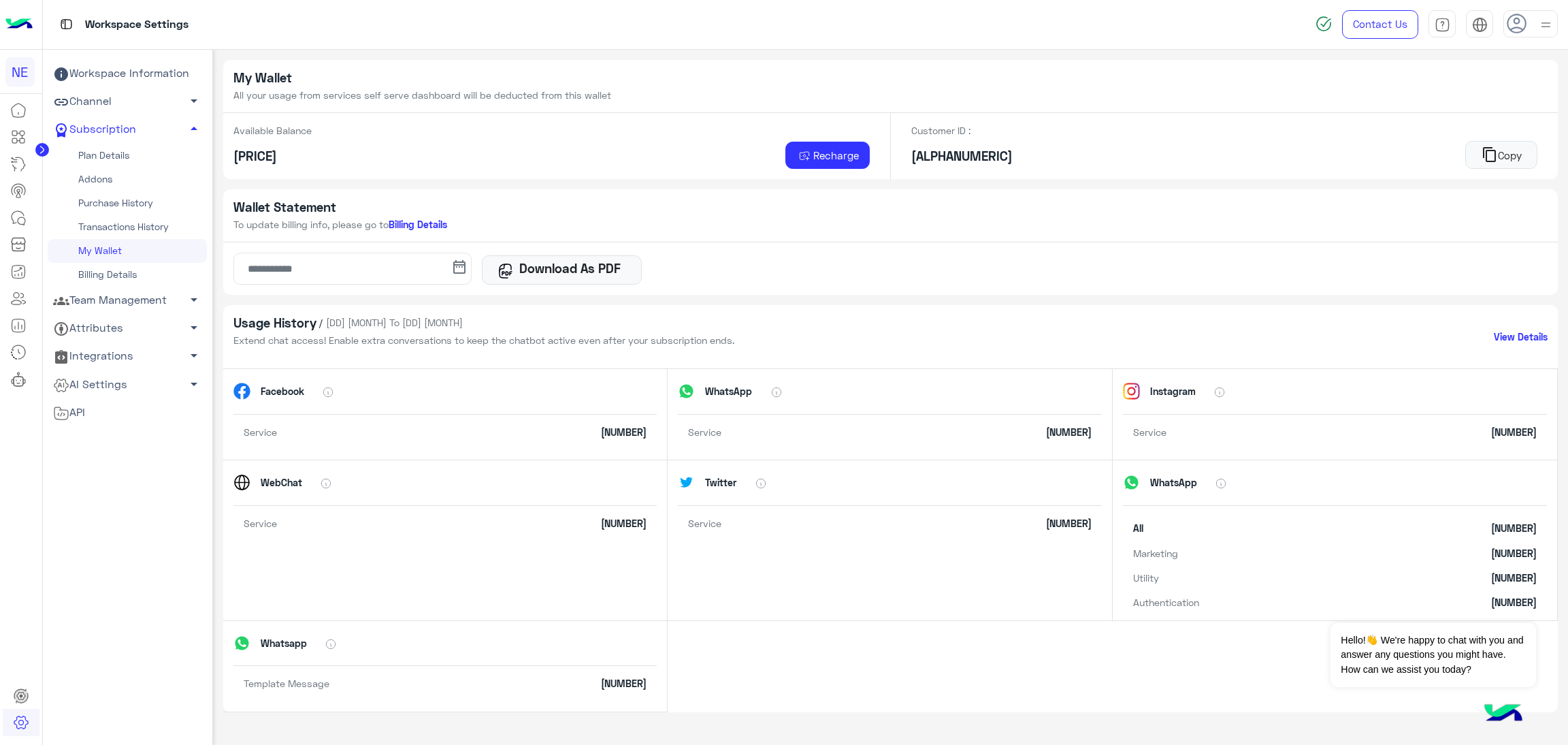 click on "My Wallet" 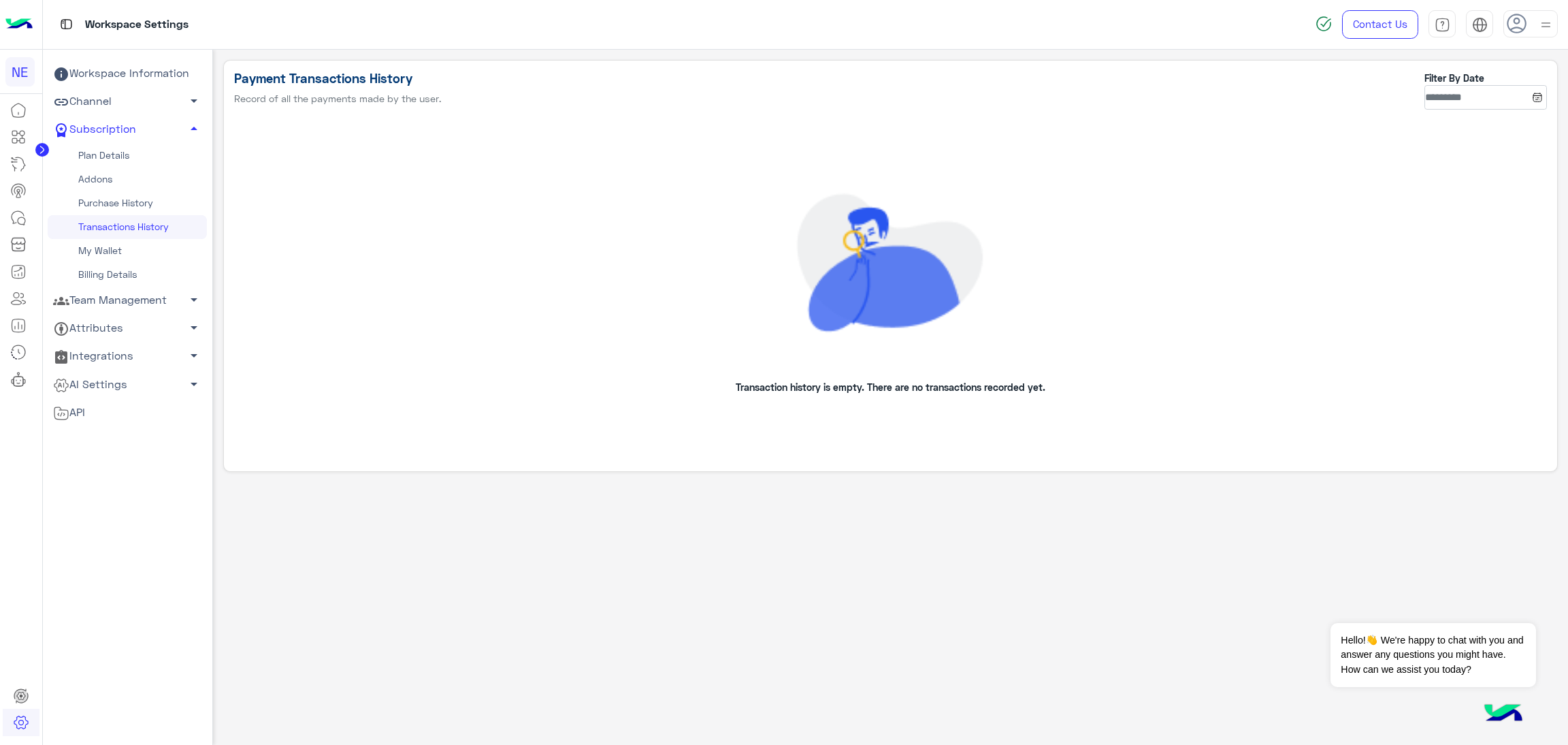 click on "Addons" 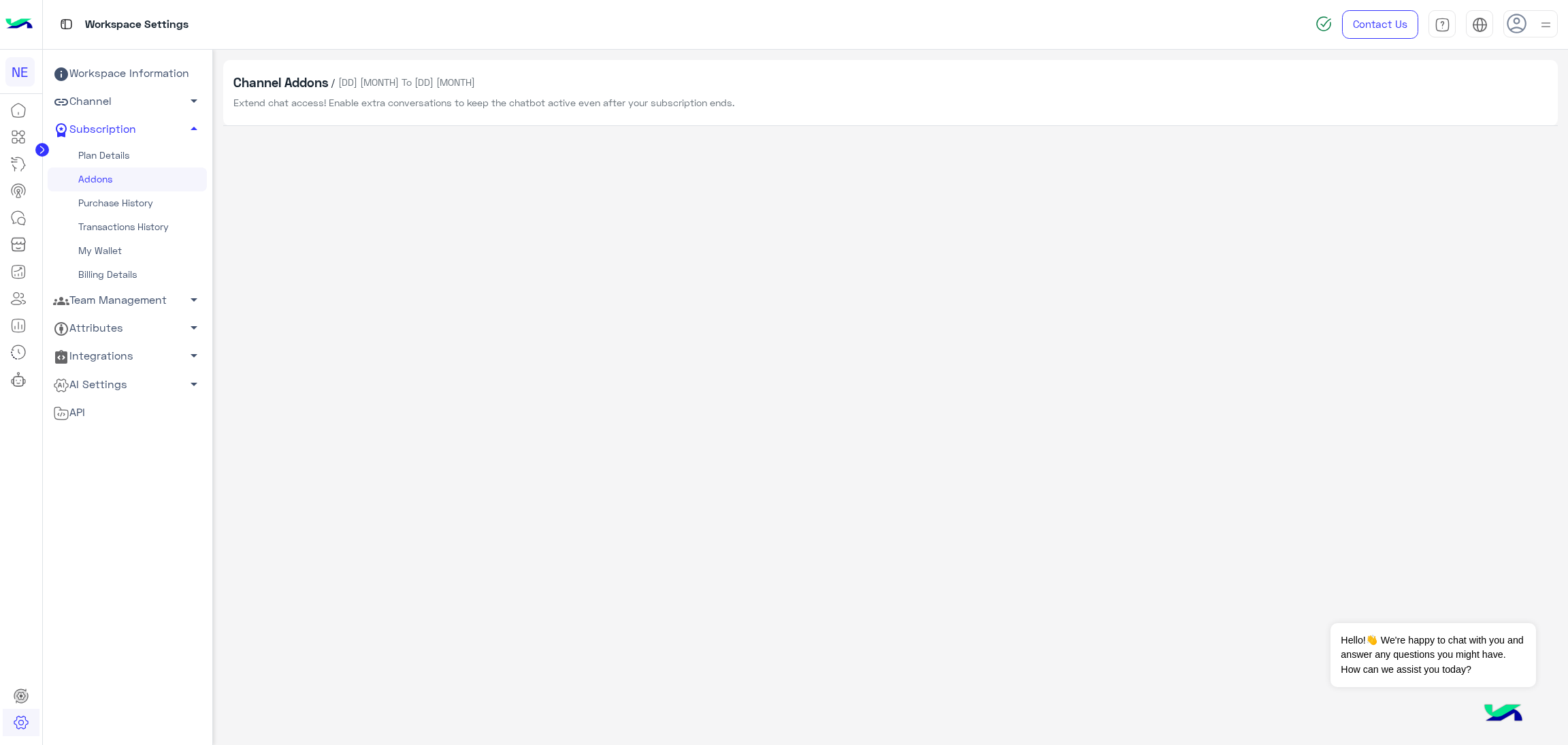 click on "Plan Details" 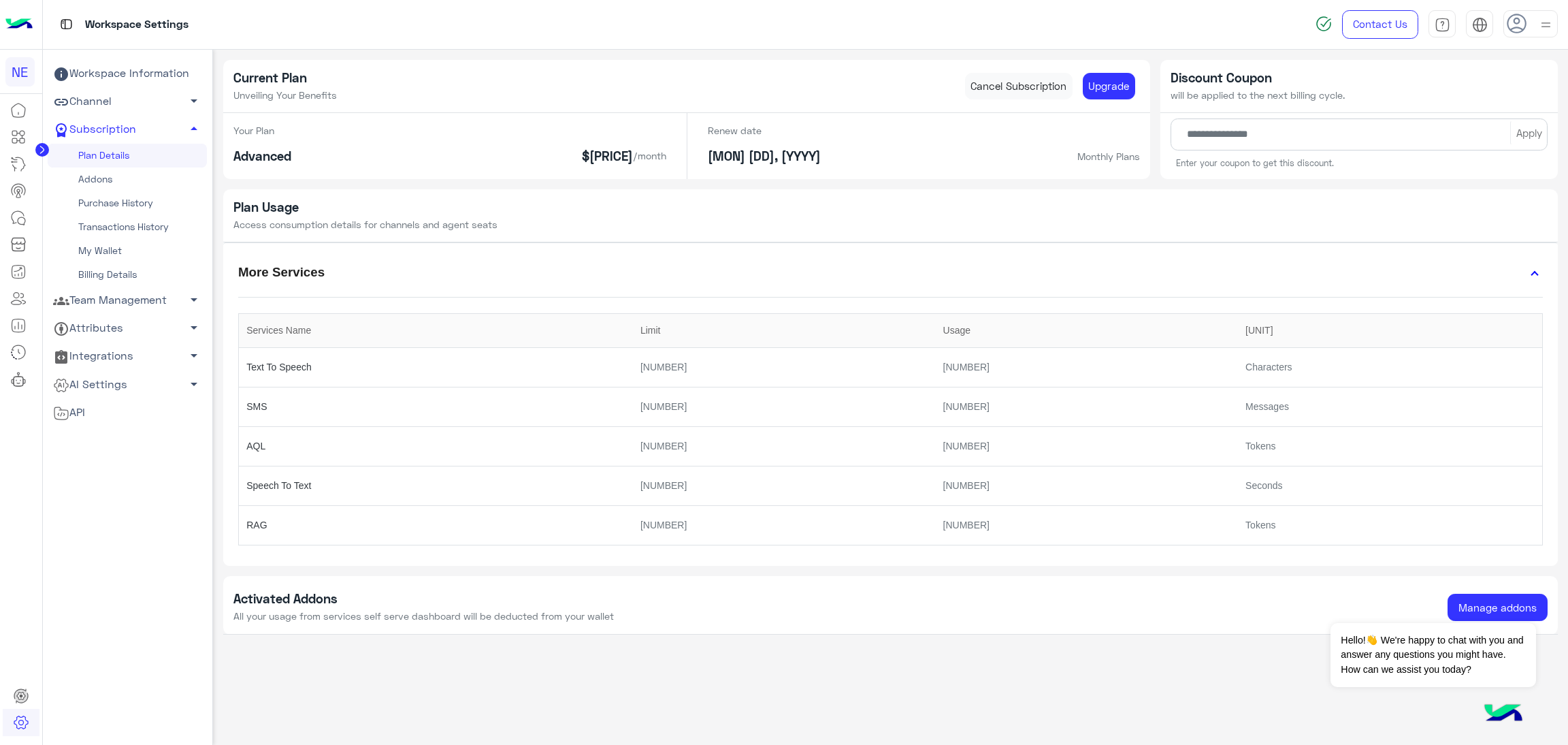 click on "Team Management   arrow_drop_down" 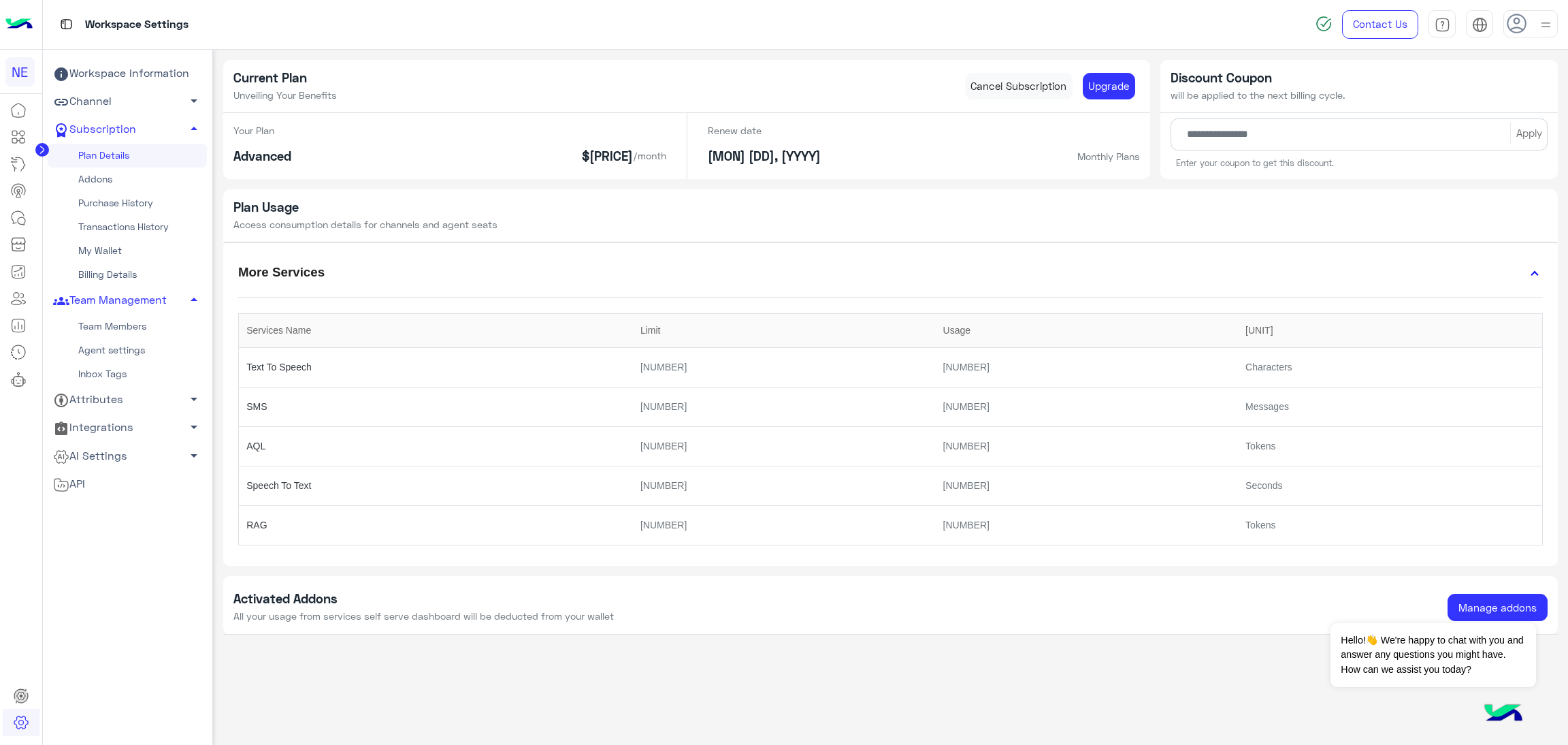 click on "Team Members" 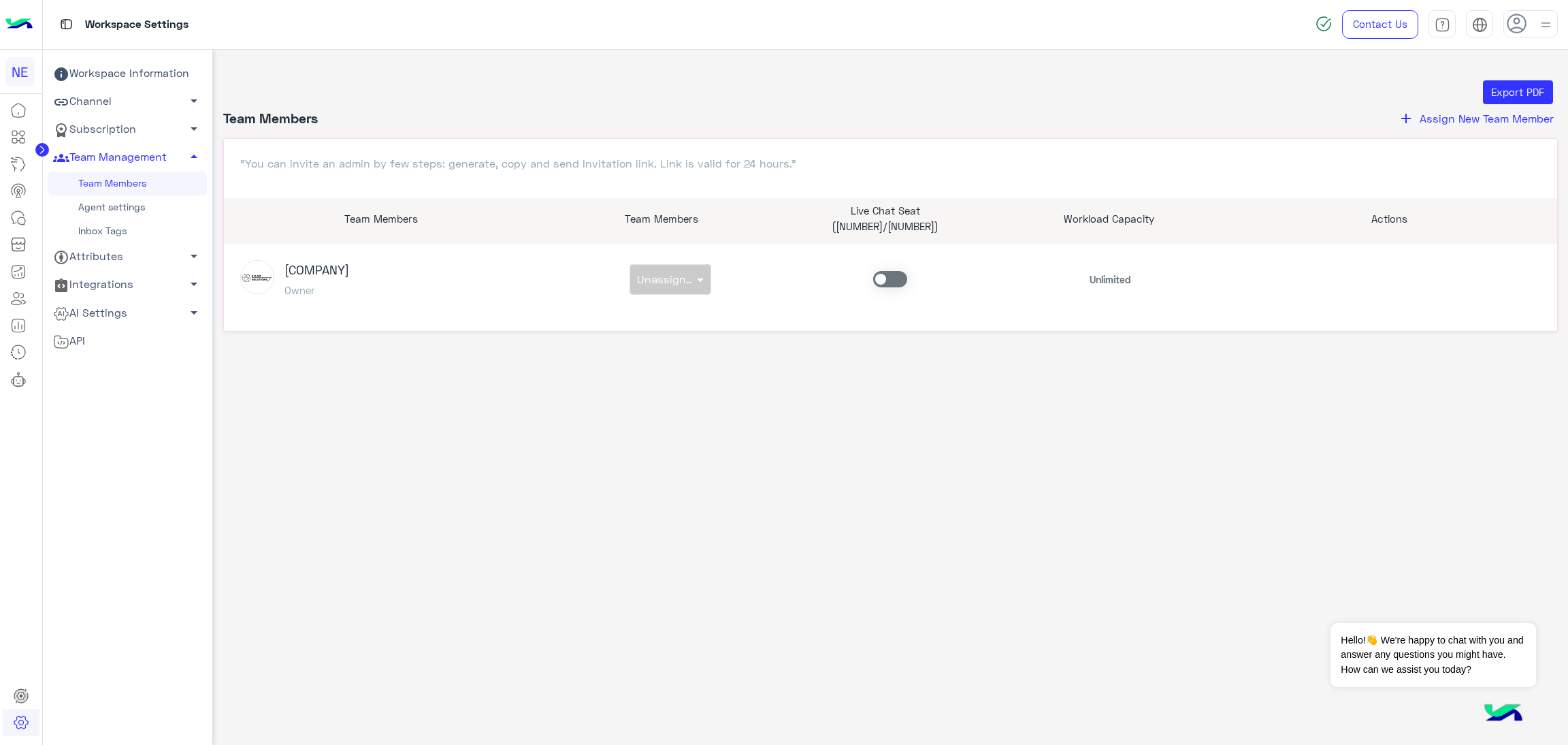 click on "non × Unassigned team" at bounding box center [670, 279] 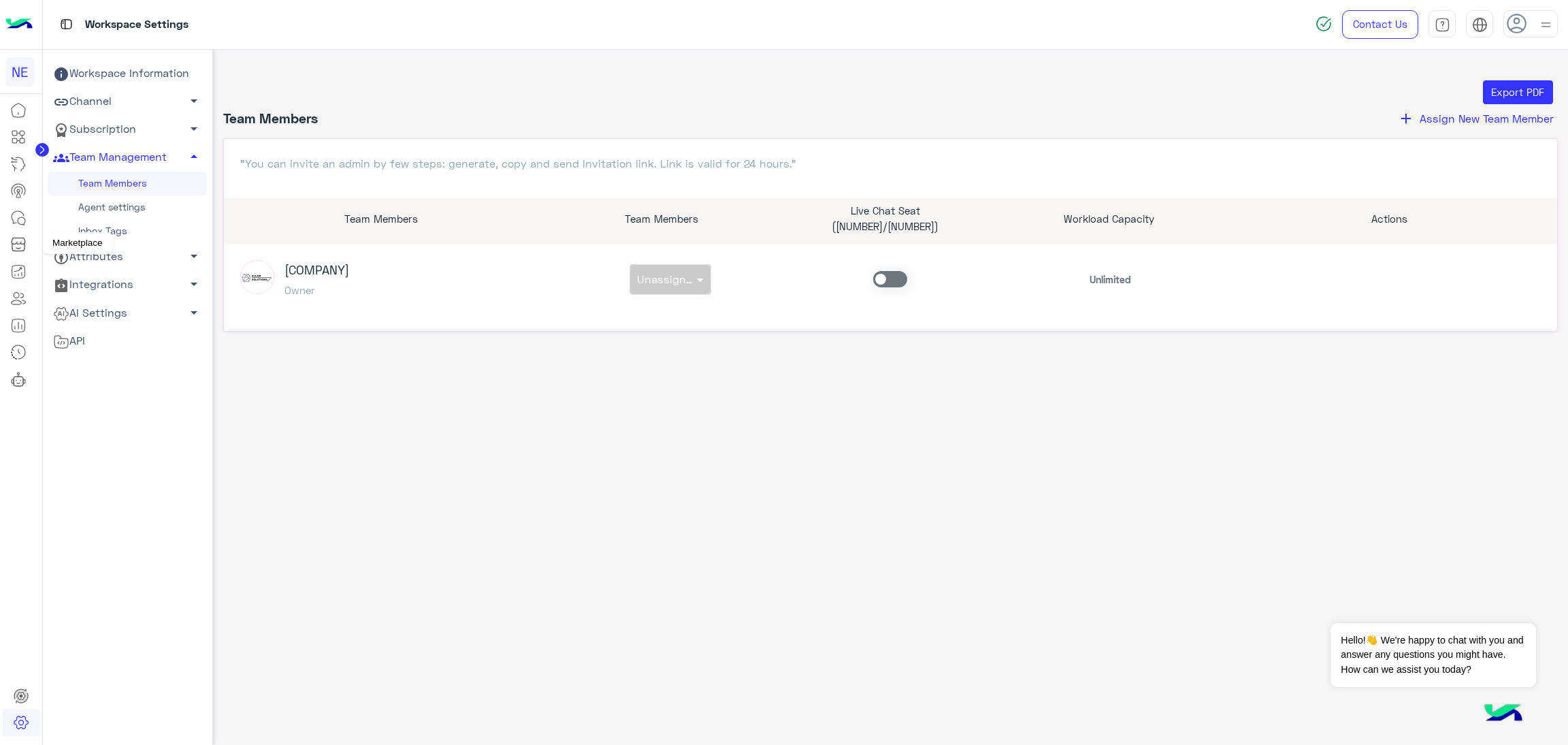 click on "Marketplace" at bounding box center [78, 243] 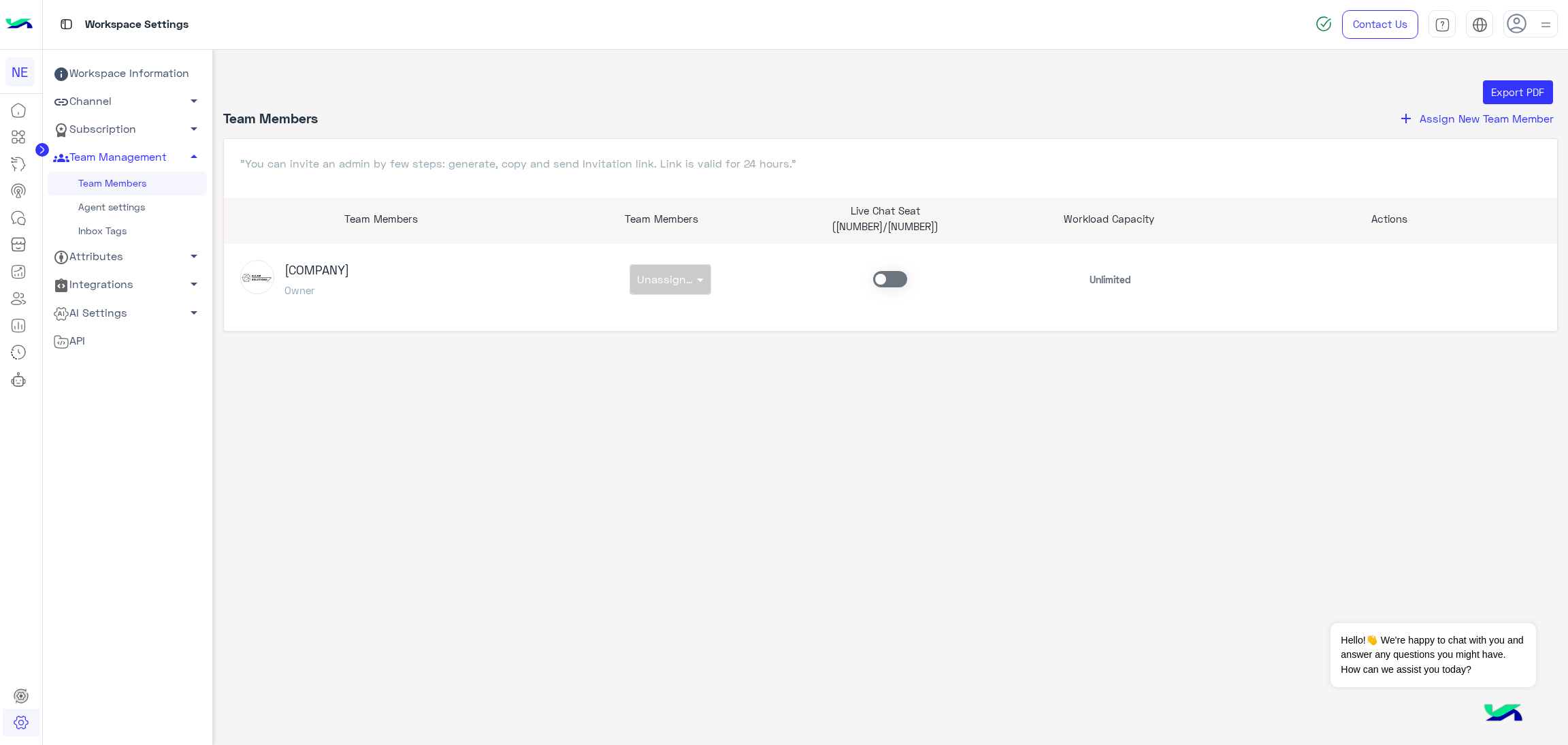 click on "Attributes   arrow_drop_down" 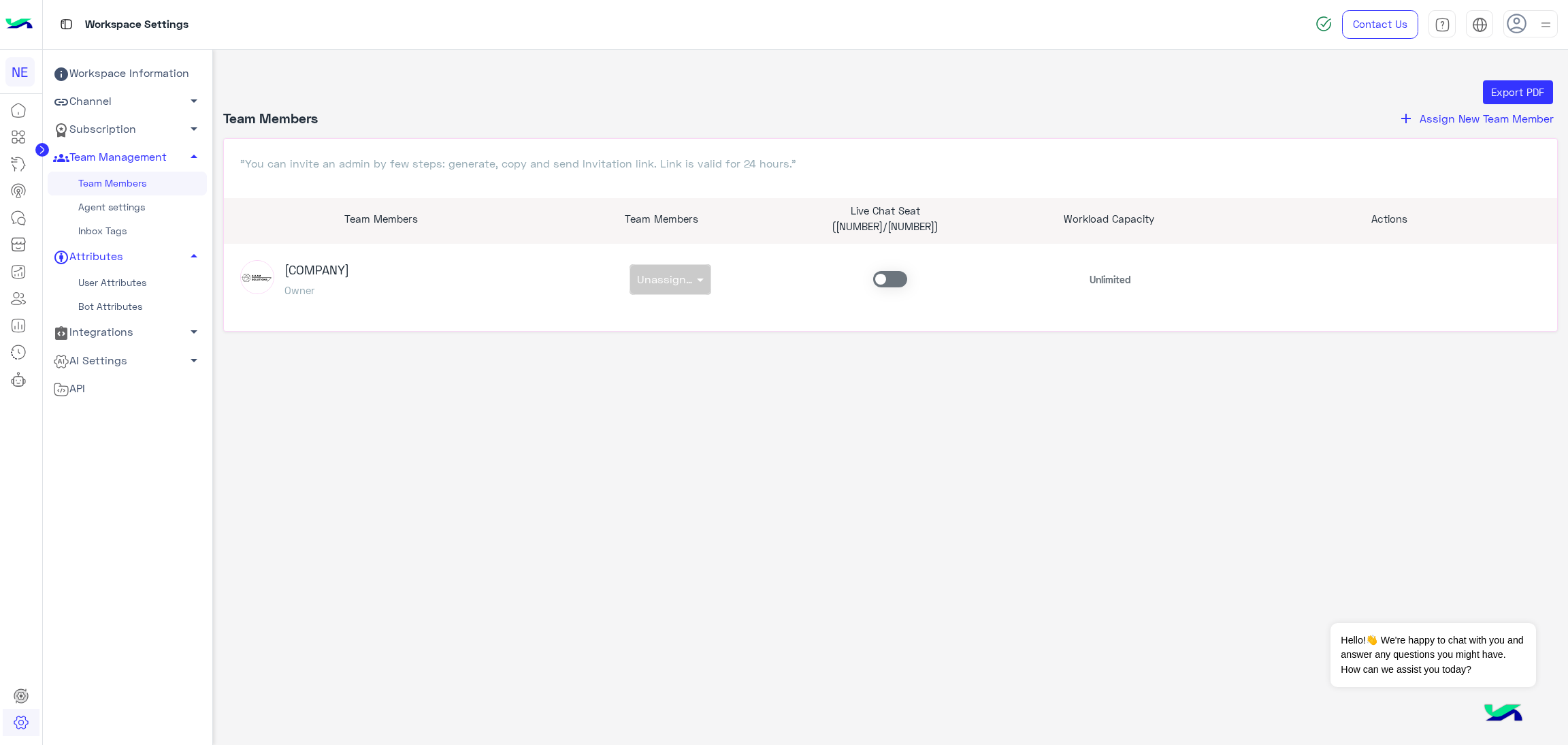 click on "Integrations   arrow_drop_down" 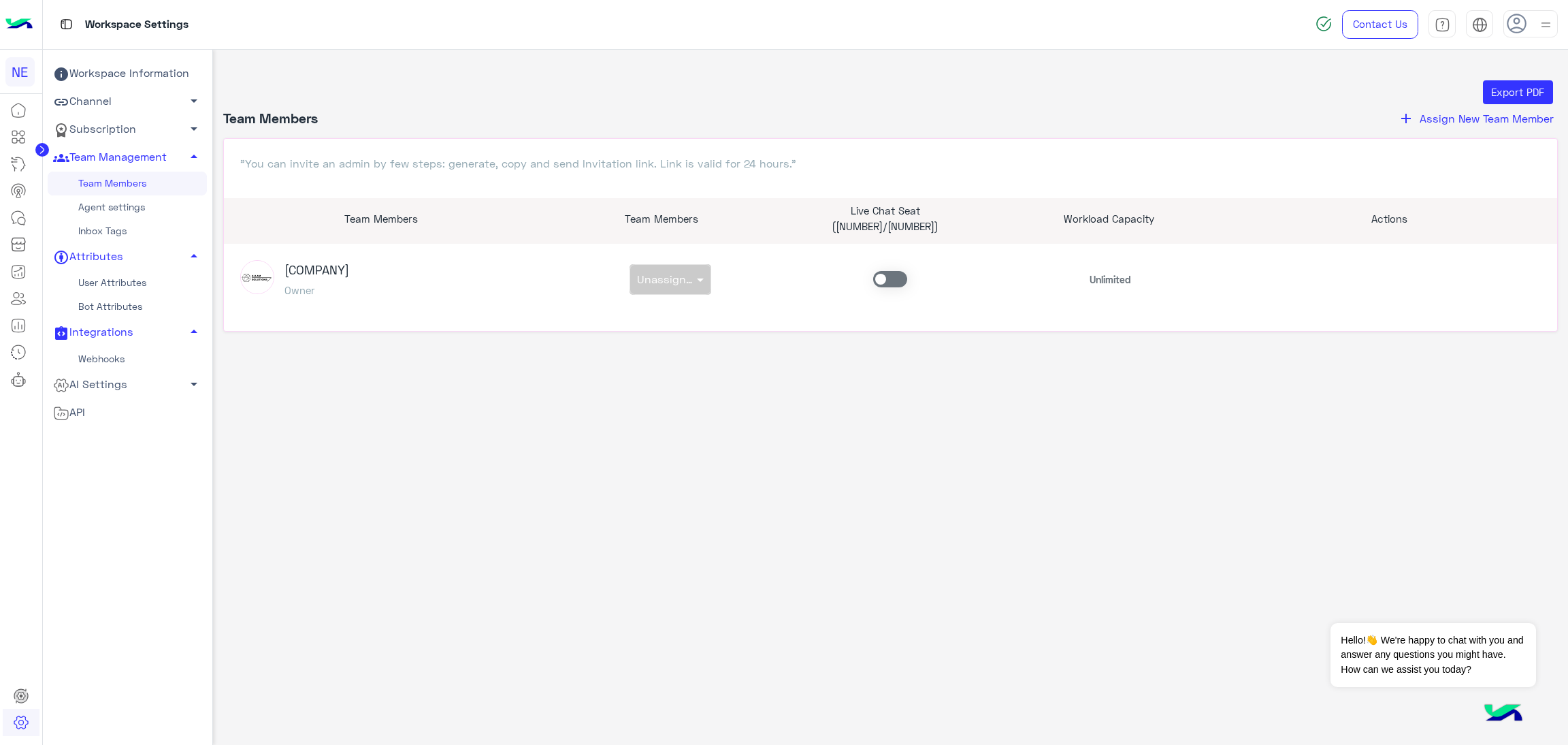 click on "Webhooks" 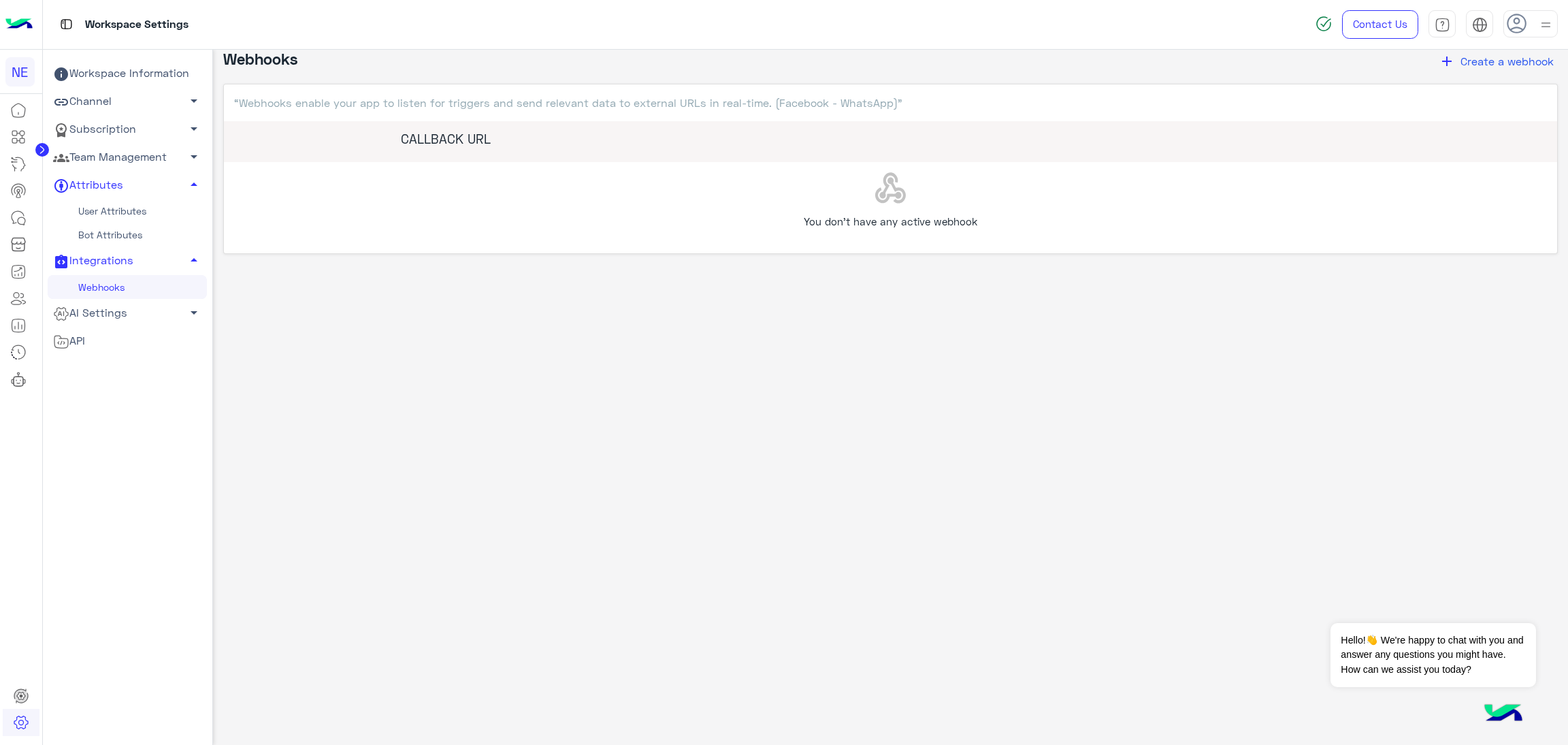 click on "You don’t have any active webhook" 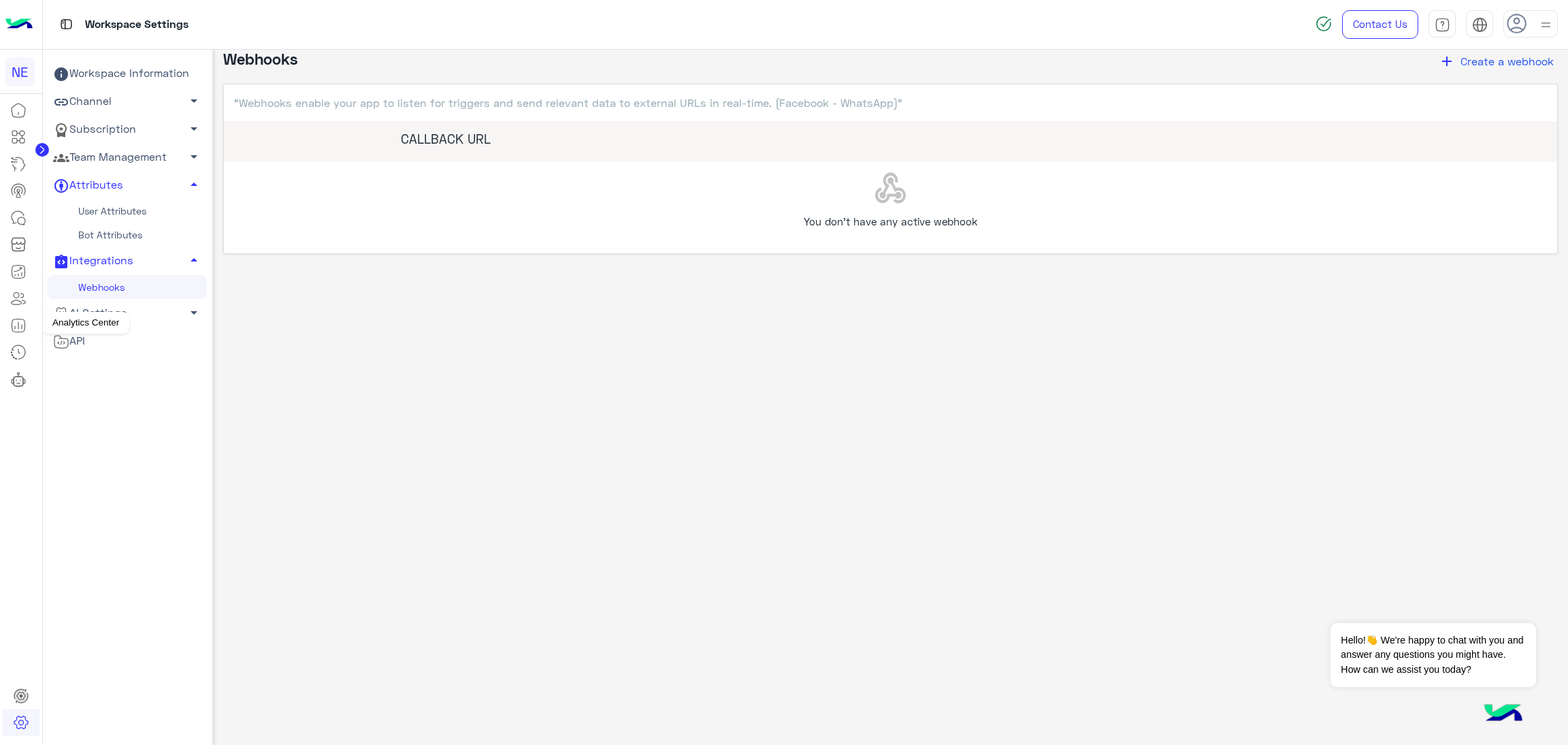 click on "Analytics Center" at bounding box center [86, 323] 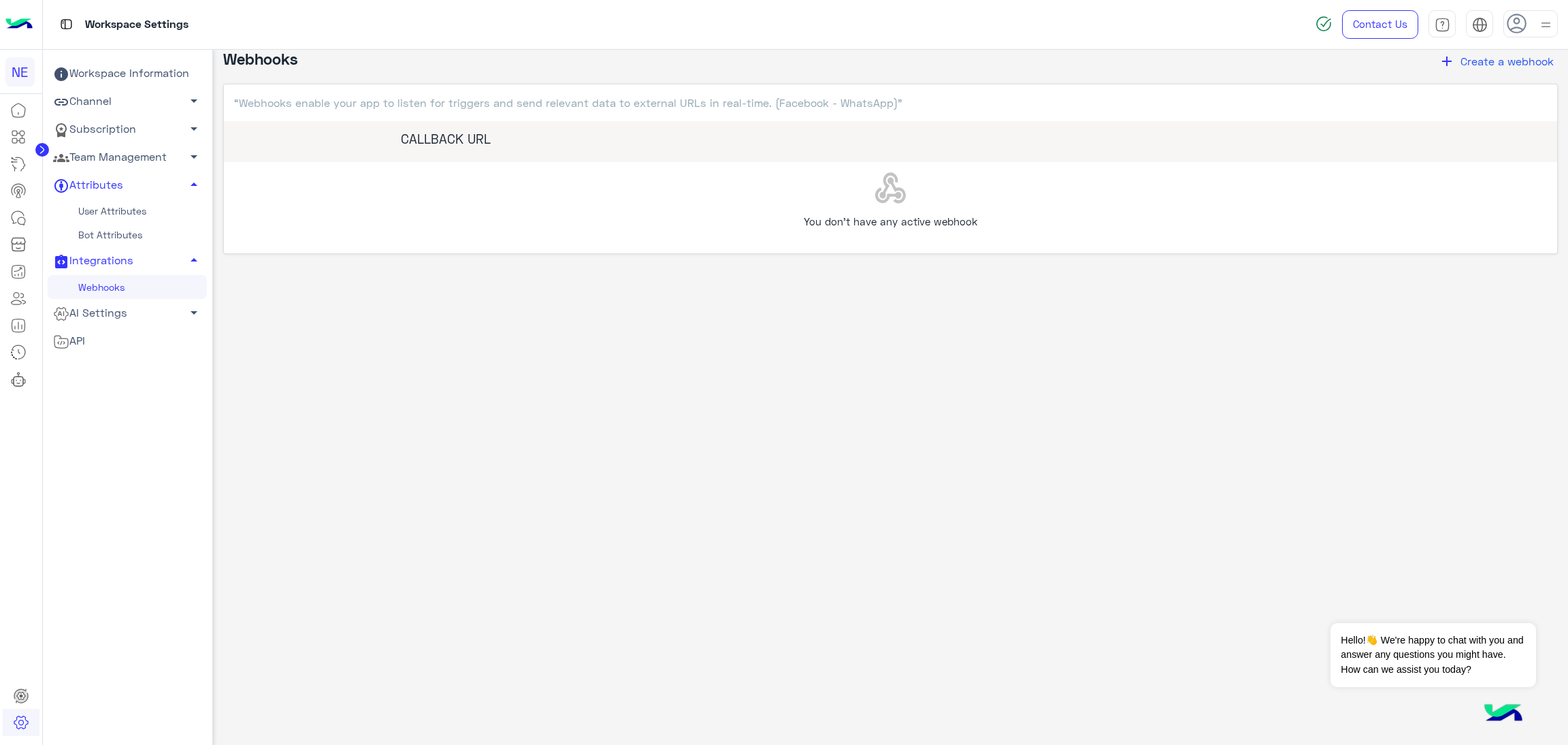 click on "arrow_drop_down" 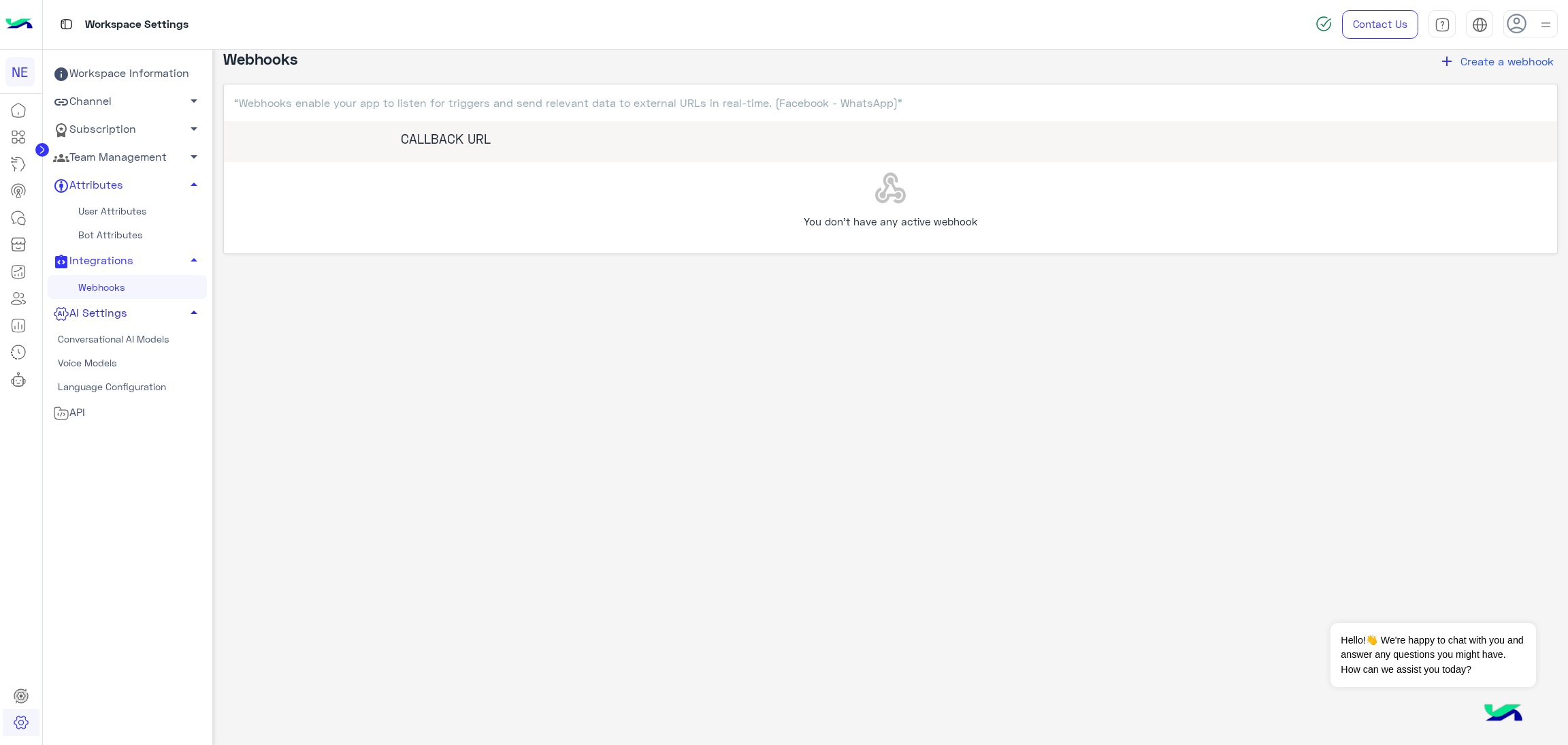 click on "Conversational AI Models" 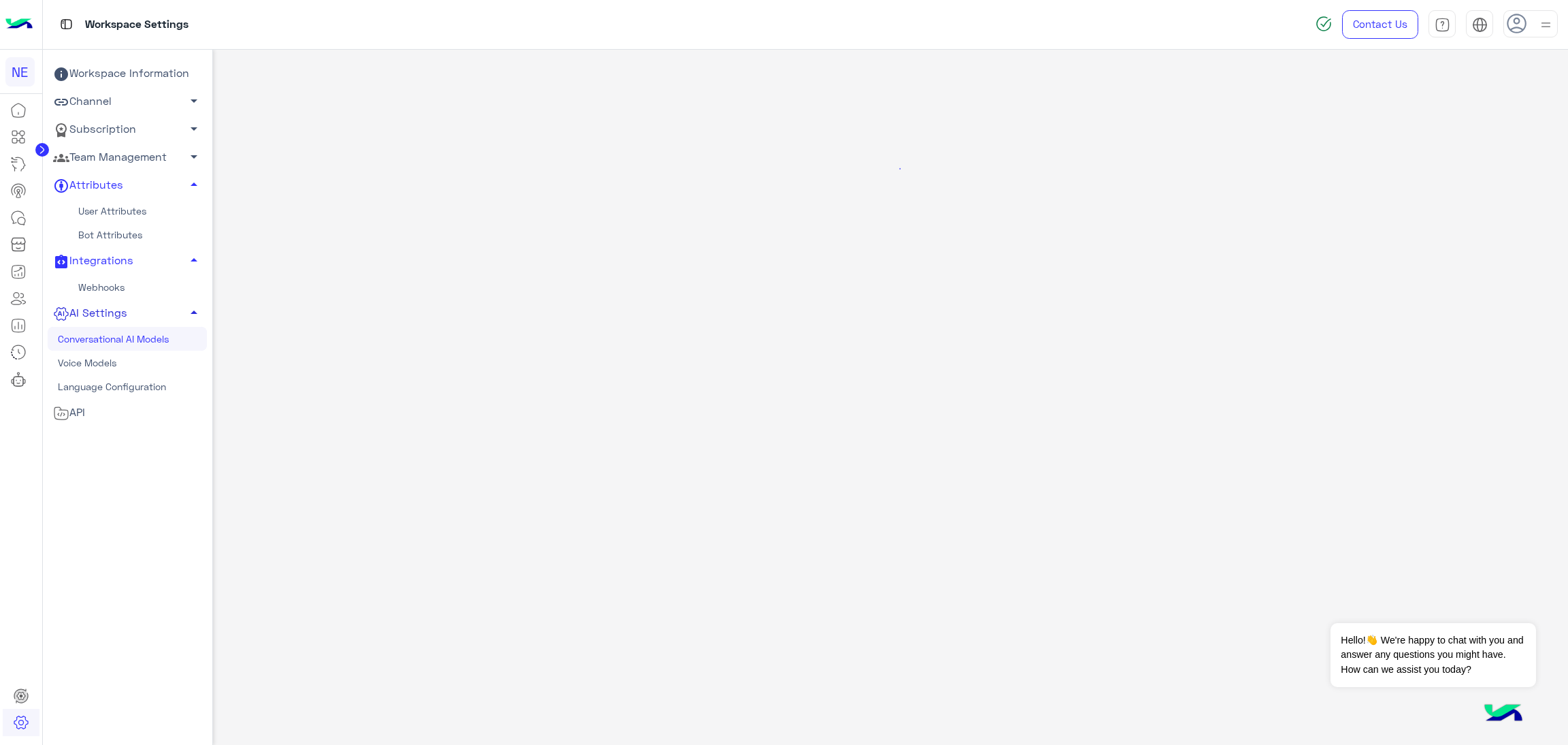 click on "Conversational AI Models" 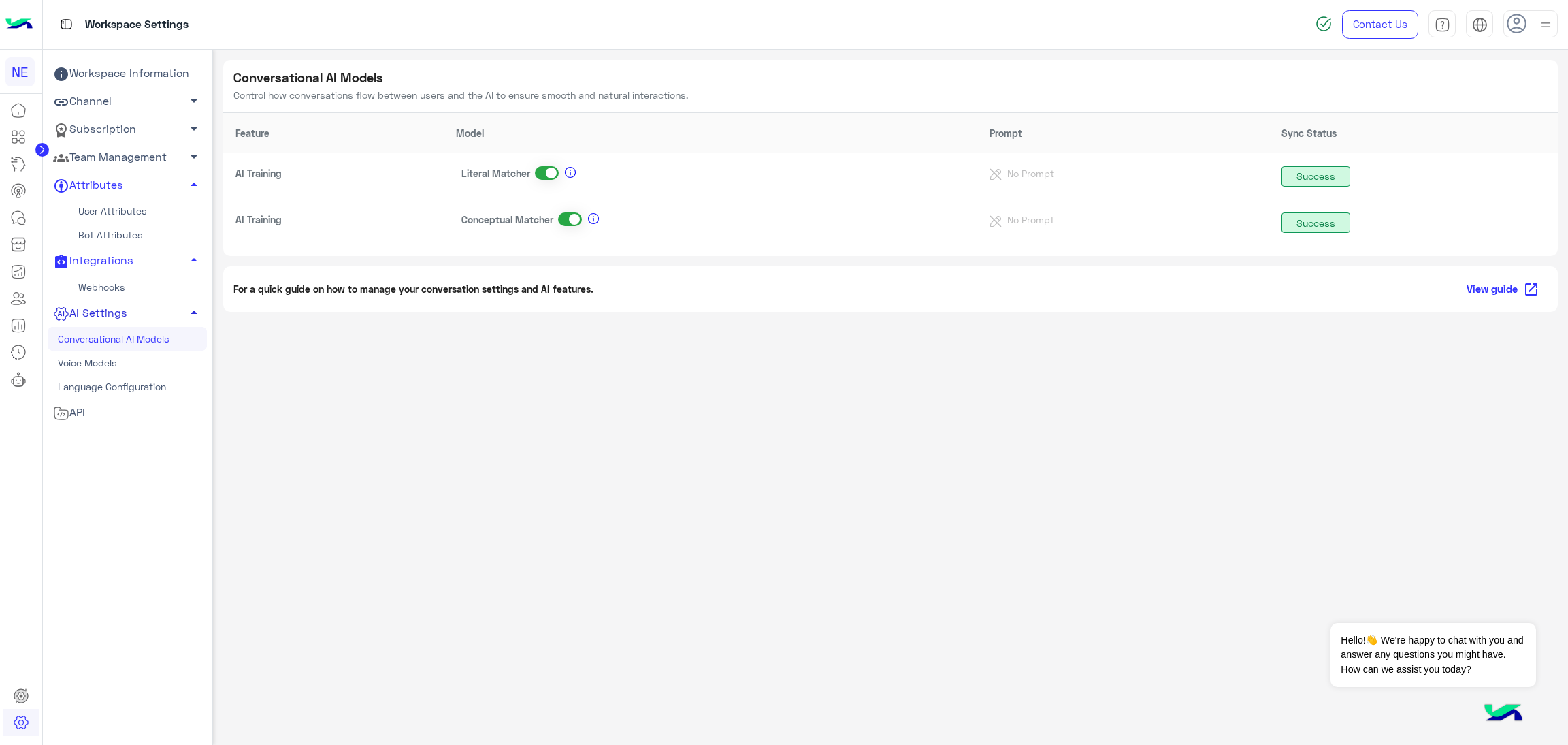 click on "Channel   arrow_drop_down" 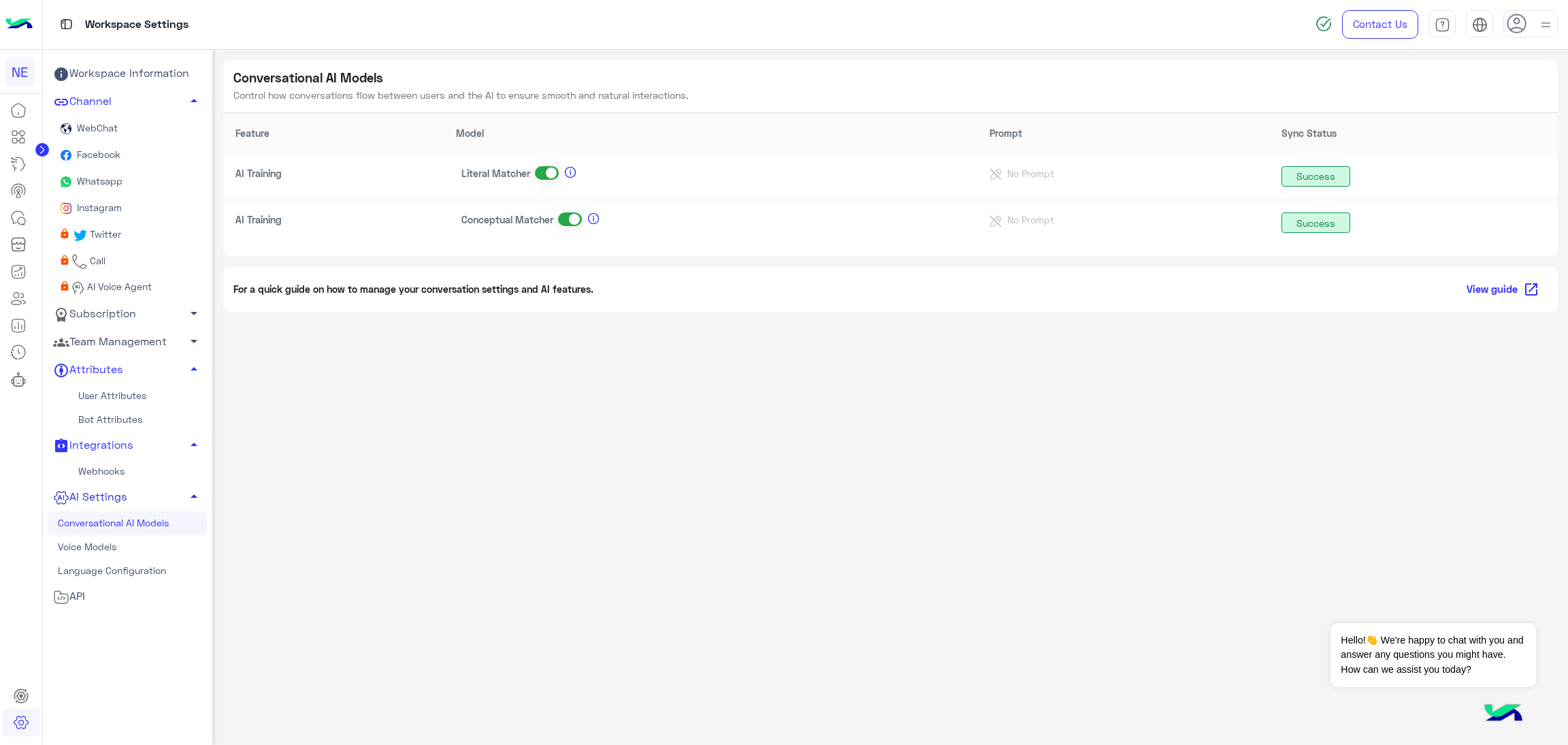 click on "Facebook" 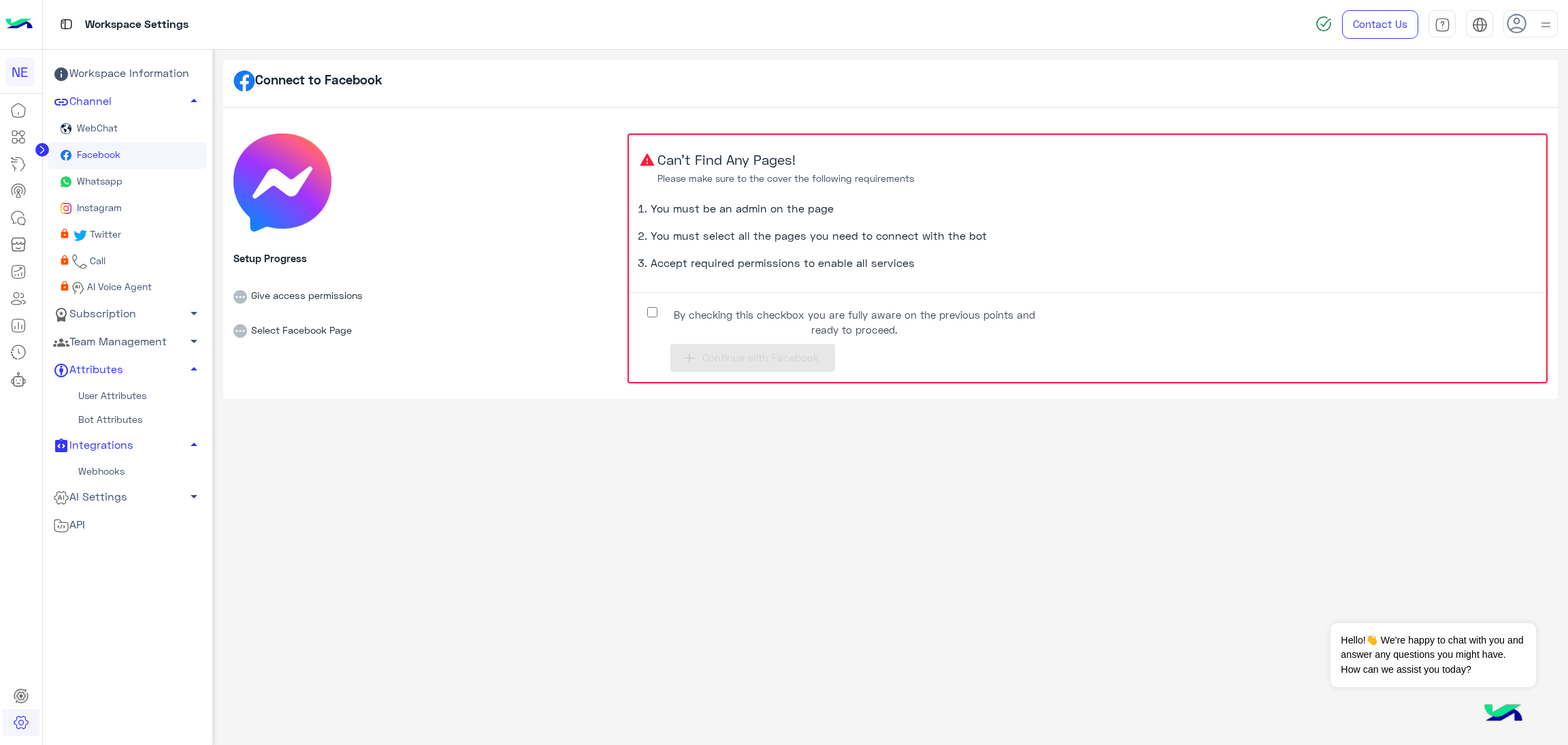 click on "By checking this checkbox you are fully aware on the previous points and ready to proceed." at bounding box center (844, 318) 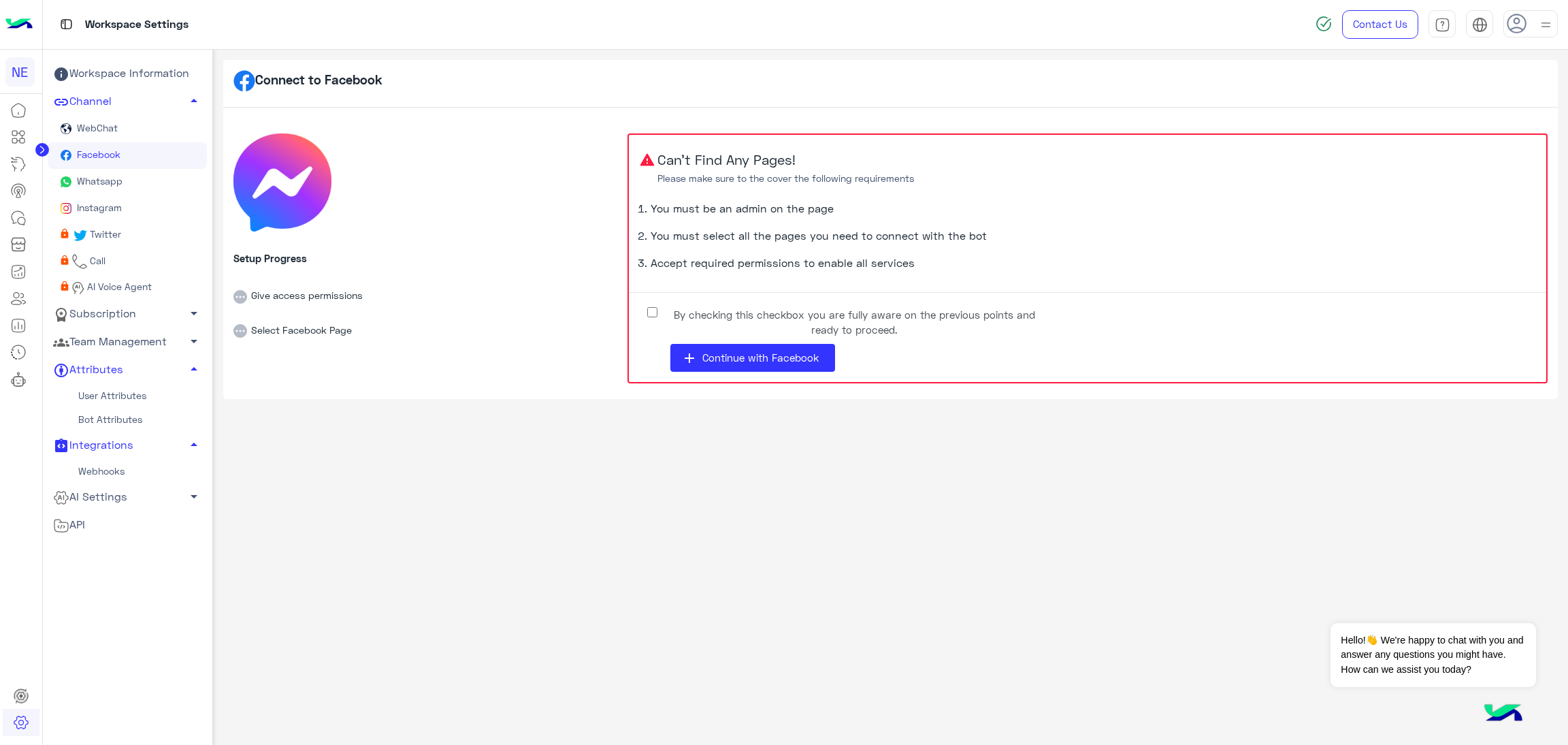 click on "Whatsapp" 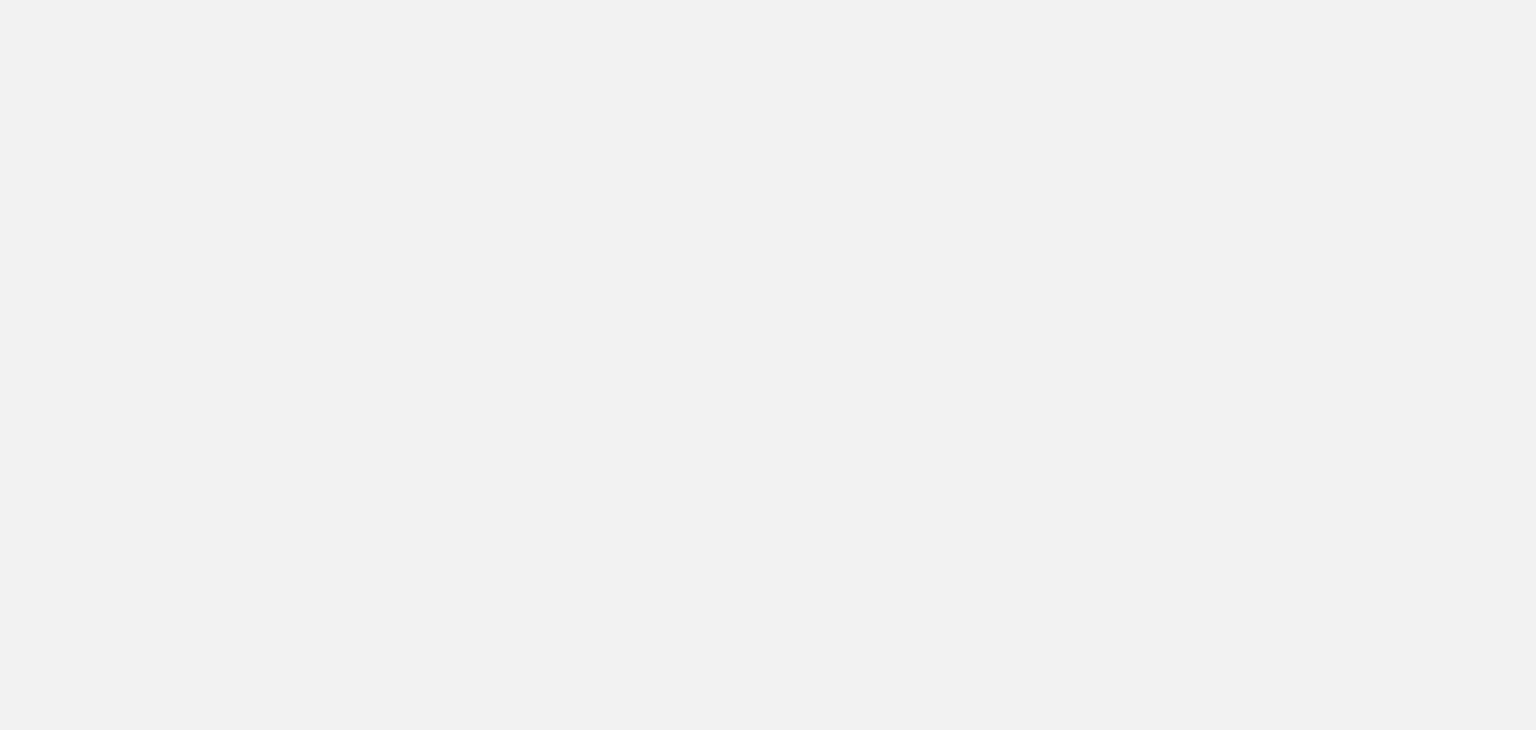 scroll, scrollTop: 0, scrollLeft: 0, axis: both 